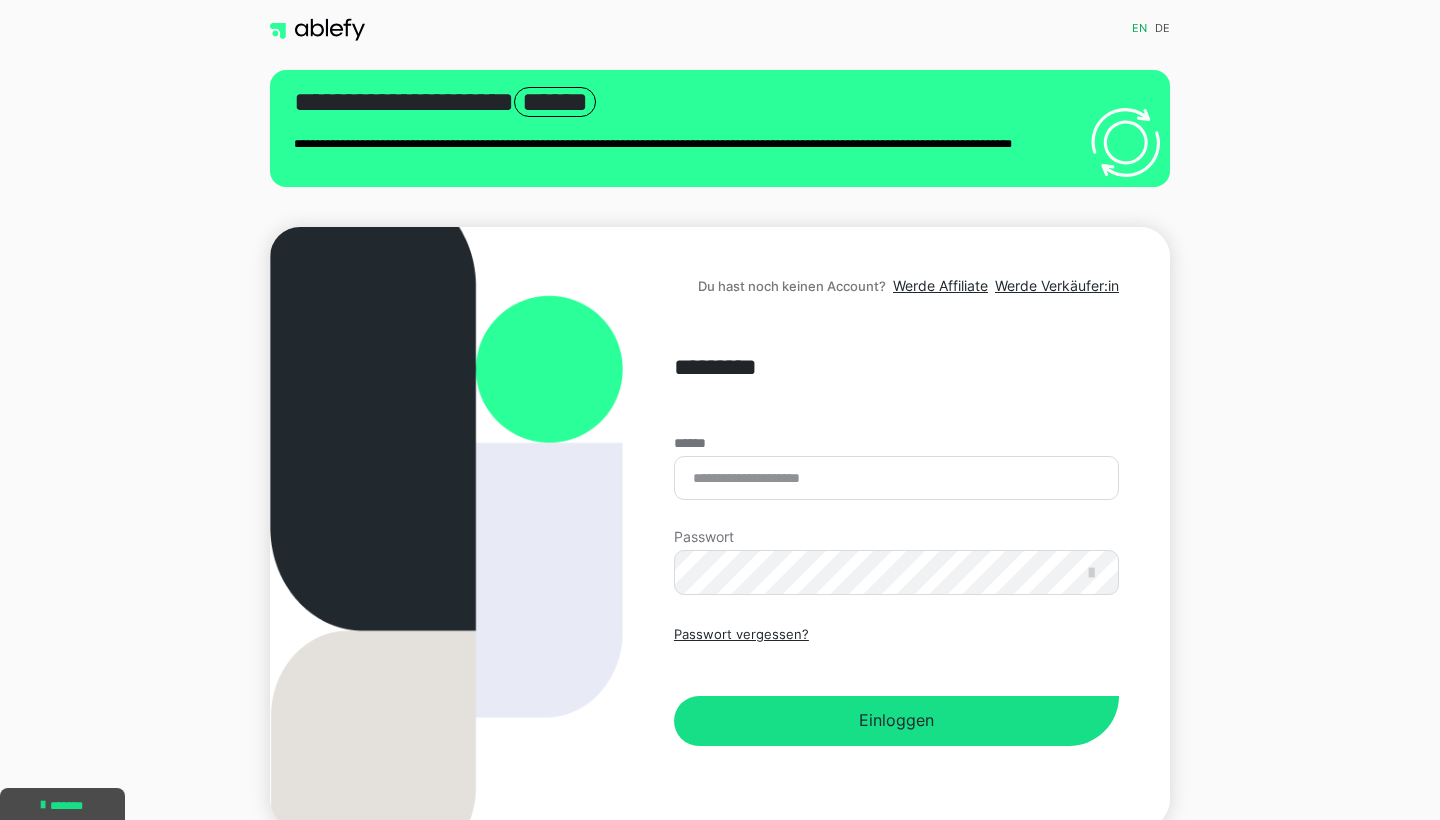 scroll, scrollTop: 0, scrollLeft: 0, axis: both 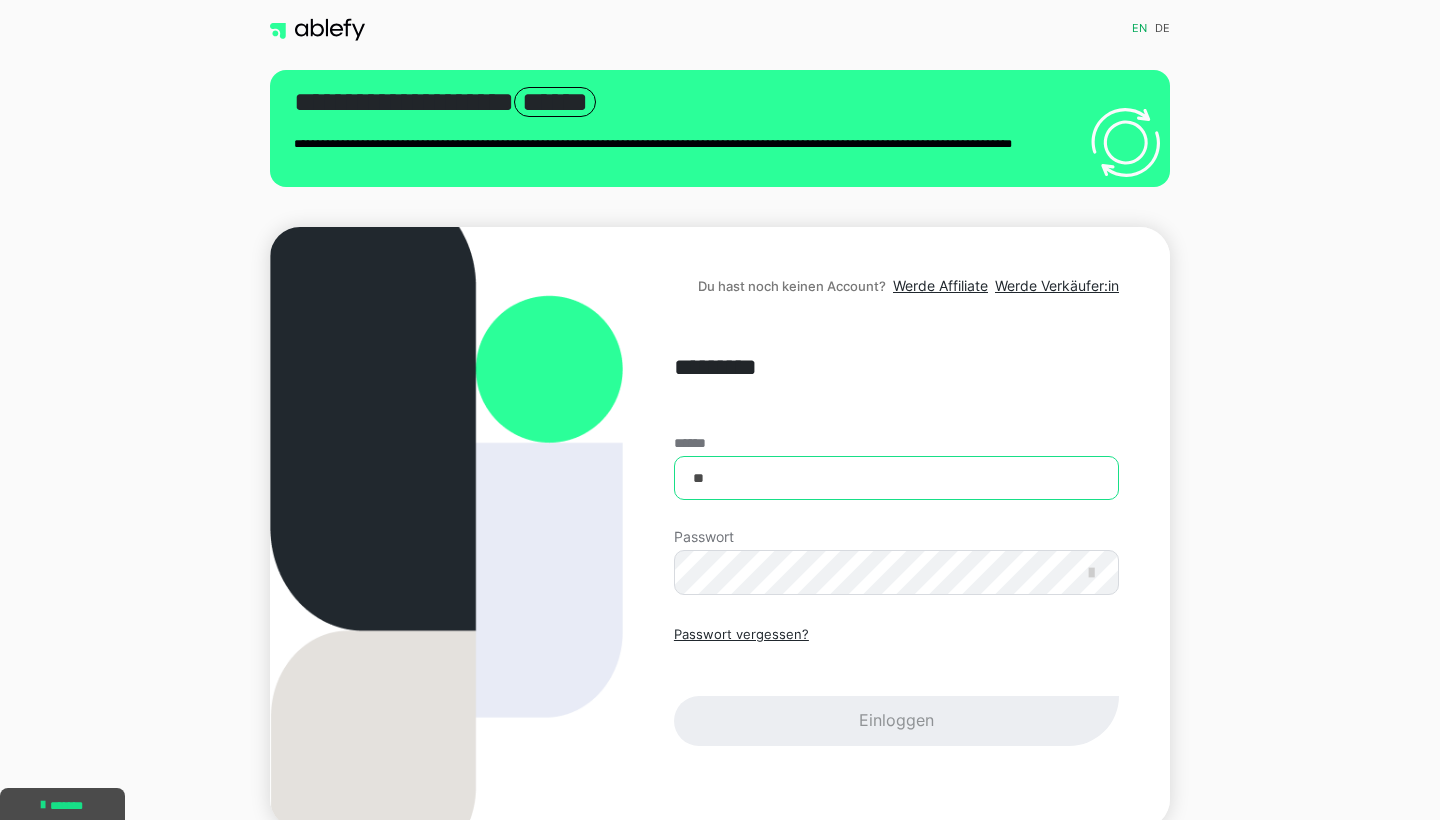 type on "*" 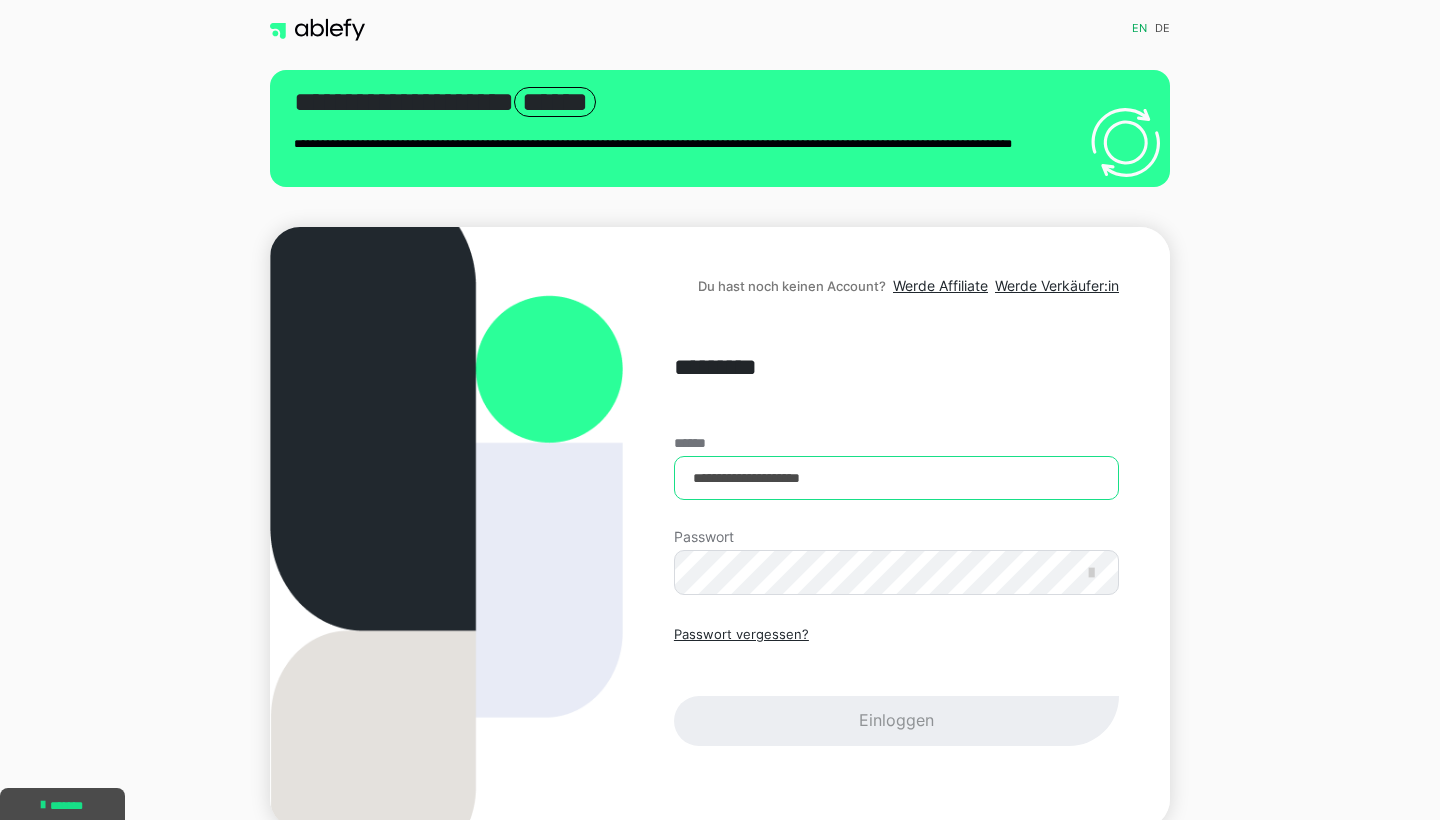 type on "**********" 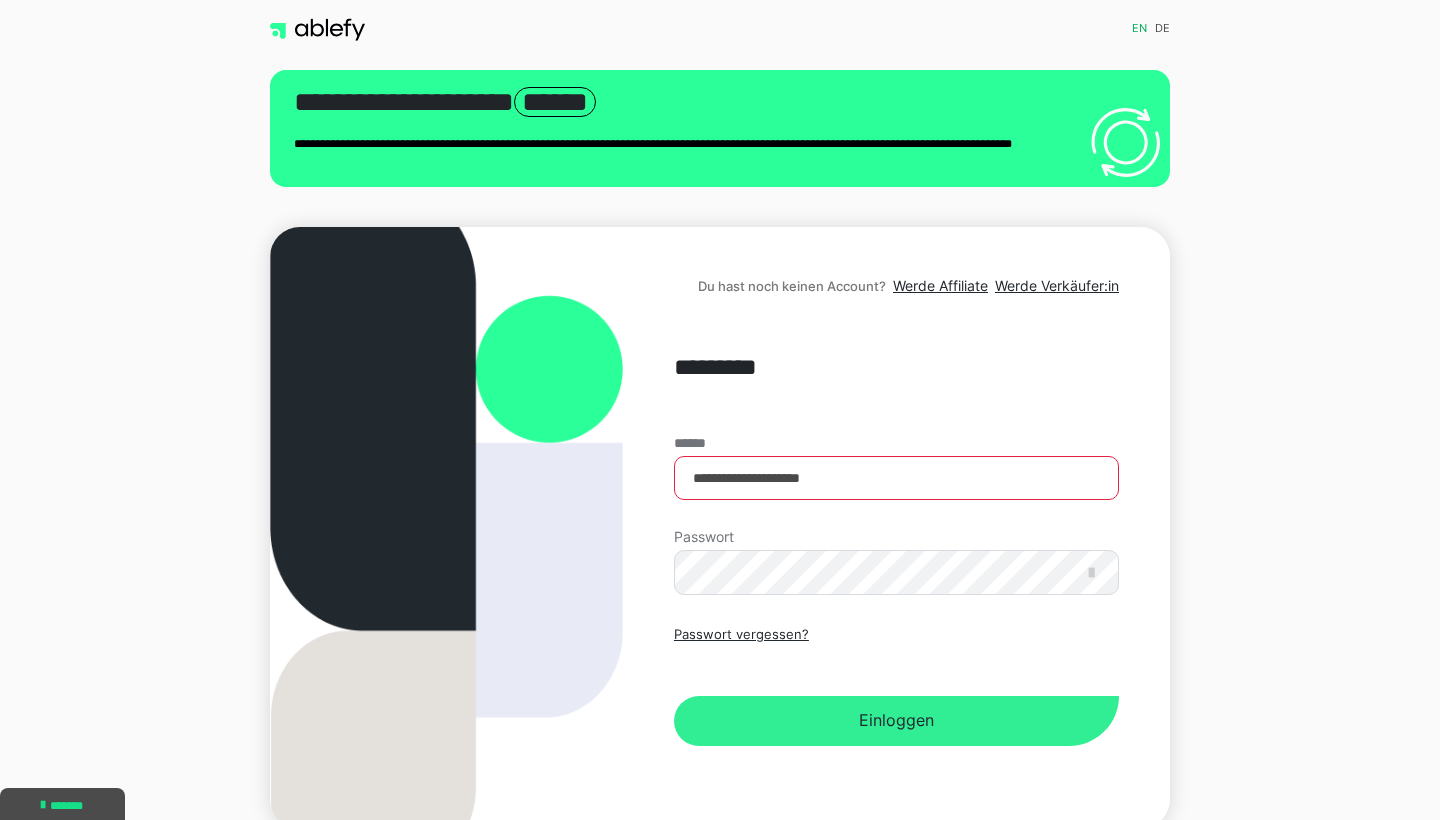 click on "Einloggen" at bounding box center [896, 721] 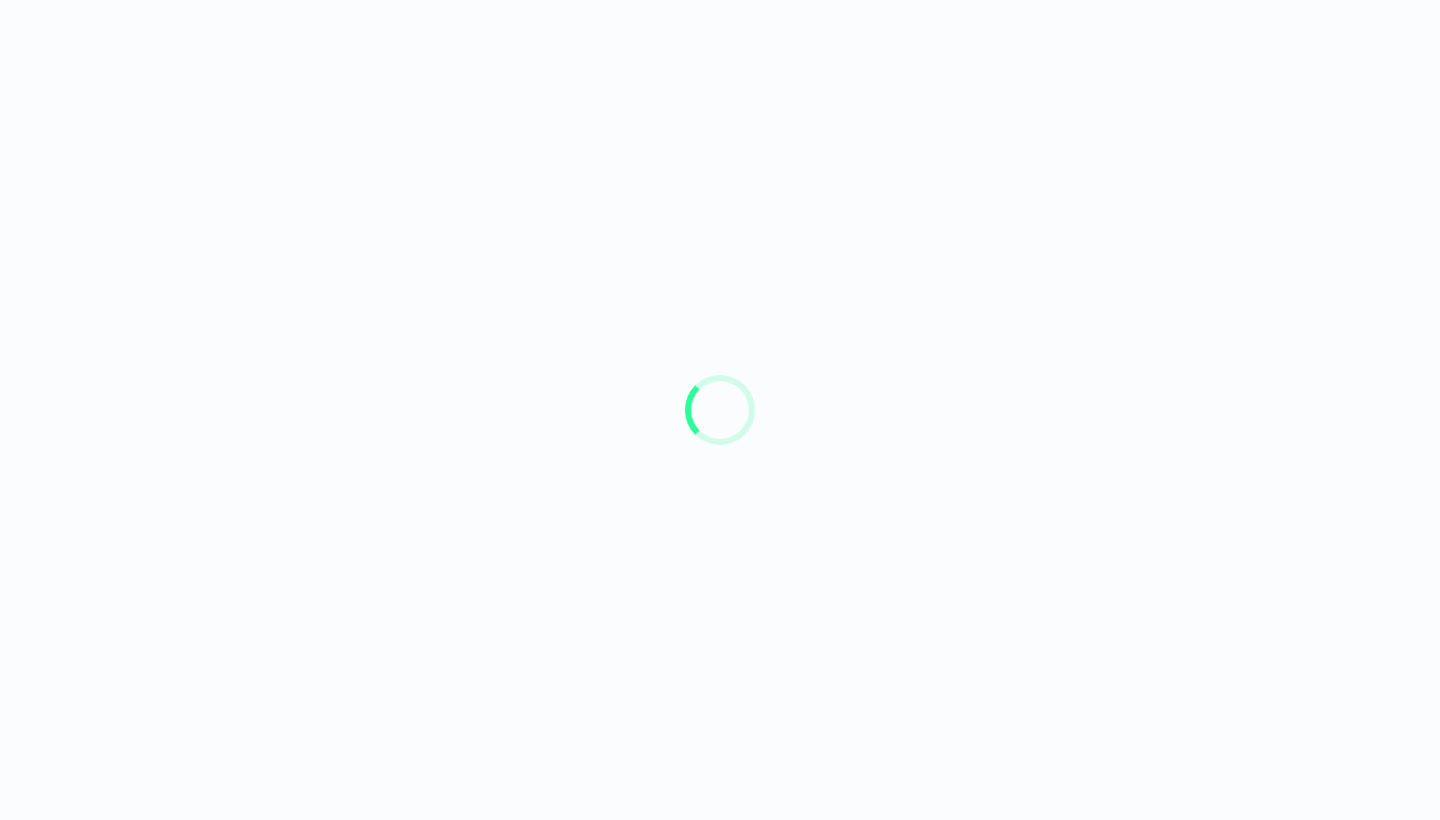 scroll, scrollTop: 0, scrollLeft: 0, axis: both 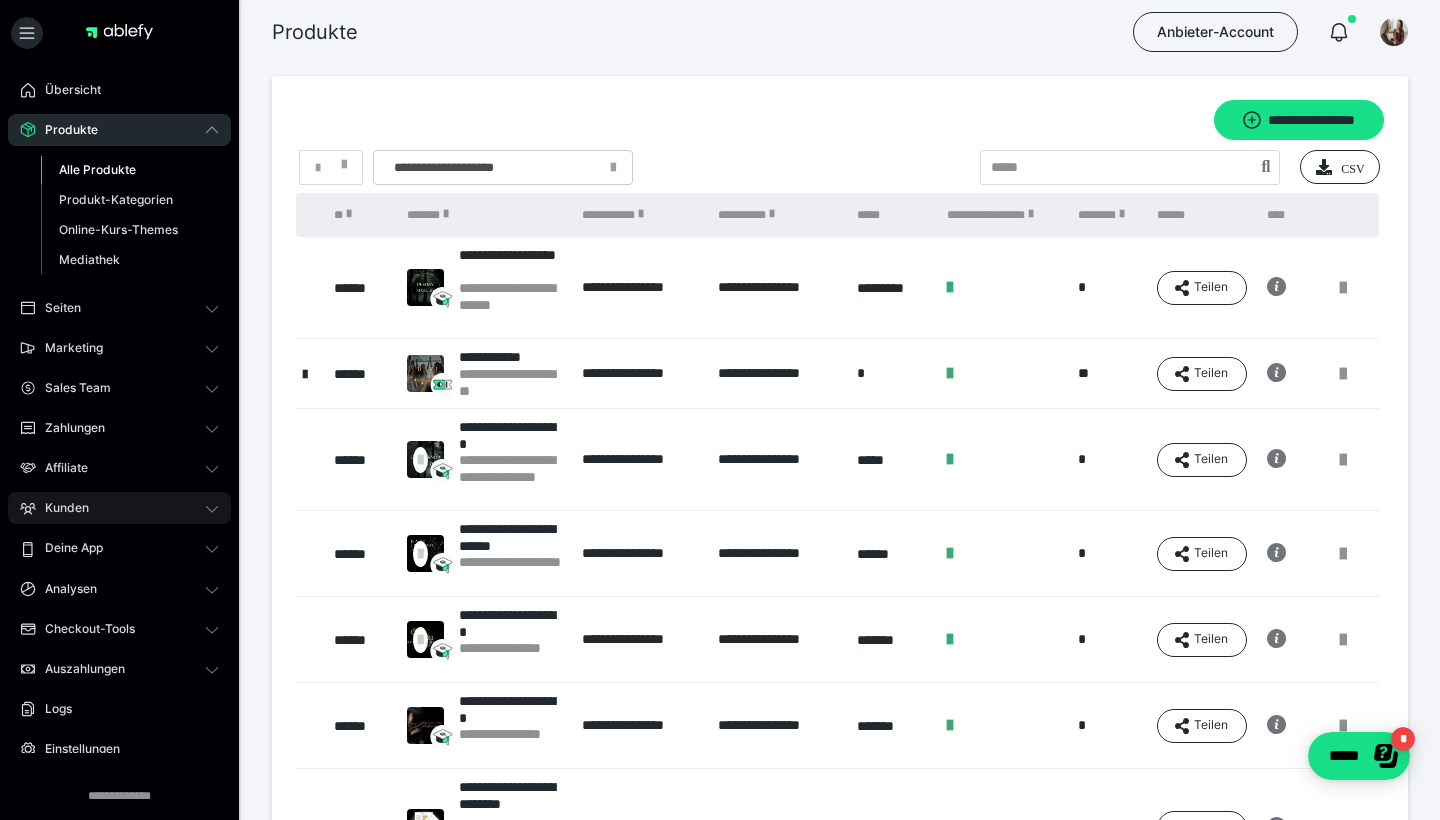 click on "Kunden" at bounding box center [119, 508] 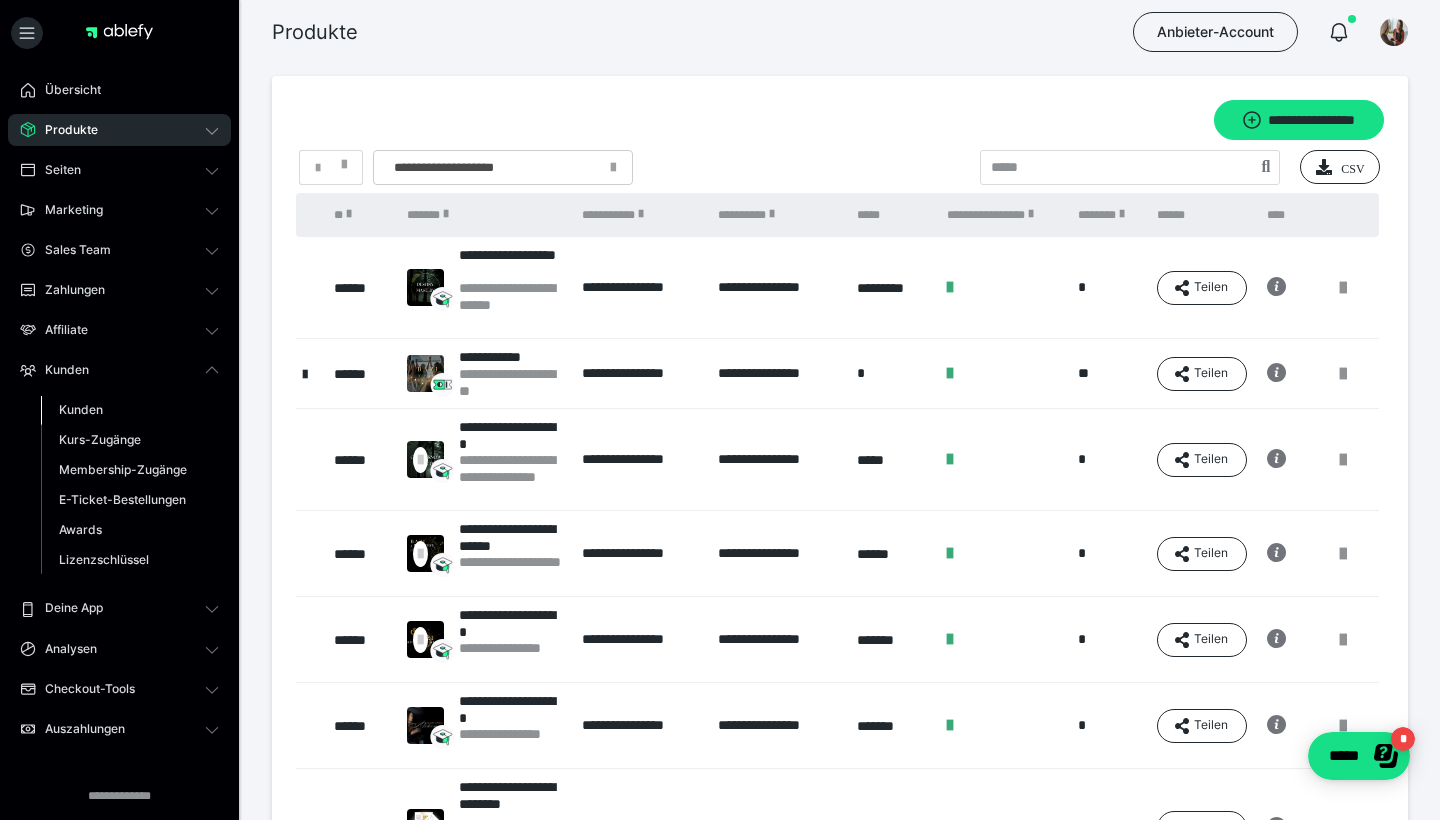 click on "Kunden" at bounding box center [130, 410] 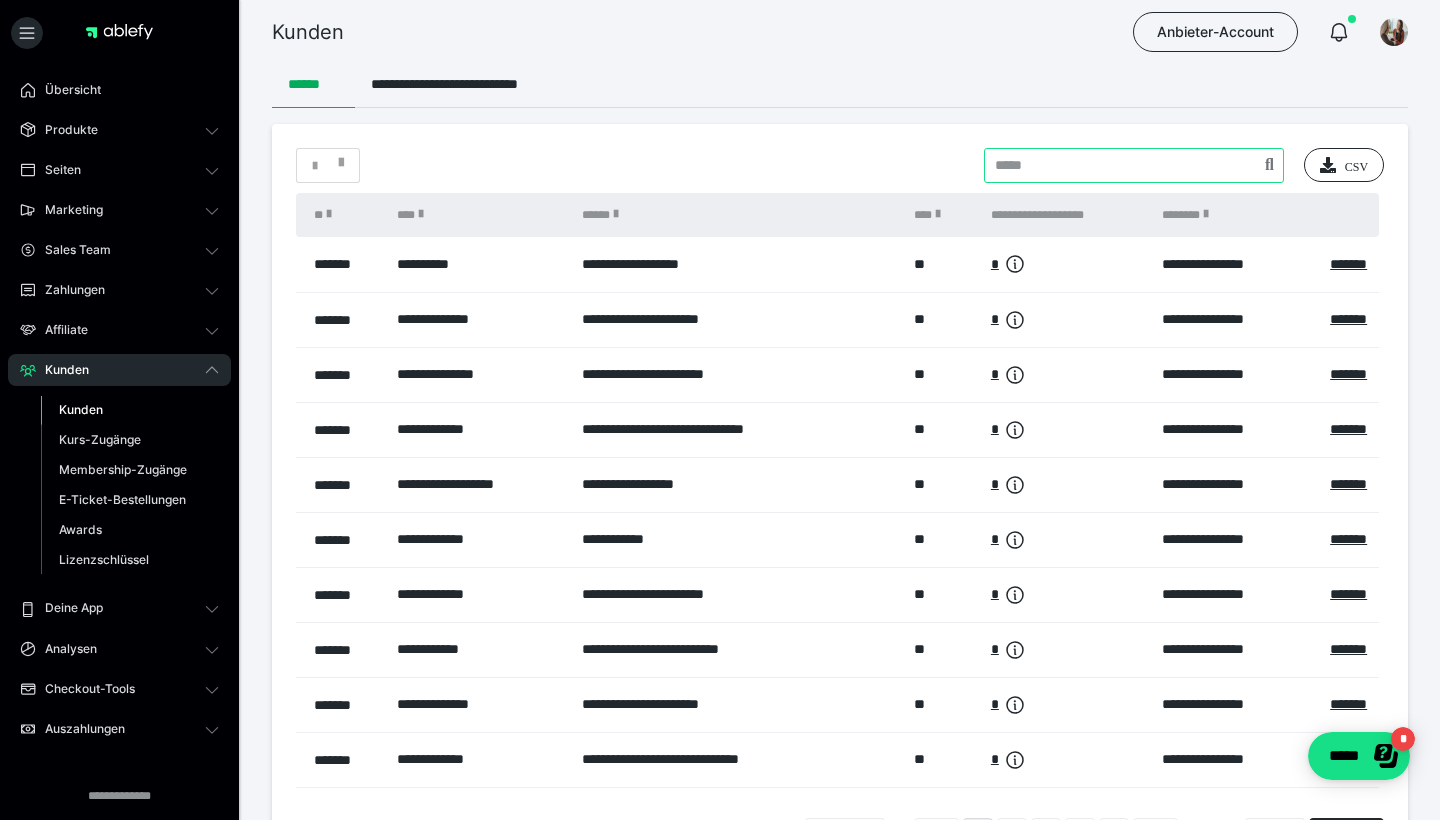 click at bounding box center (1134, 165) 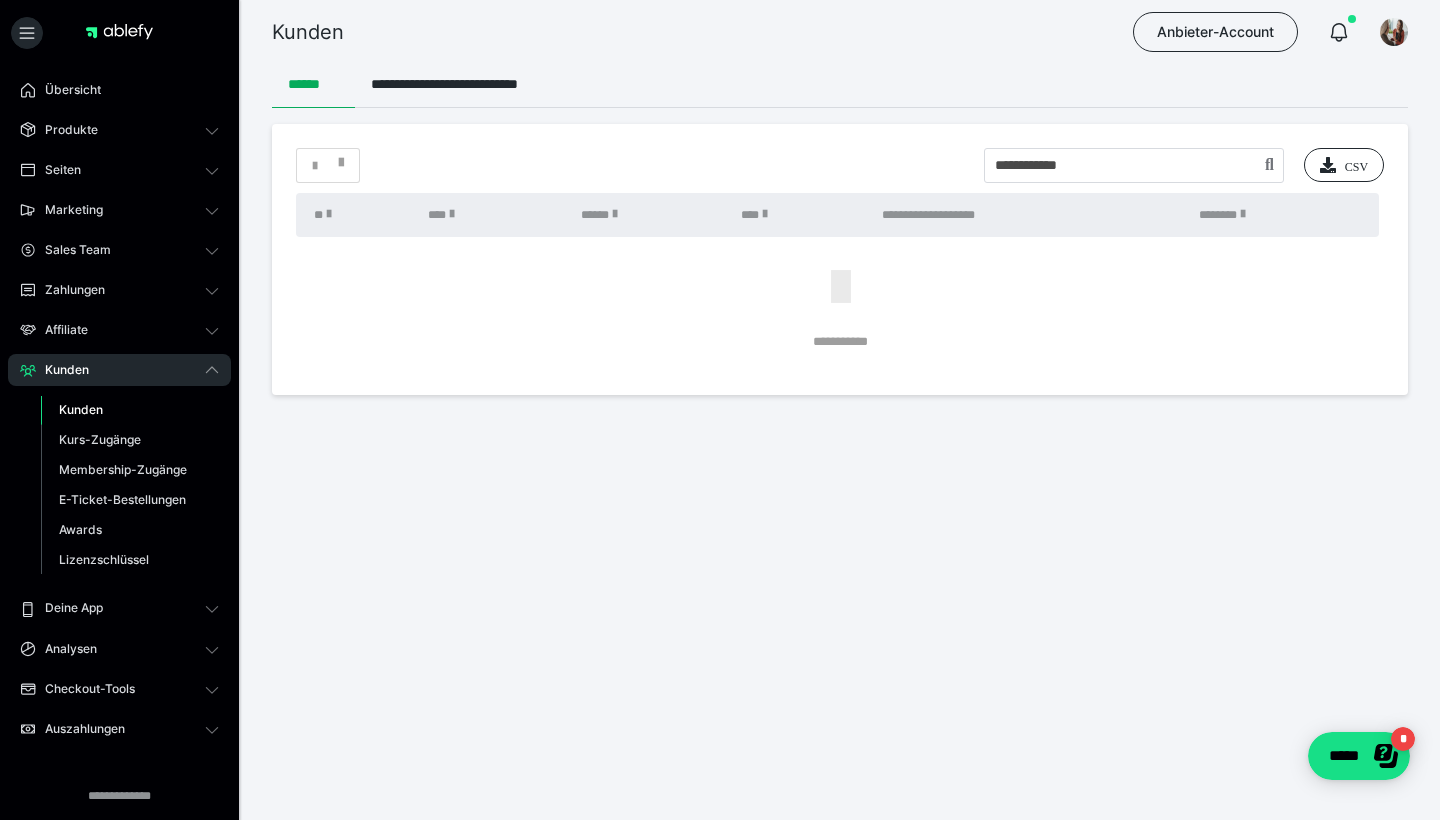 type on "*****" 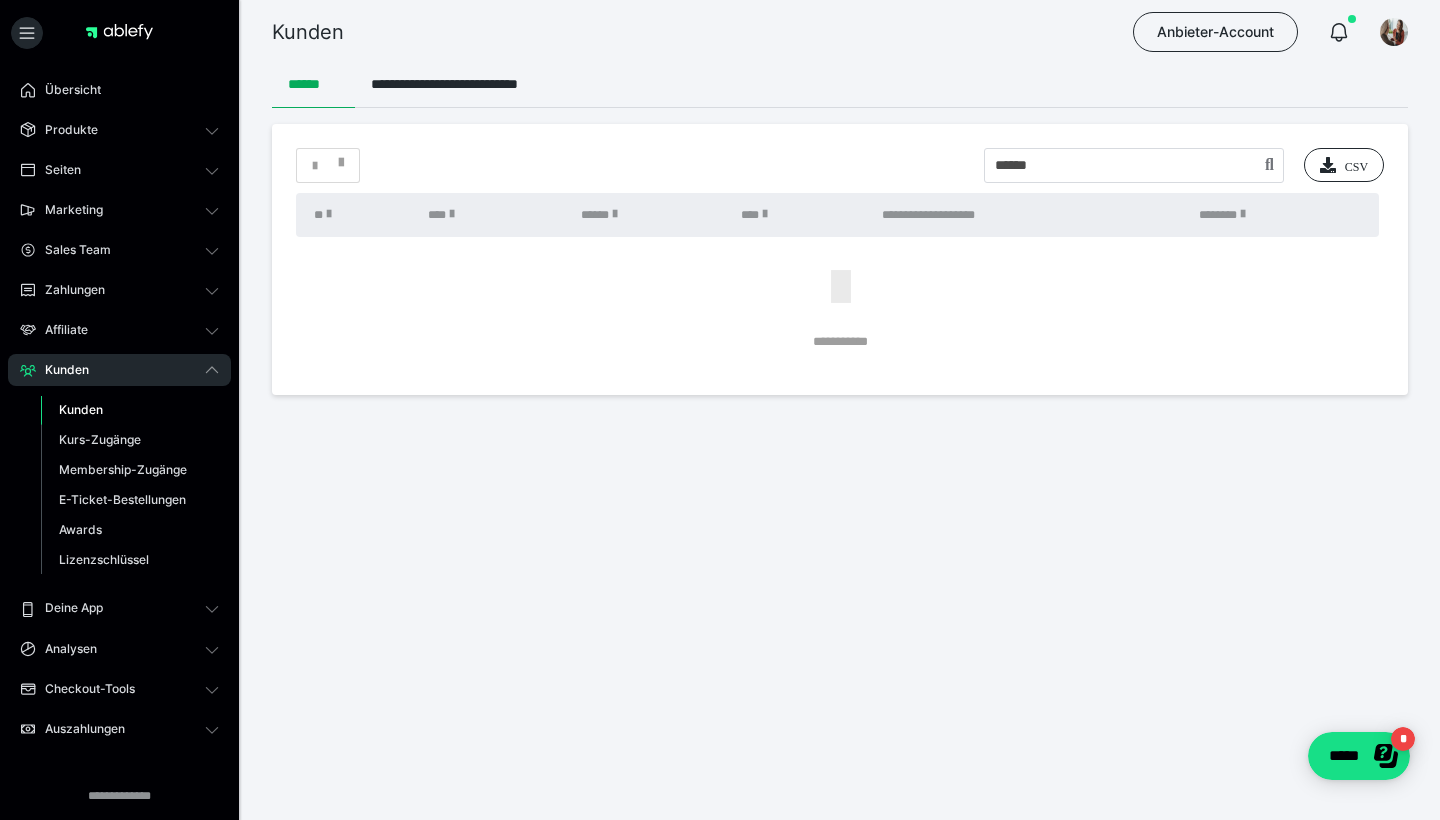 click on "Kunden" at bounding box center (130, 410) 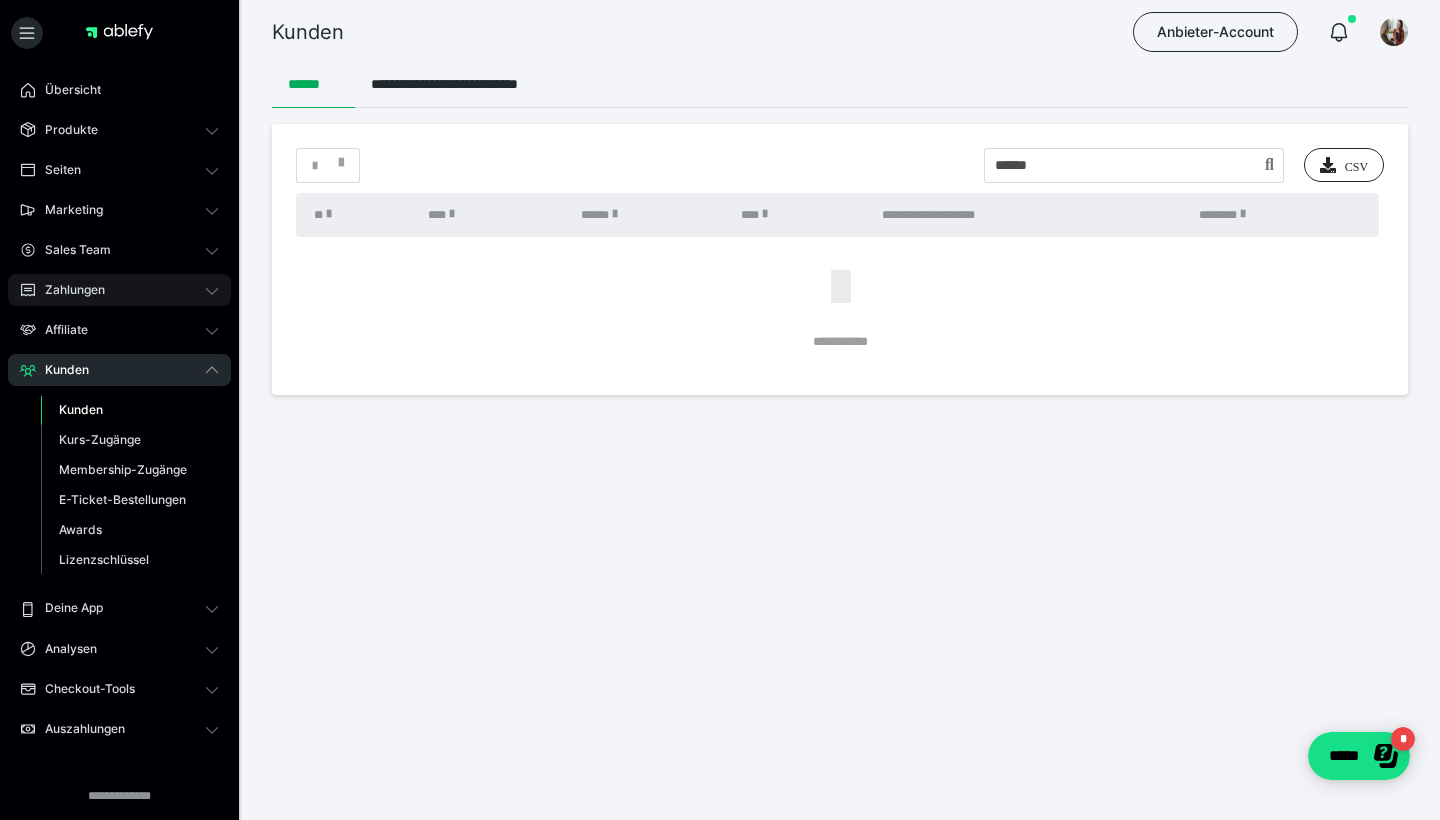 click on "Zahlungen" at bounding box center (68, 290) 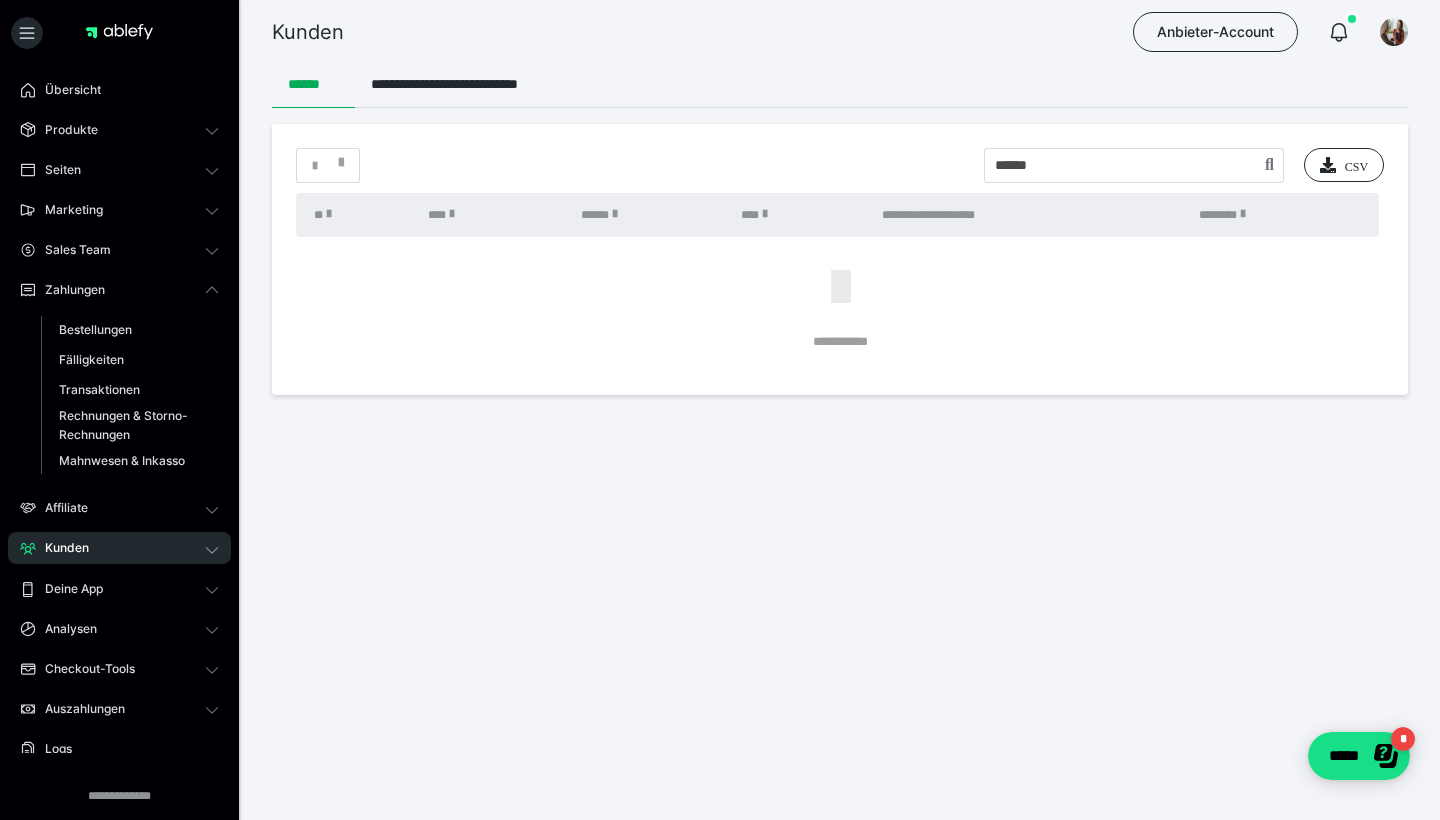 click on "Kunden" at bounding box center (60, 548) 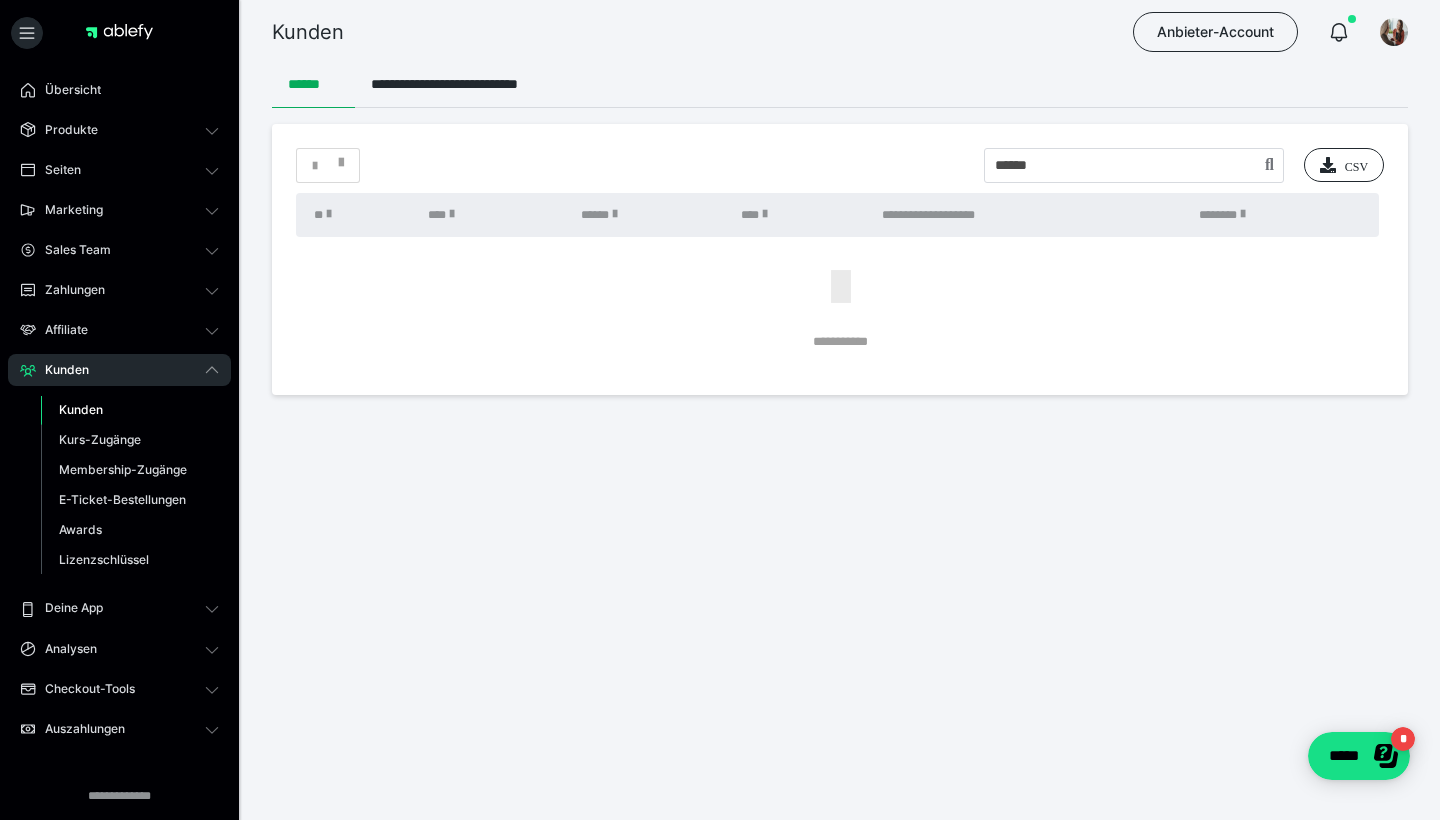 click on "Kunden" at bounding box center (81, 409) 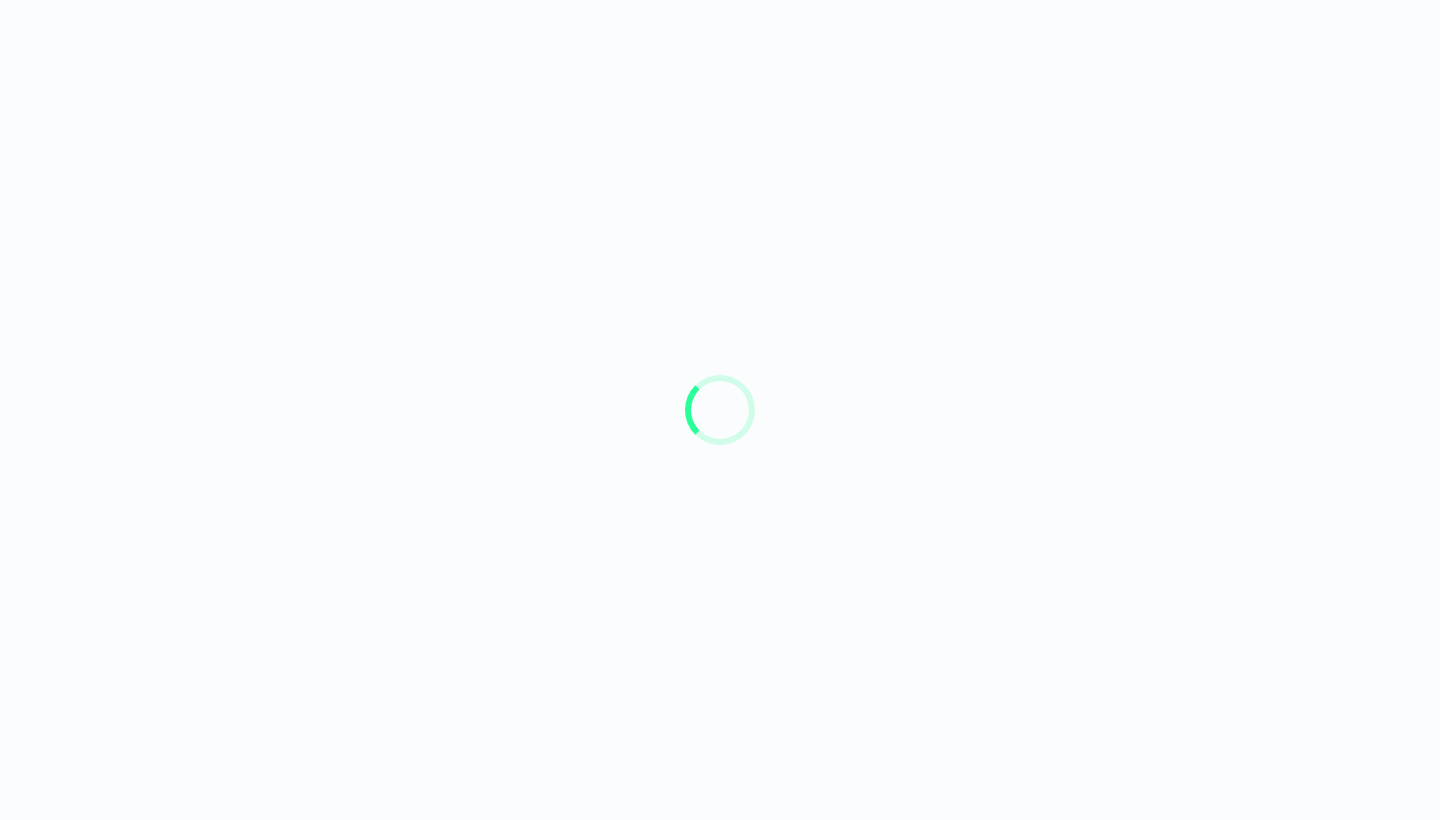scroll, scrollTop: 0, scrollLeft: 0, axis: both 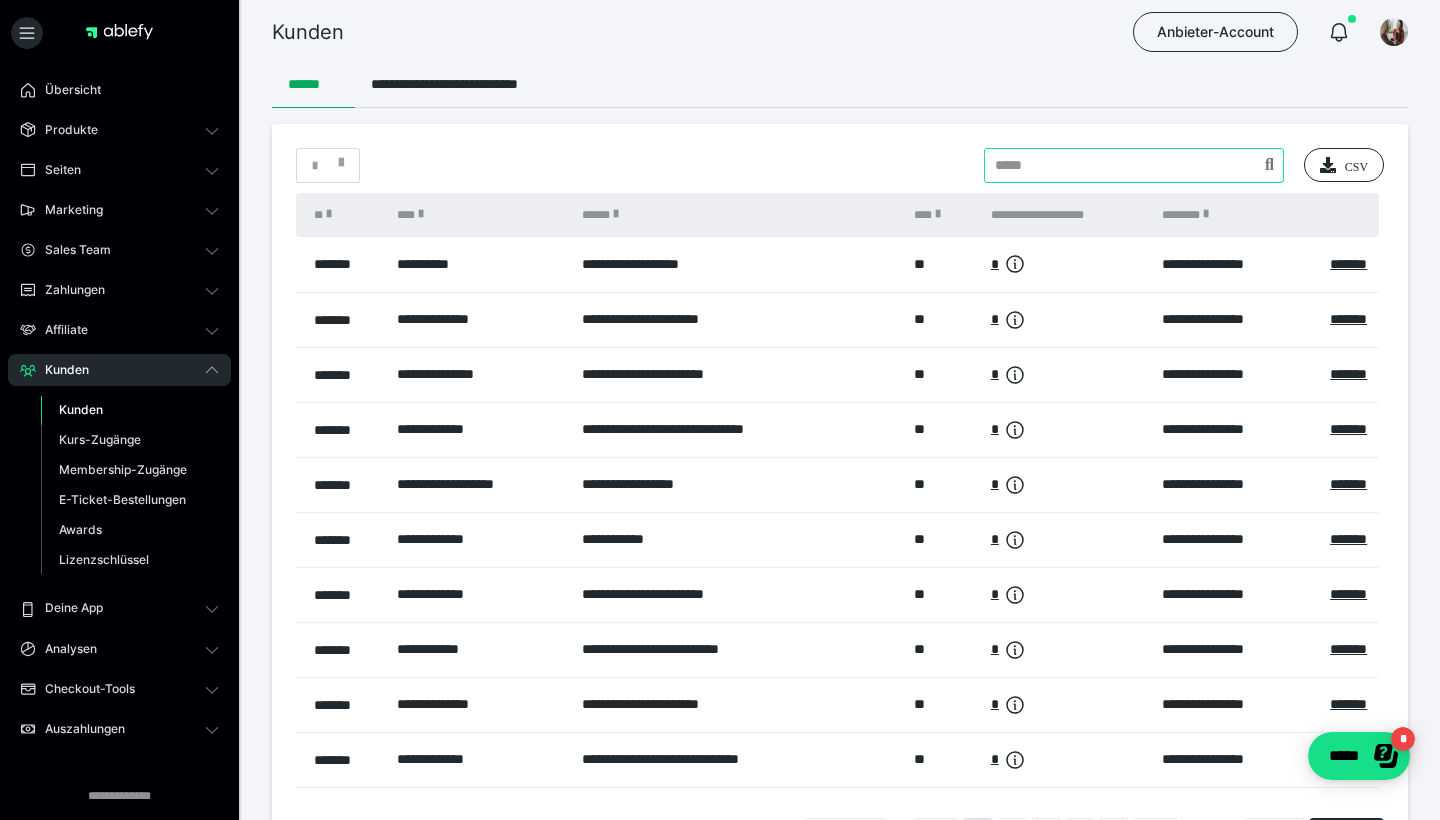 click at bounding box center [1134, 165] 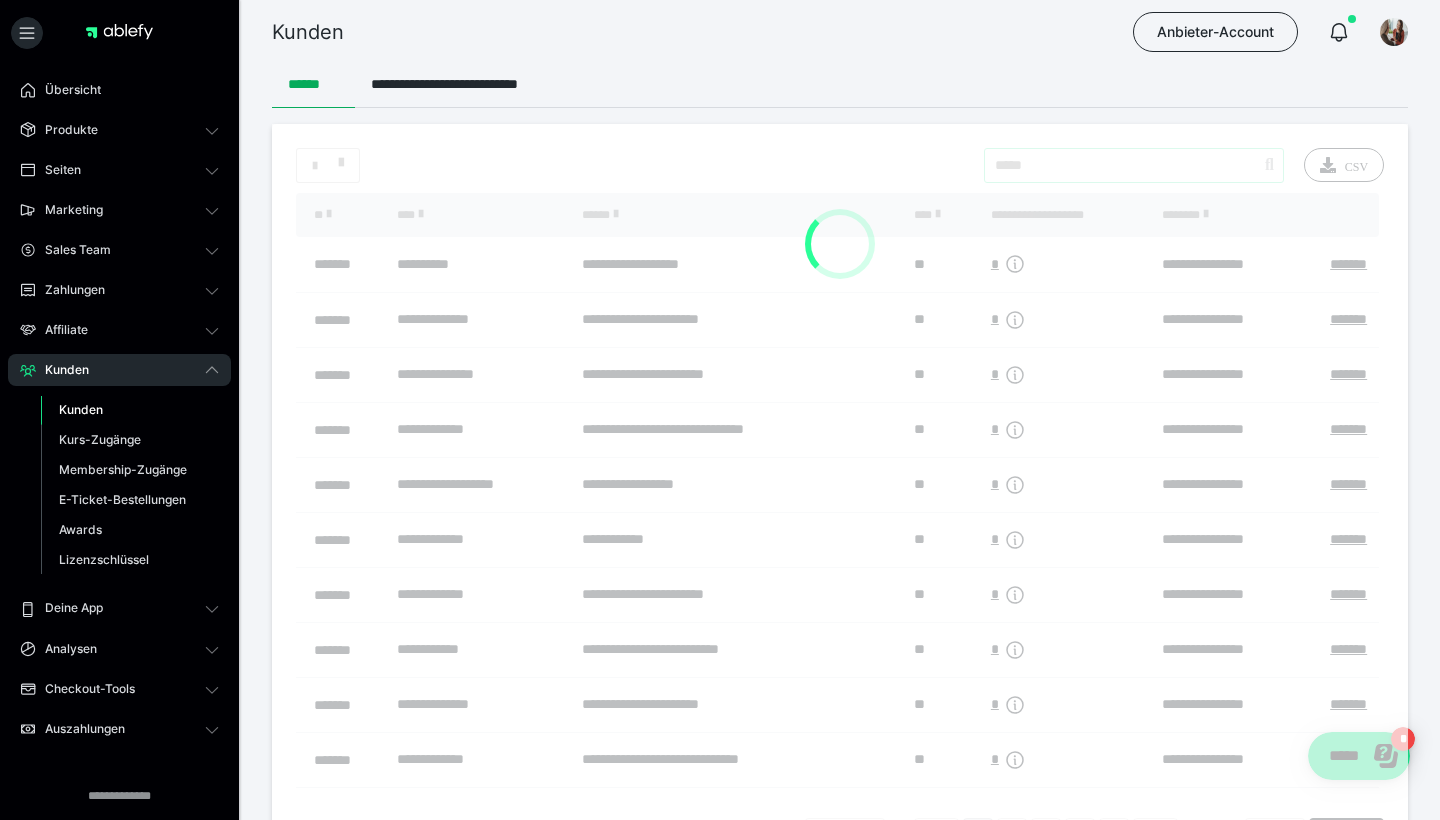 type on "*****" 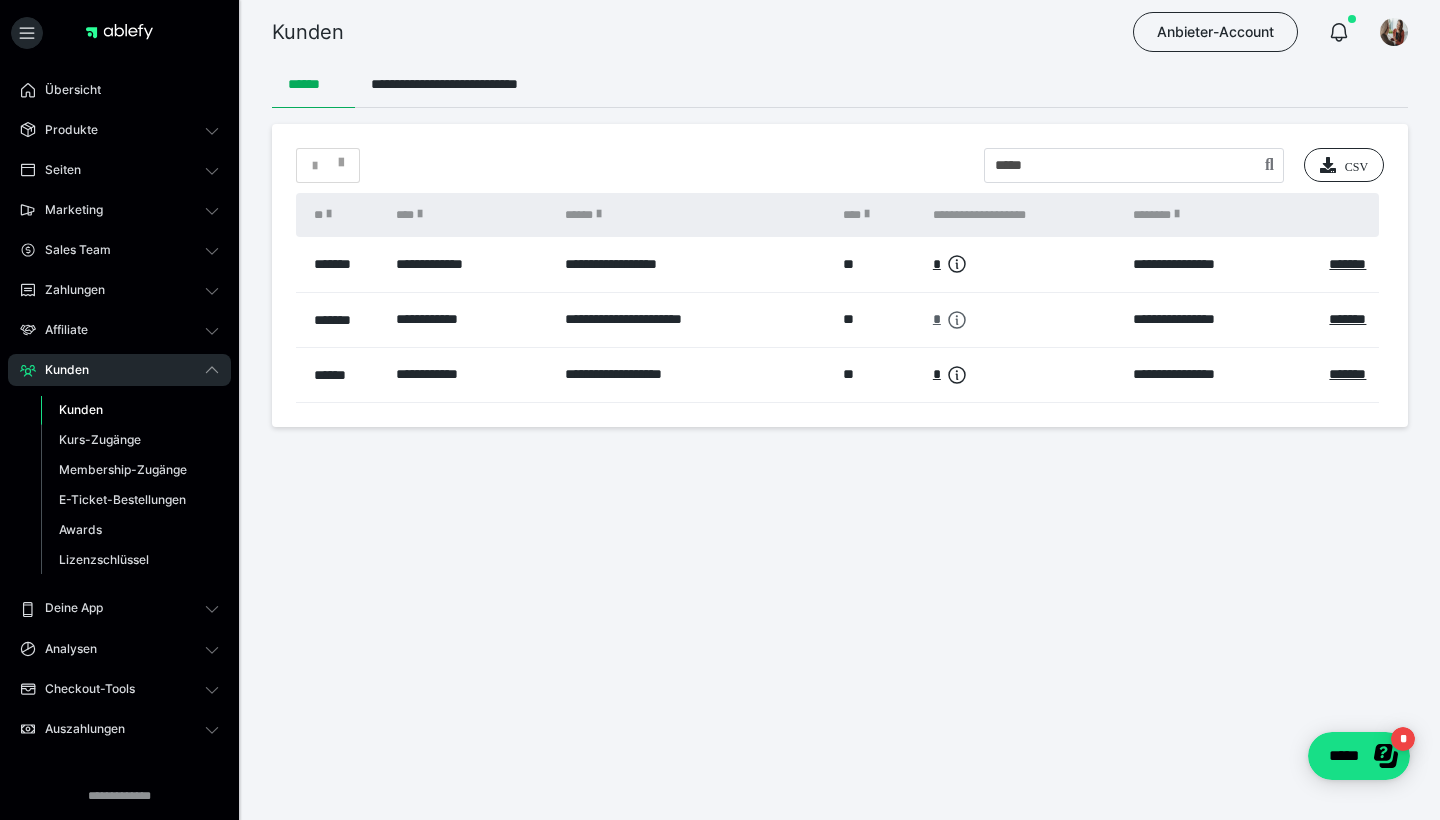 click on "*" at bounding box center [937, 319] 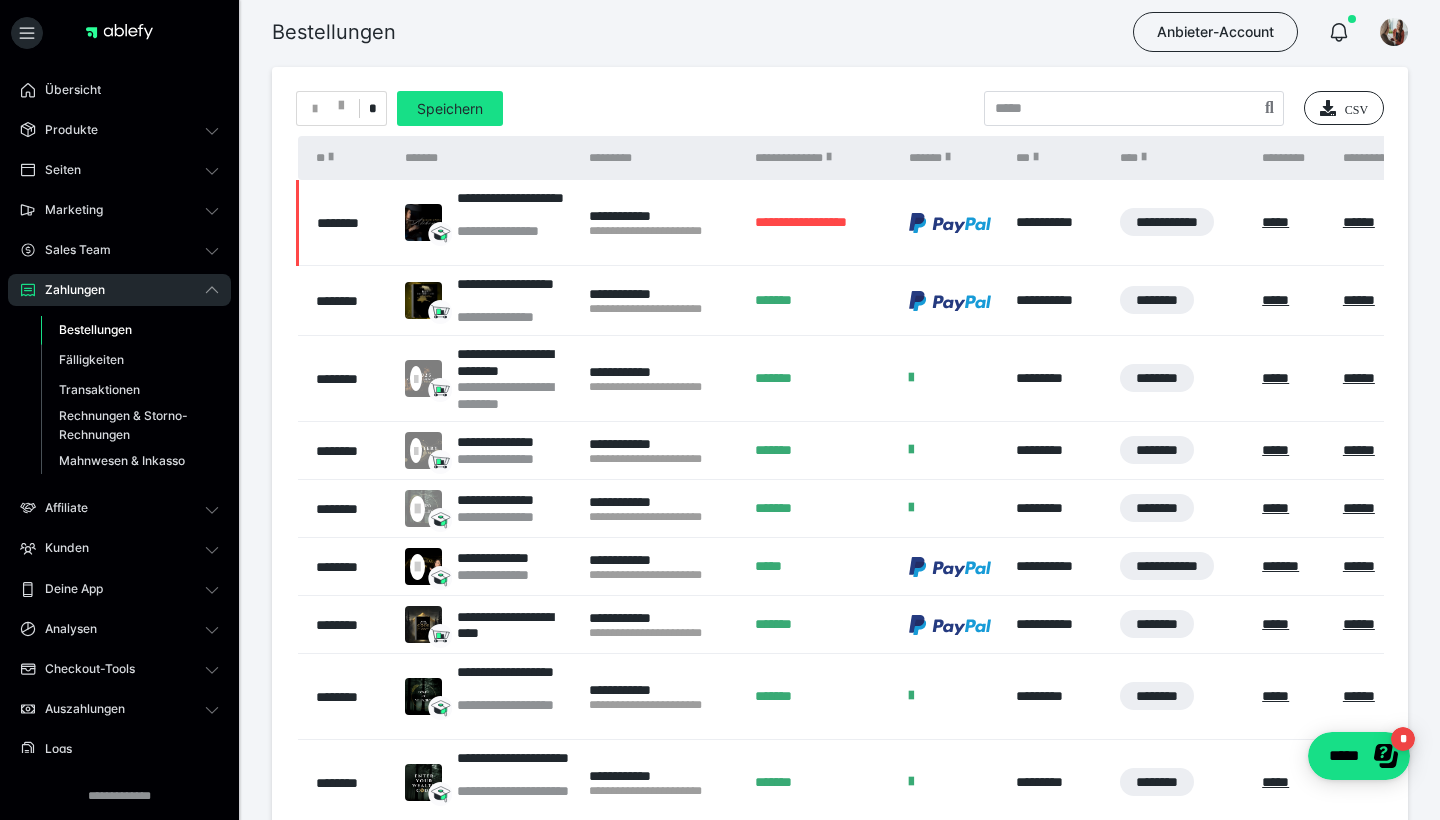 scroll, scrollTop: 394, scrollLeft: 0, axis: vertical 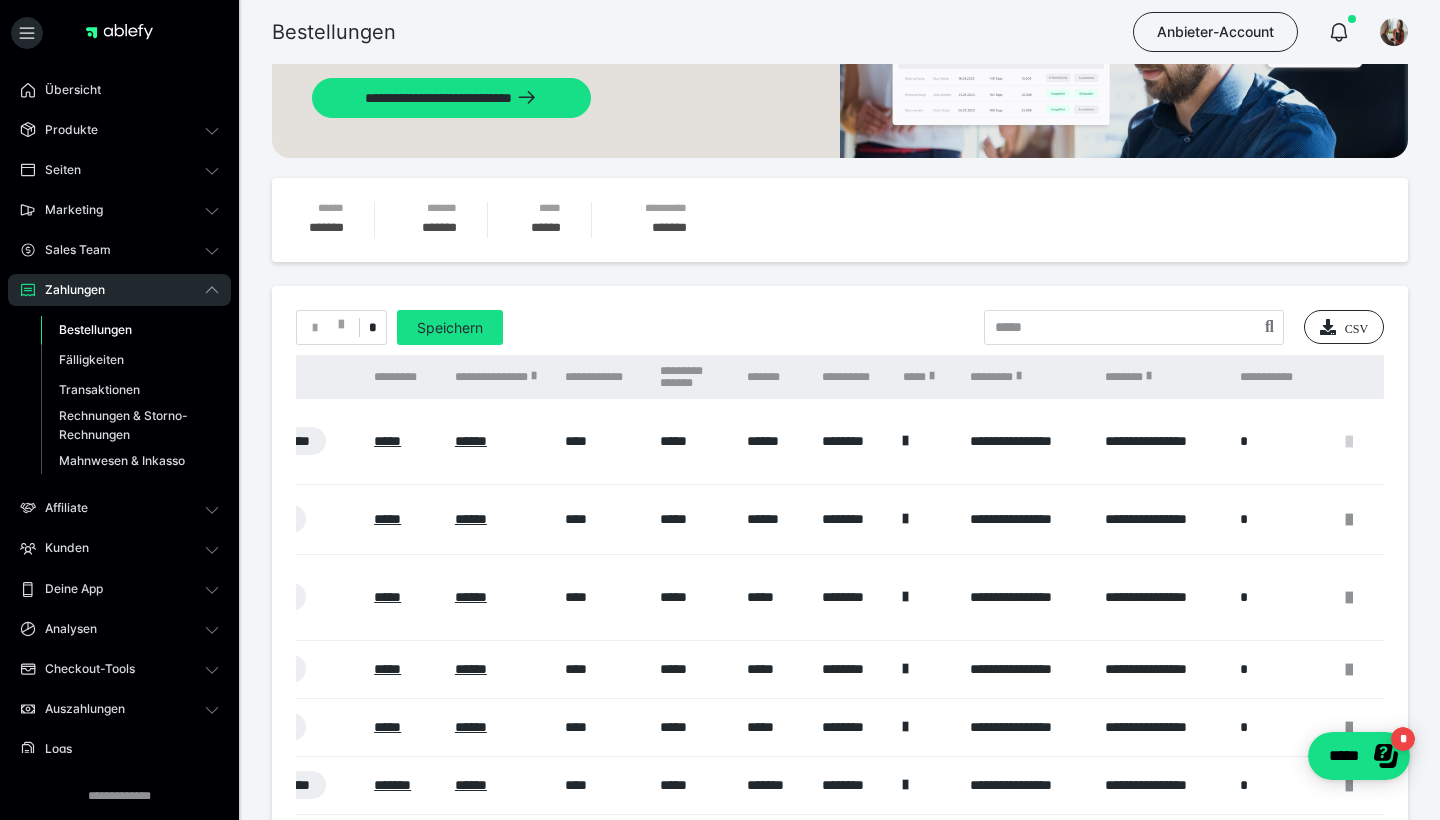 click at bounding box center (1349, 442) 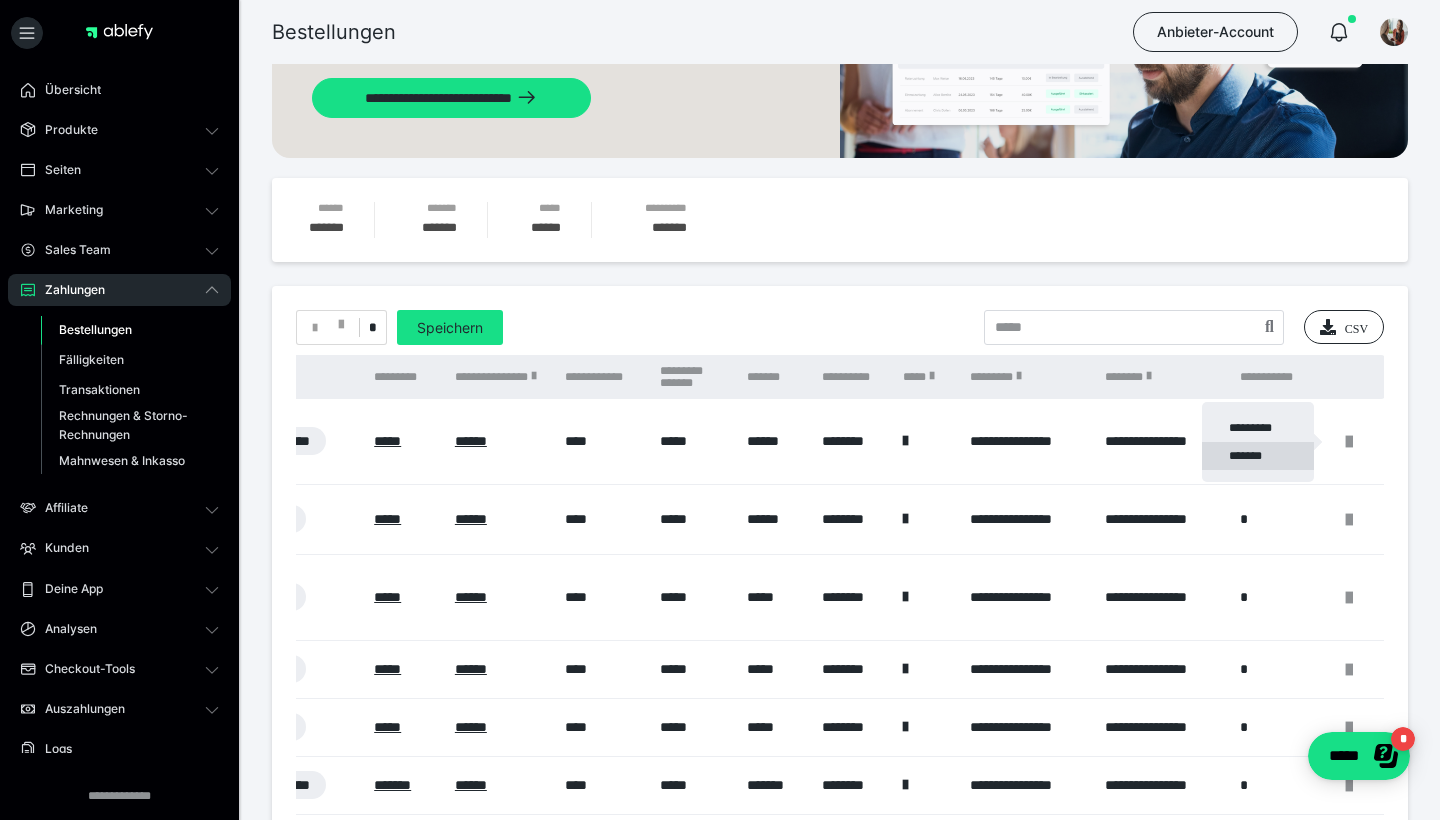 click on "*******" at bounding box center (1258, 456) 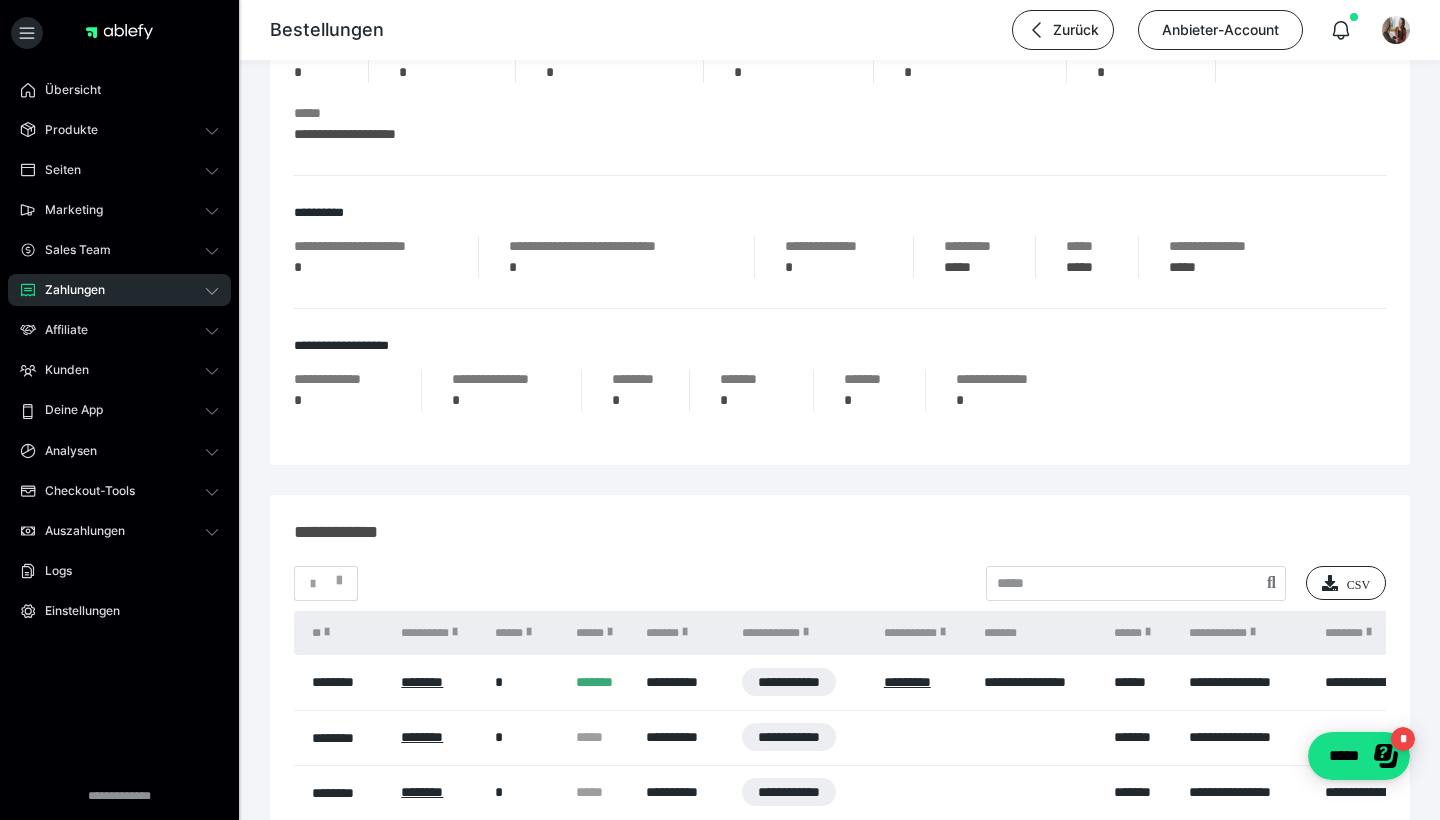 scroll, scrollTop: 1081, scrollLeft: 0, axis: vertical 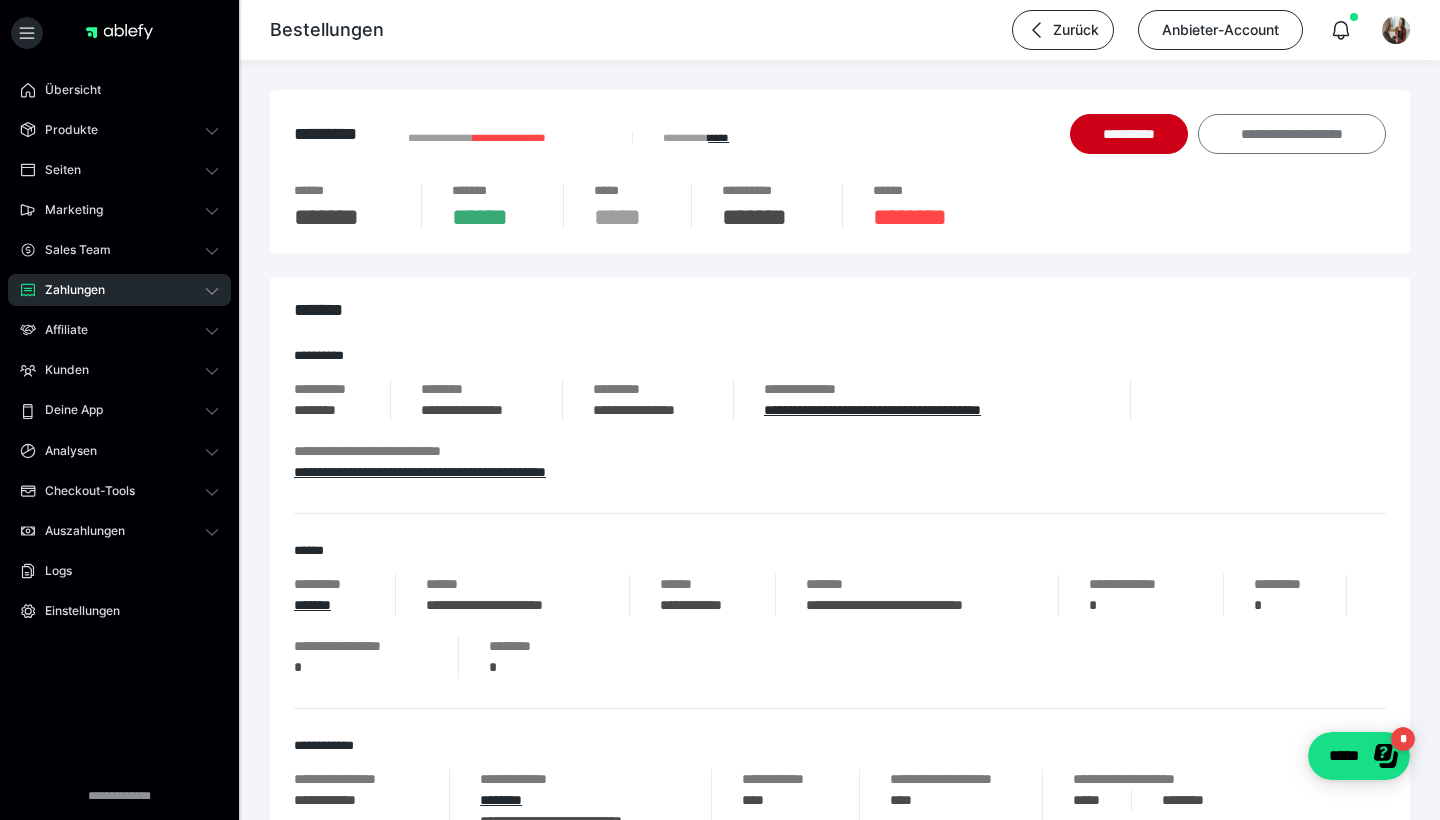 click on "**********" at bounding box center (1292, 134) 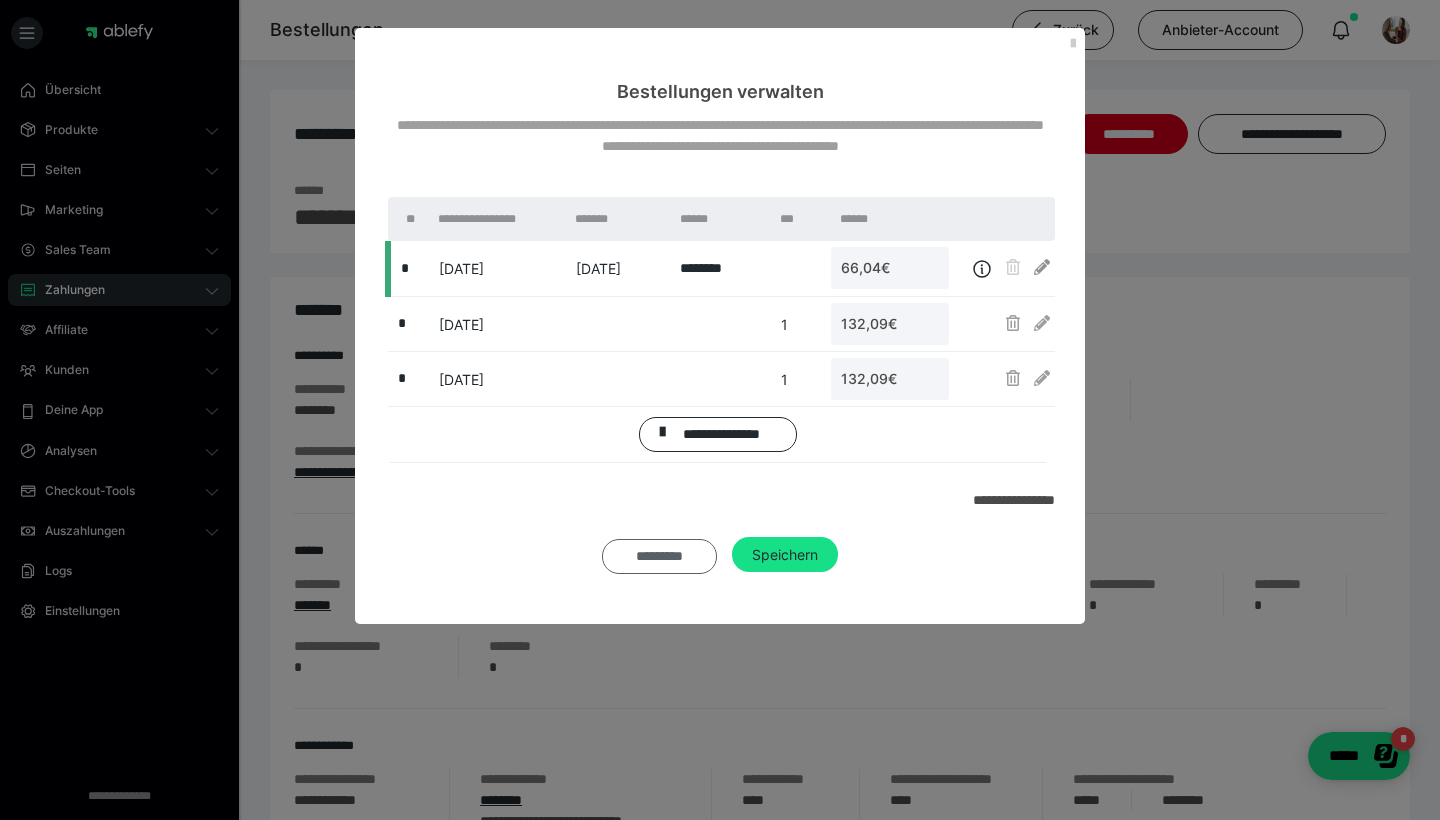 click on "*********" at bounding box center (659, 556) 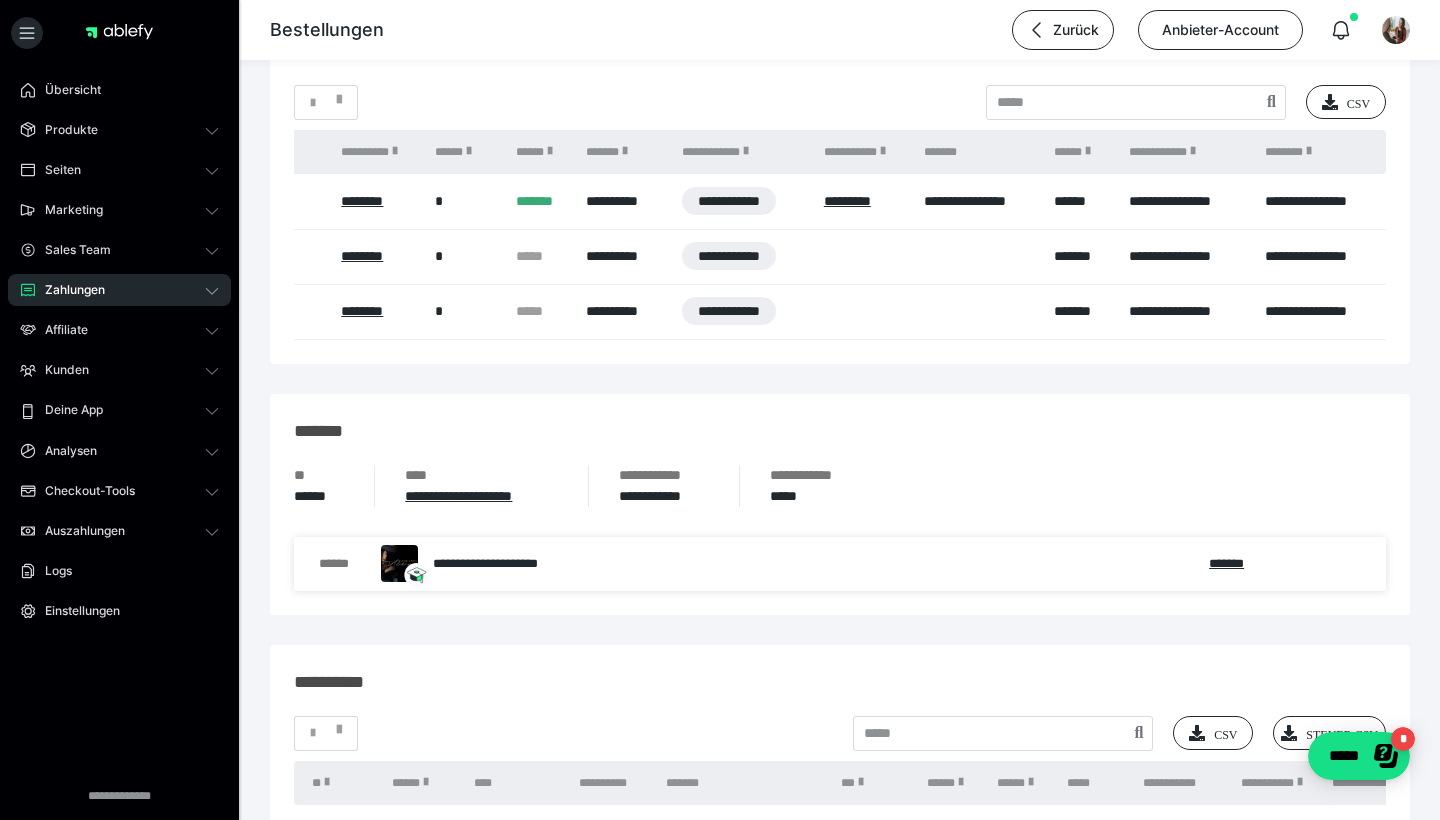 scroll, scrollTop: 1363, scrollLeft: 12, axis: both 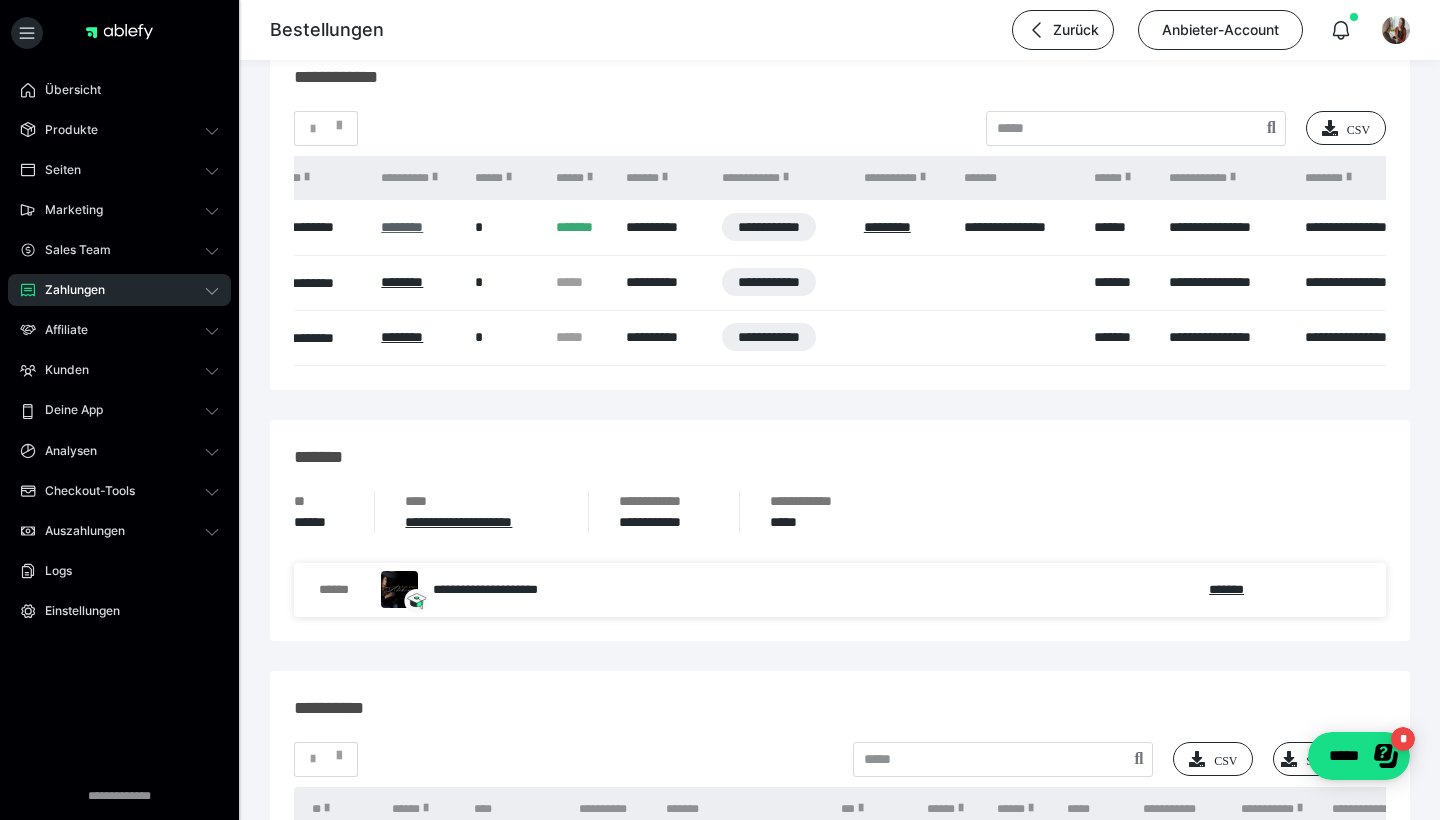 click on "********" at bounding box center (402, 227) 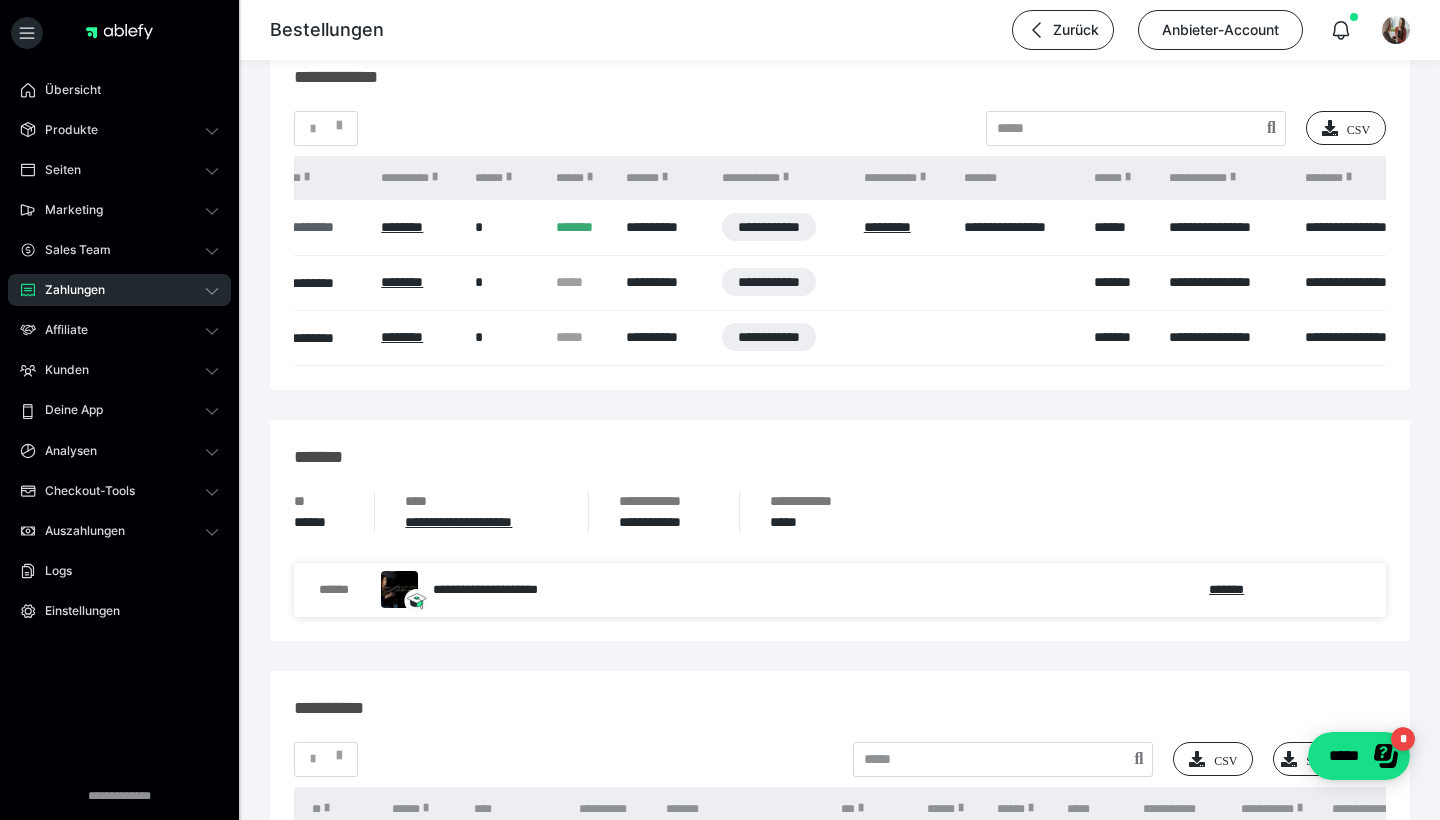 click on "********" at bounding box center (326, 227) 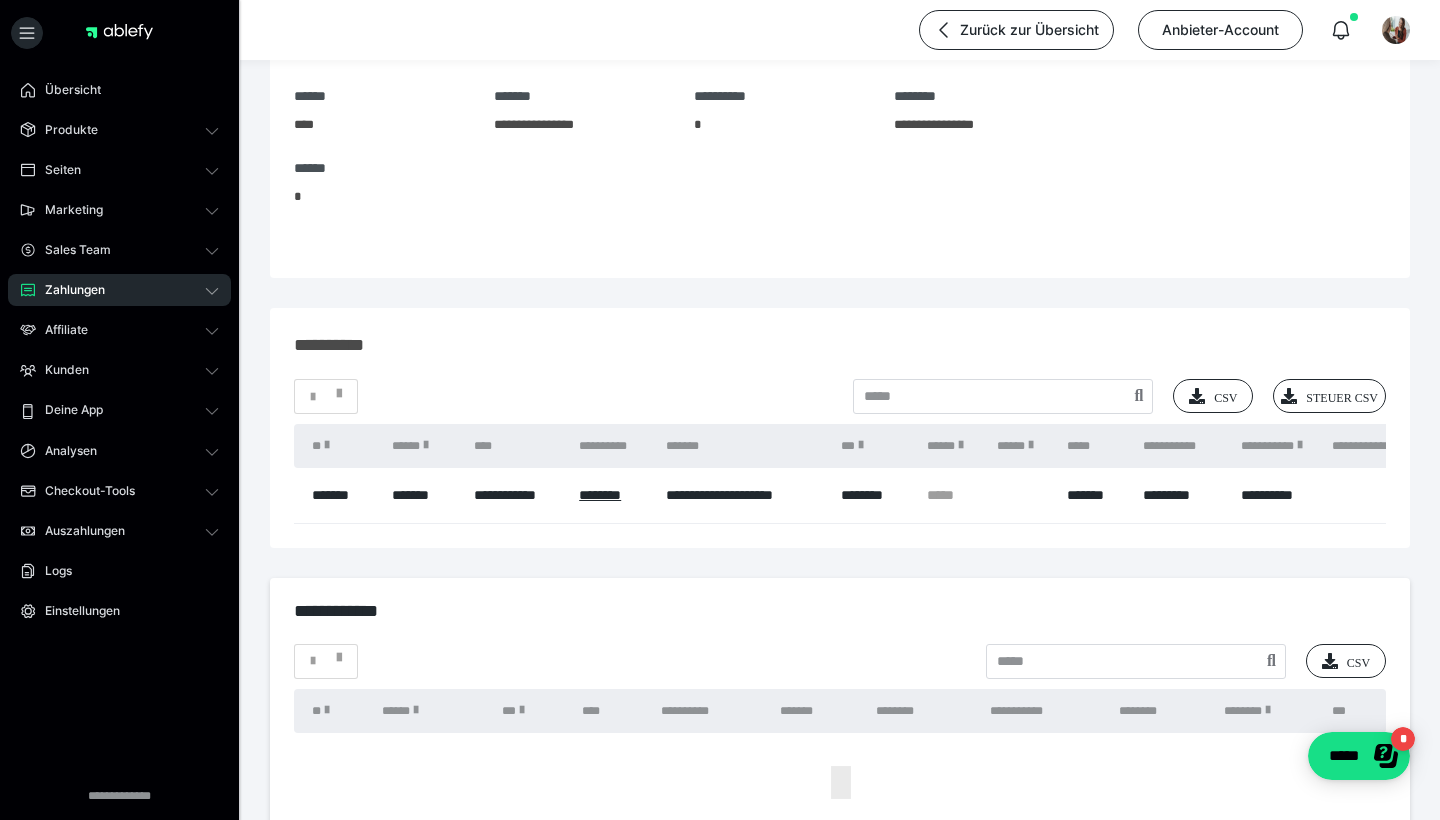 scroll, scrollTop: 216, scrollLeft: 0, axis: vertical 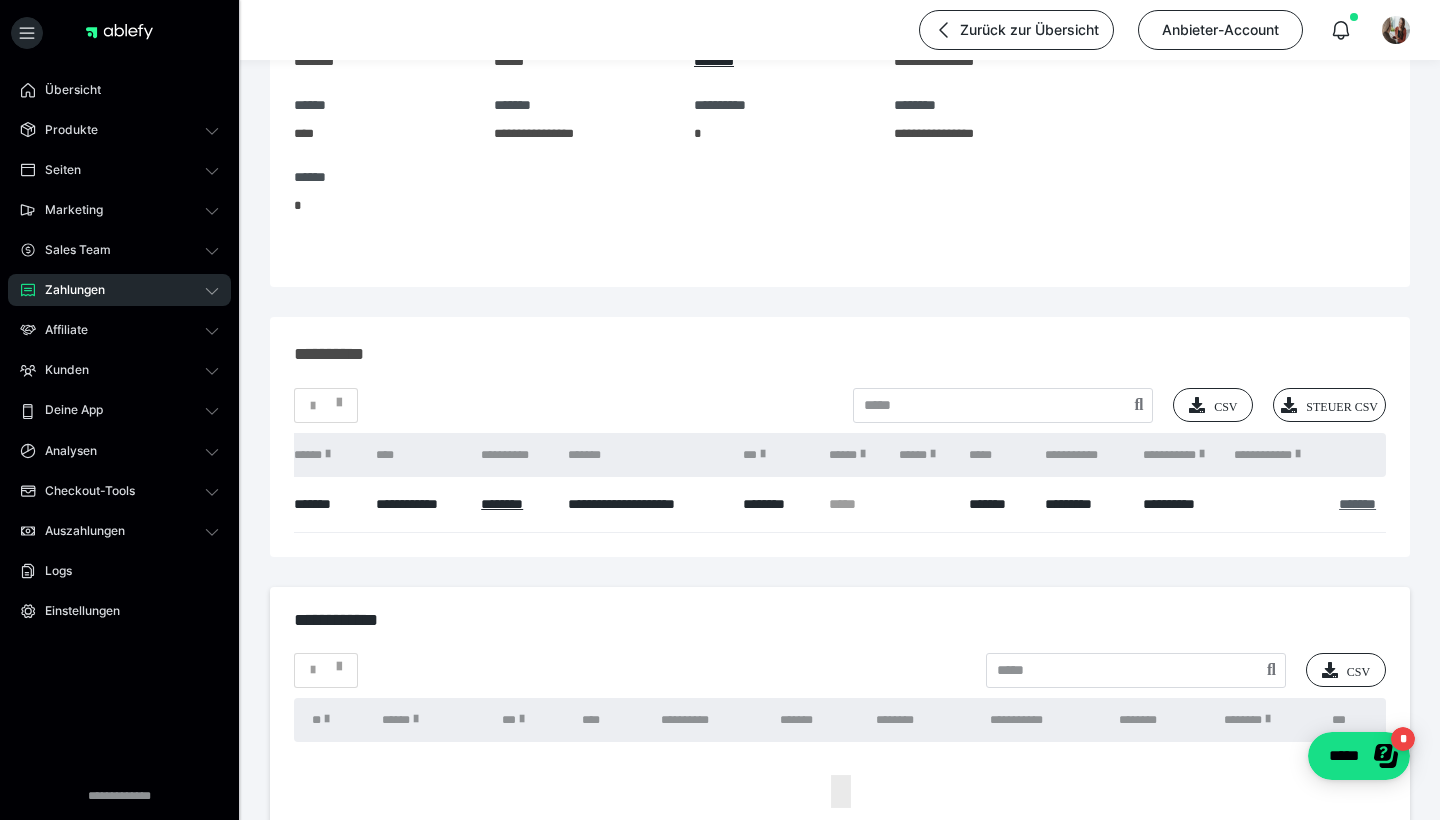 click on "*******" at bounding box center [1357, 504] 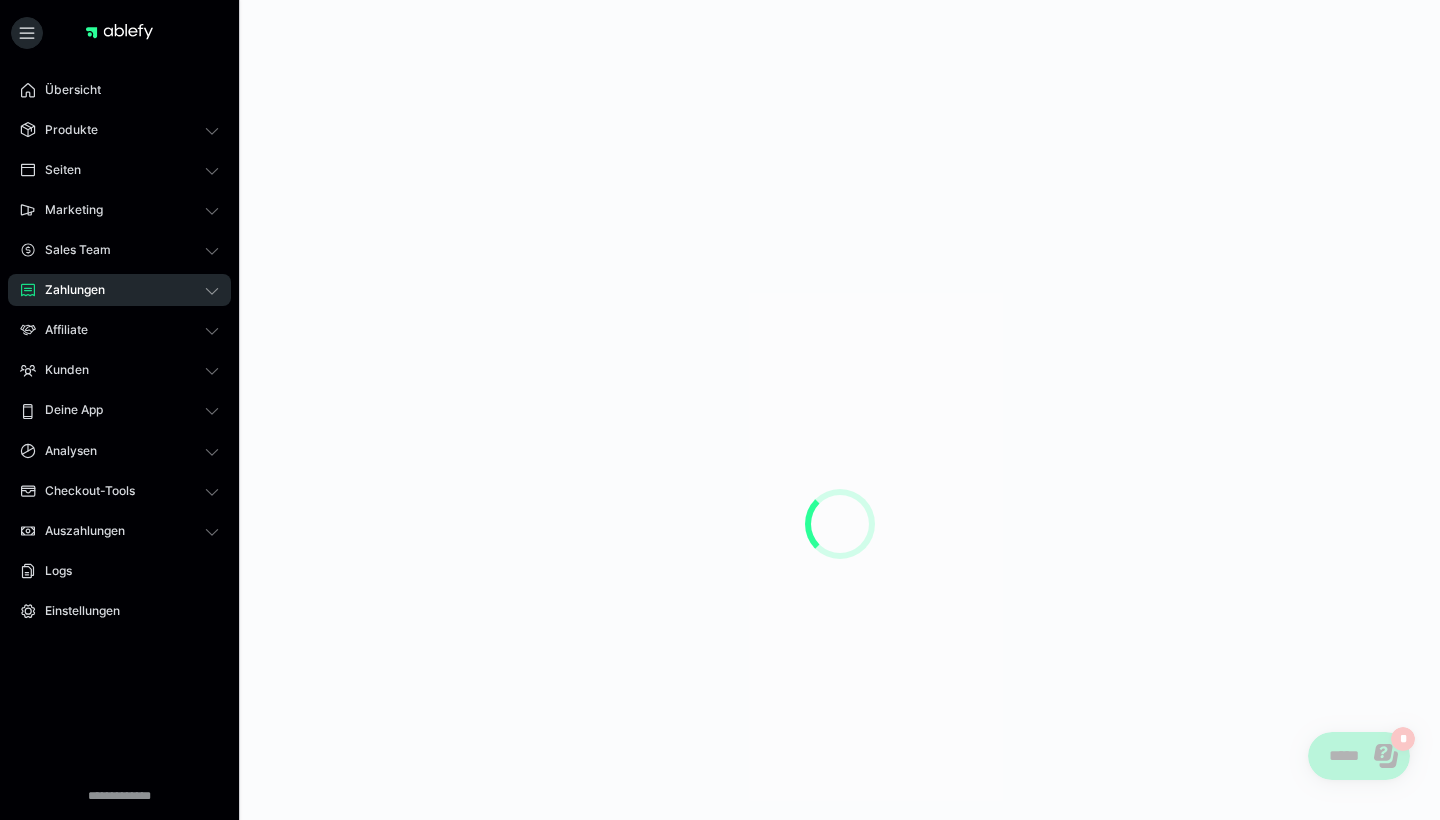 scroll, scrollTop: 0, scrollLeft: 0, axis: both 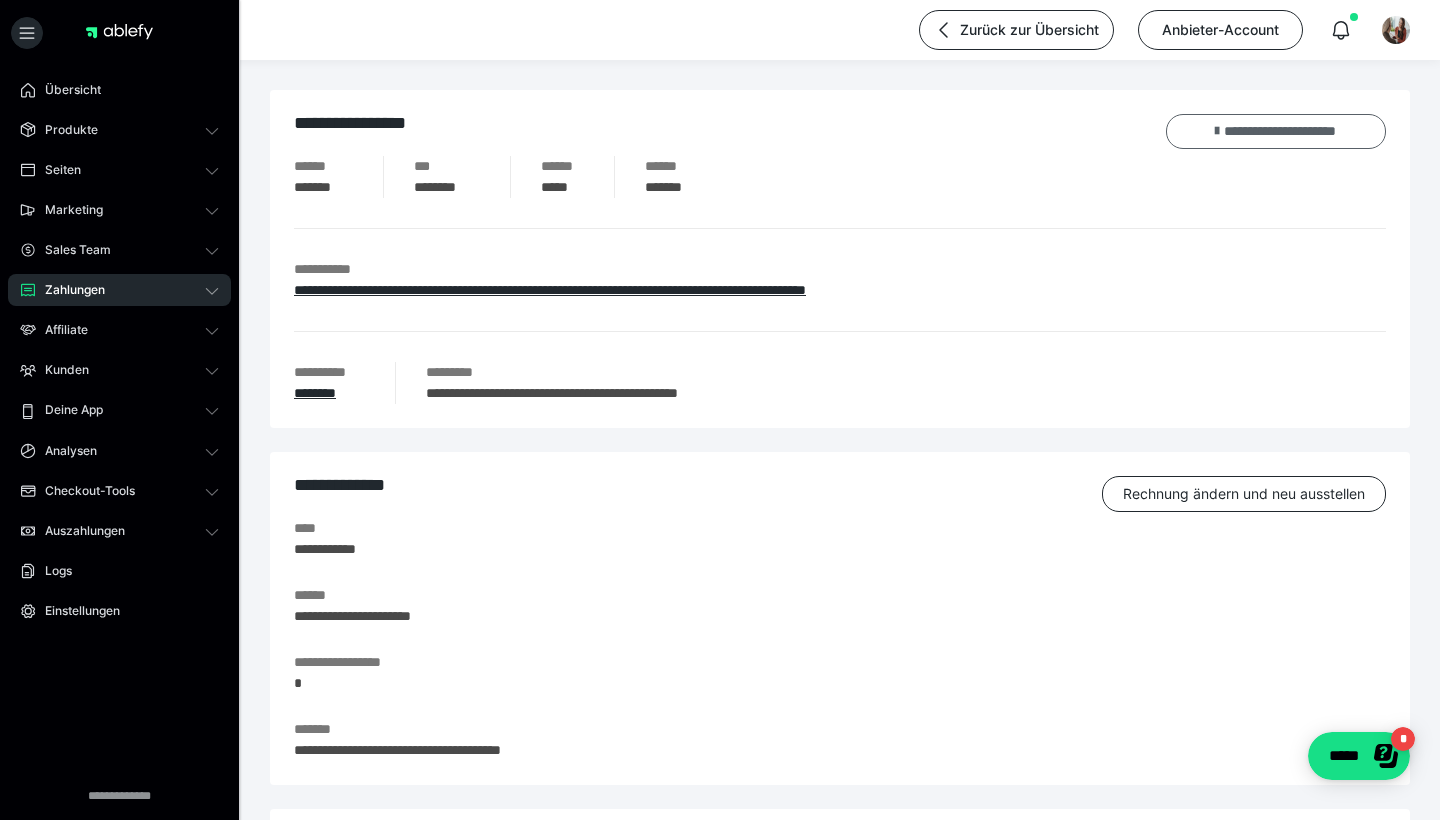 click on "**********" at bounding box center (1276, 131) 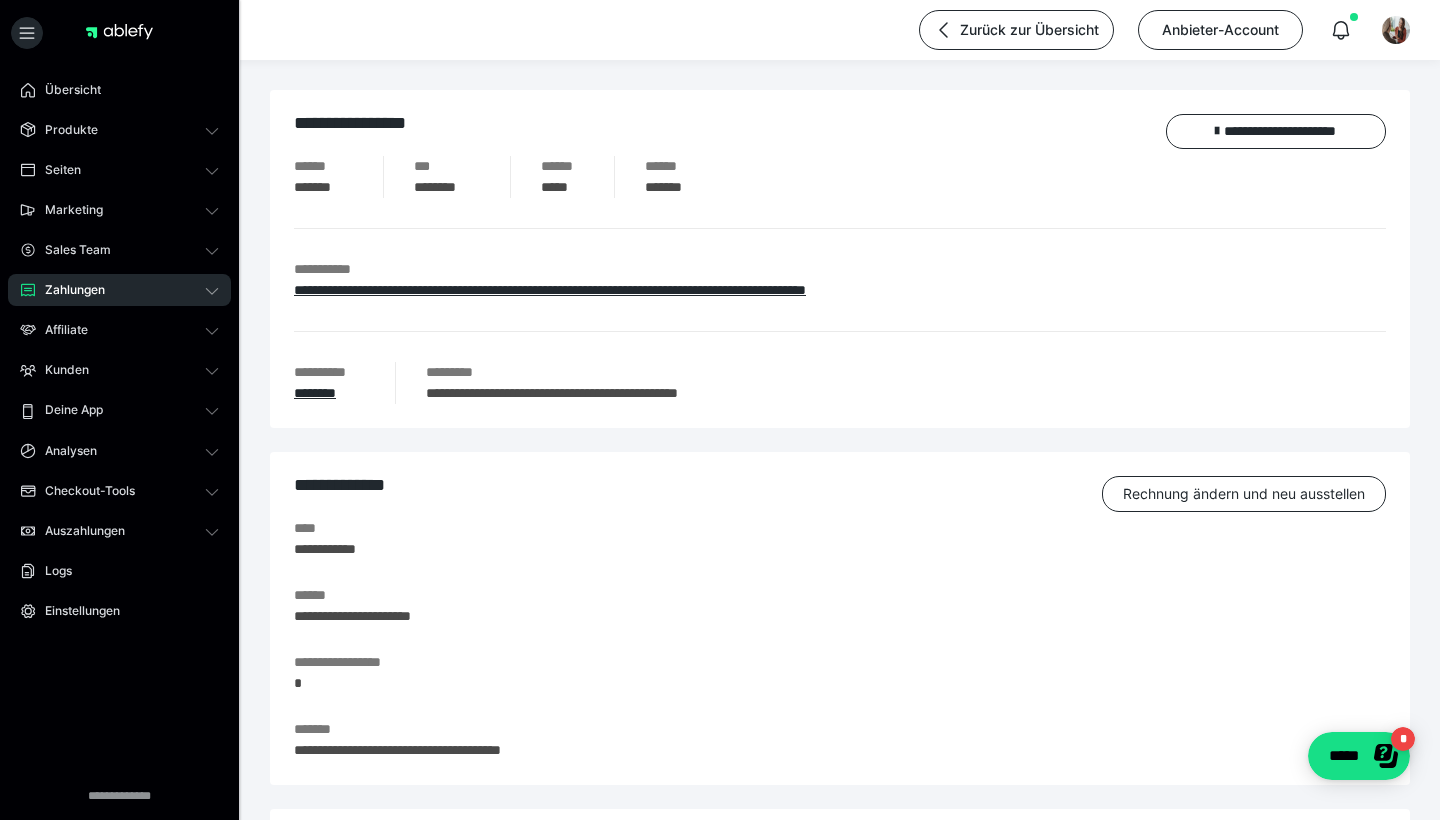 scroll, scrollTop: 0, scrollLeft: 0, axis: both 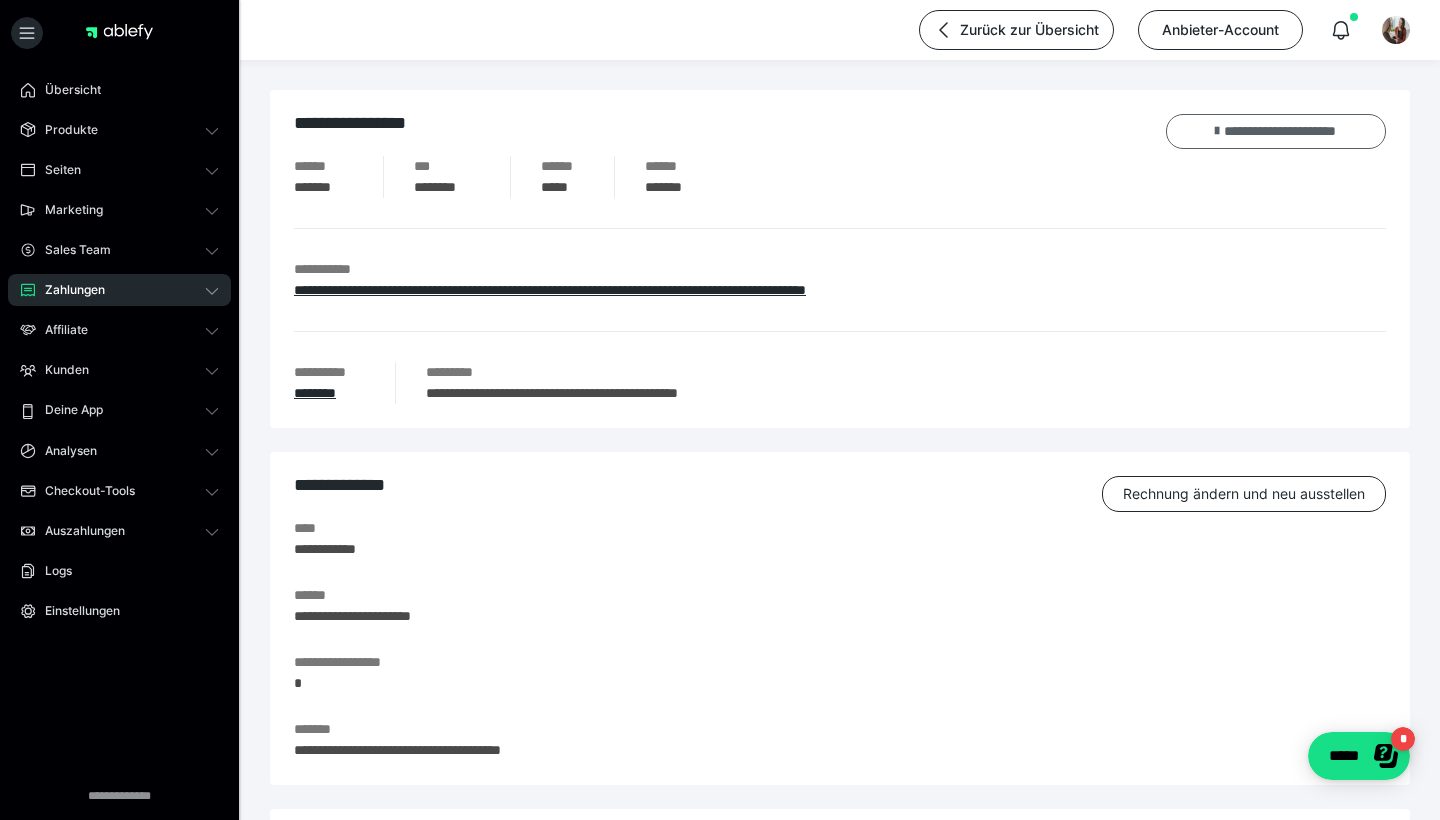 click on "**********" at bounding box center (1276, 131) 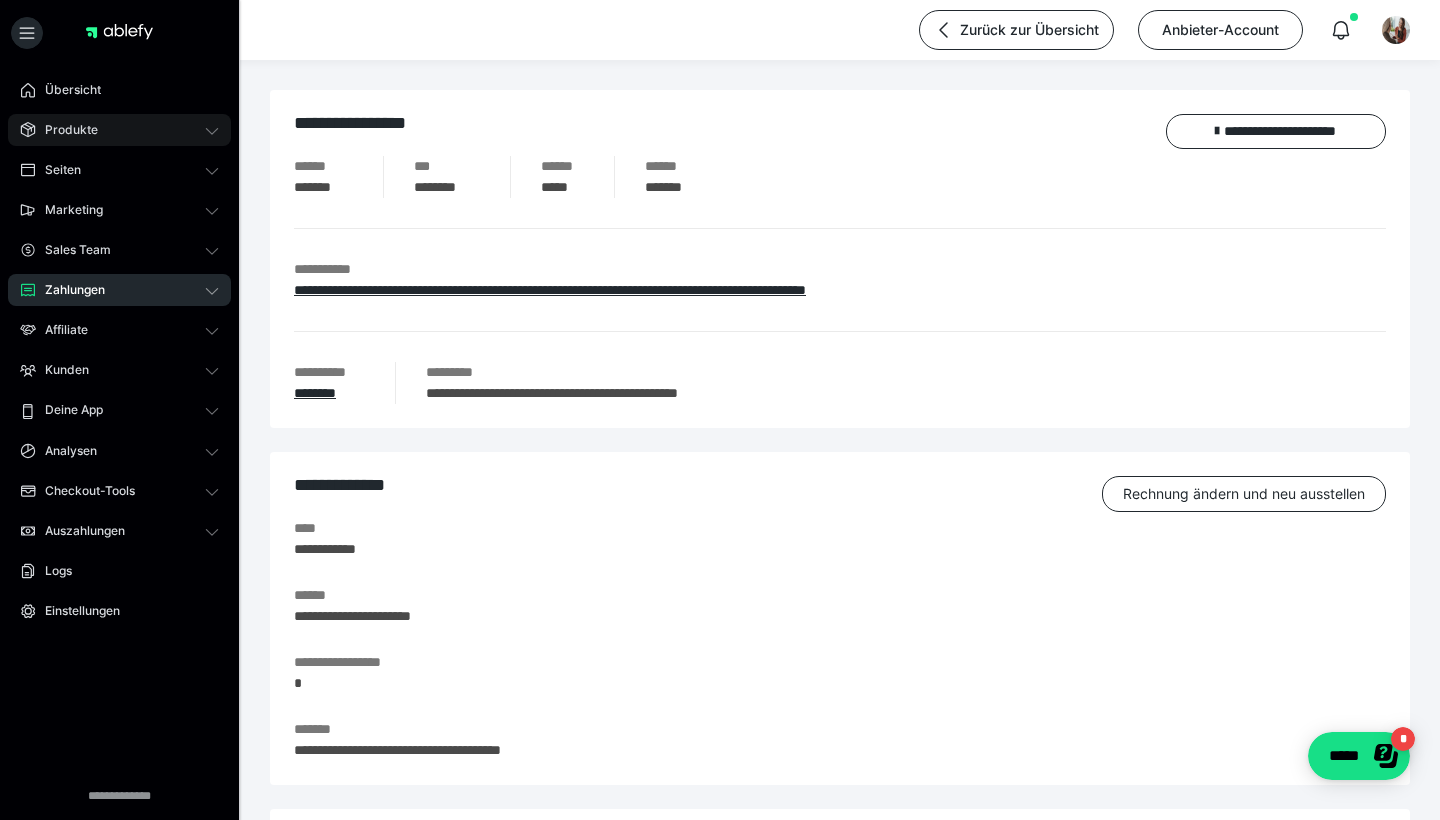 click on "Produkte" at bounding box center (119, 130) 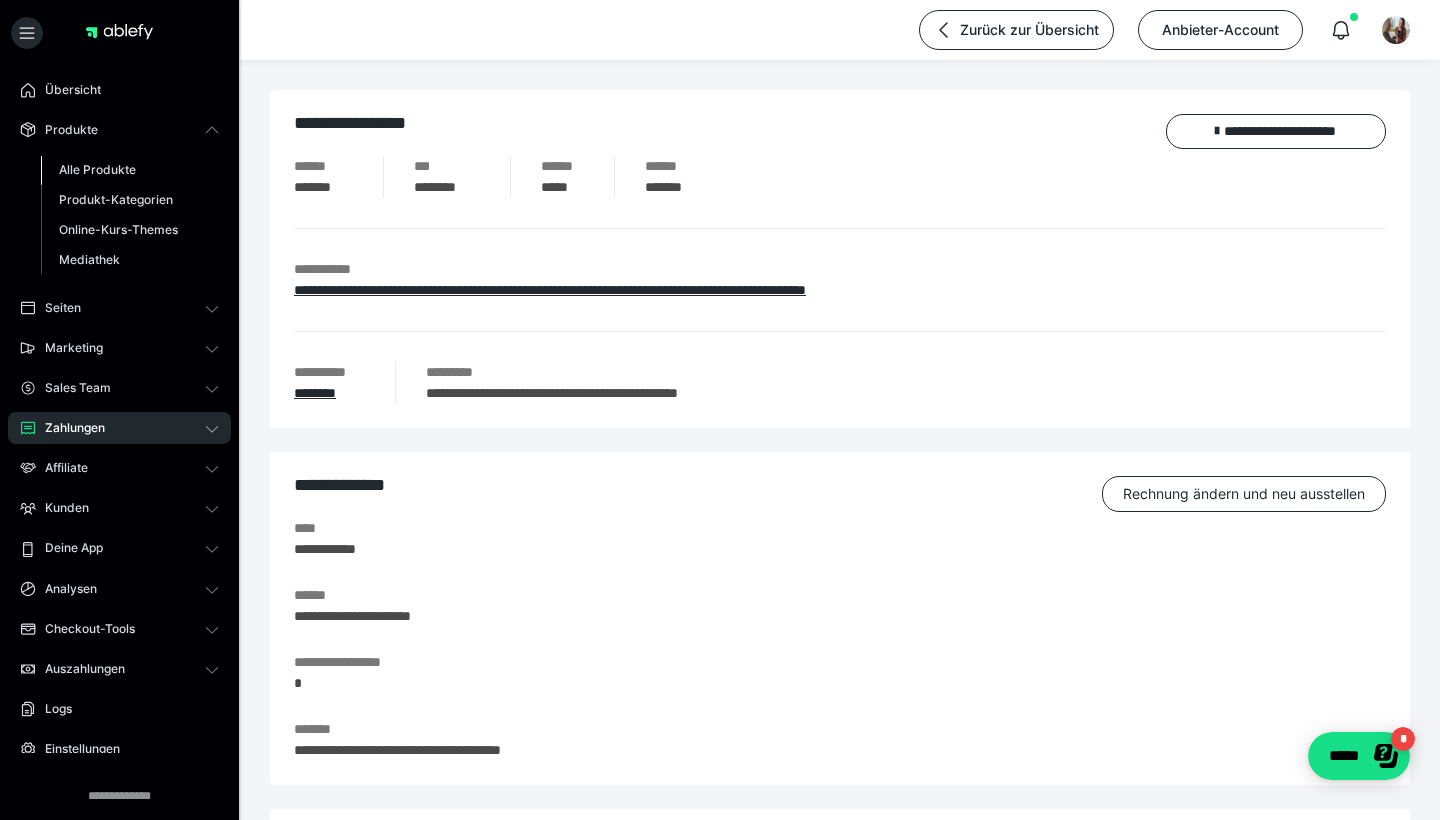 click on "Alle Produkte" at bounding box center [97, 169] 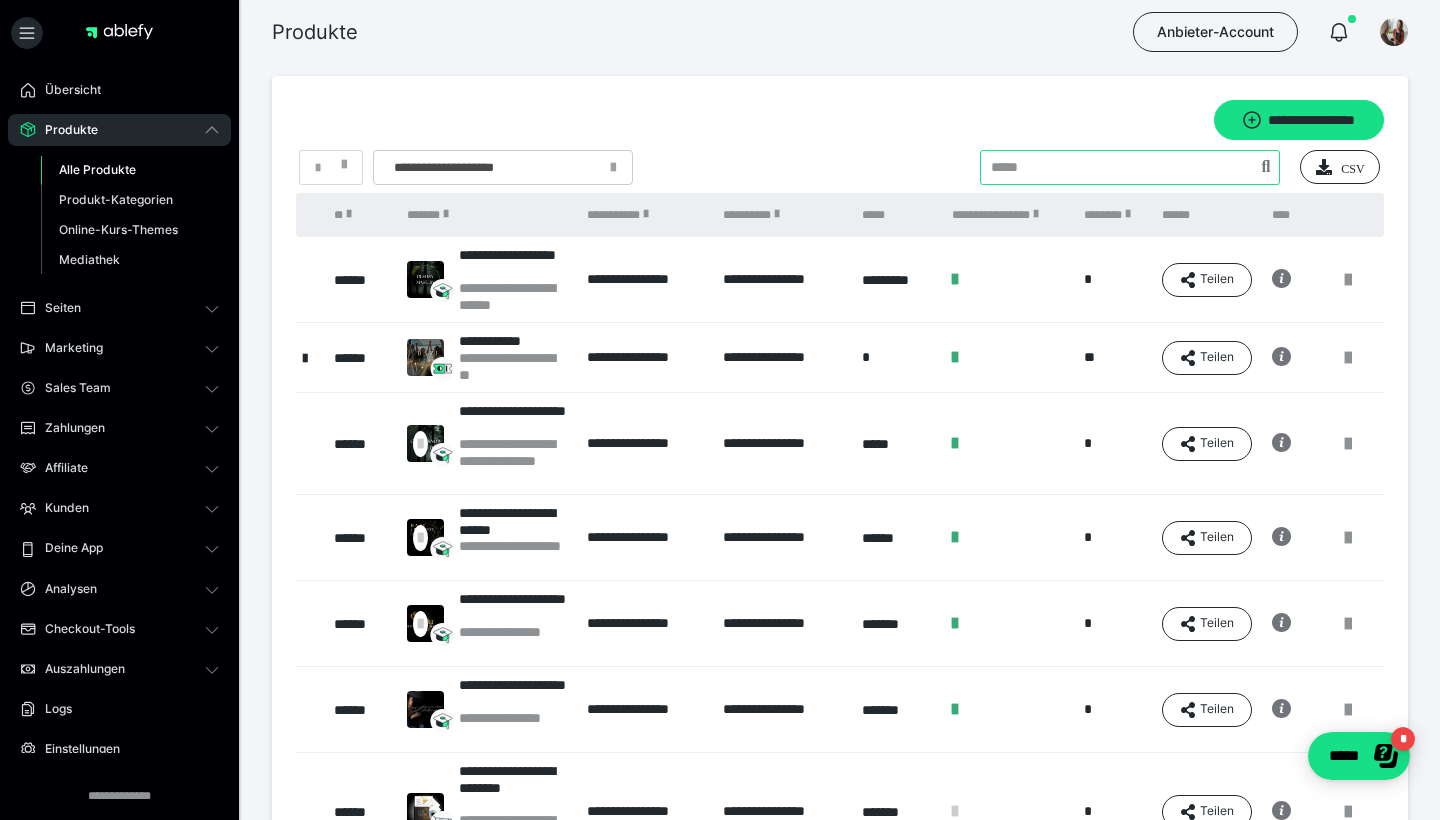 click at bounding box center [1130, 167] 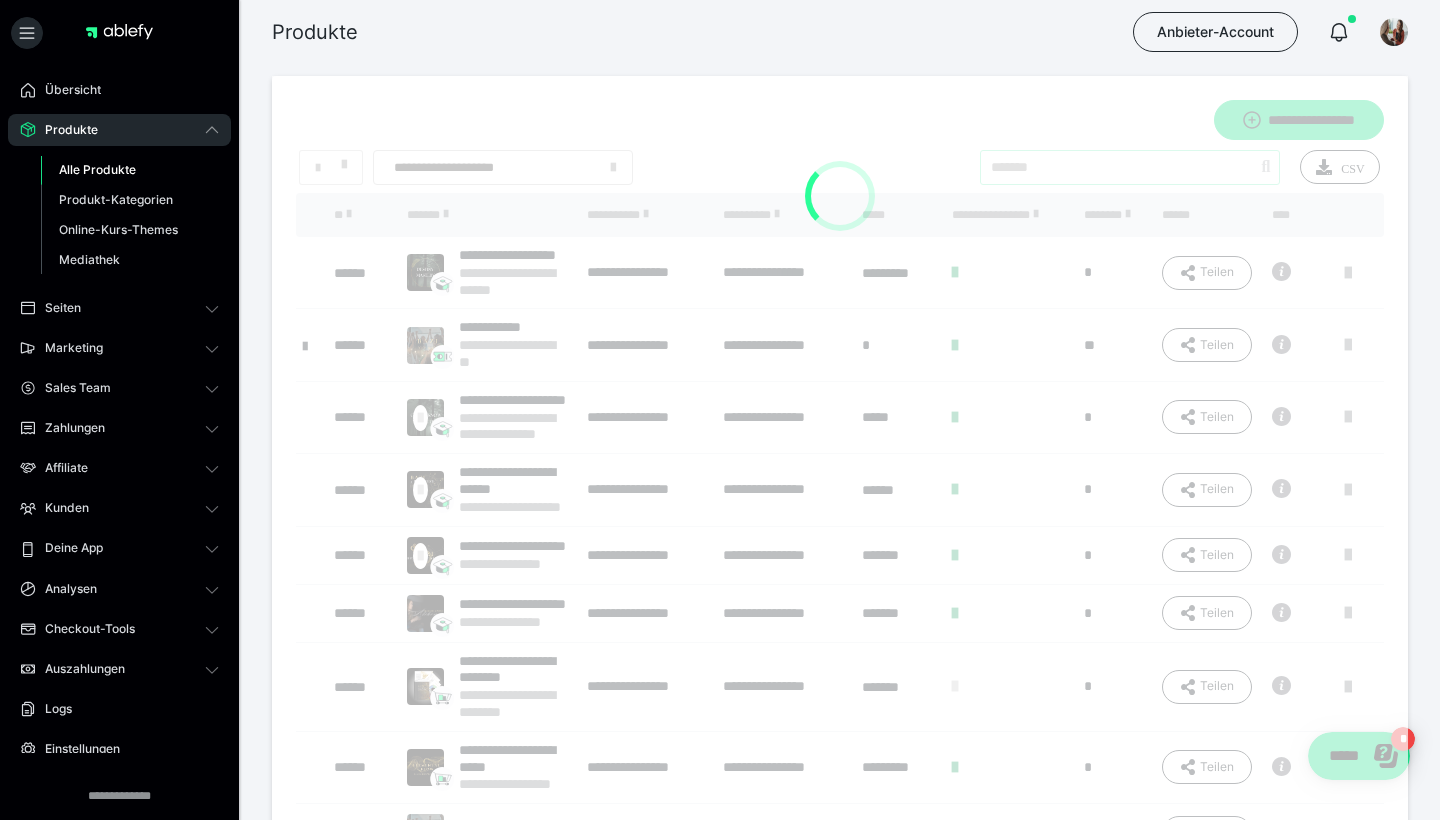 type on "*******" 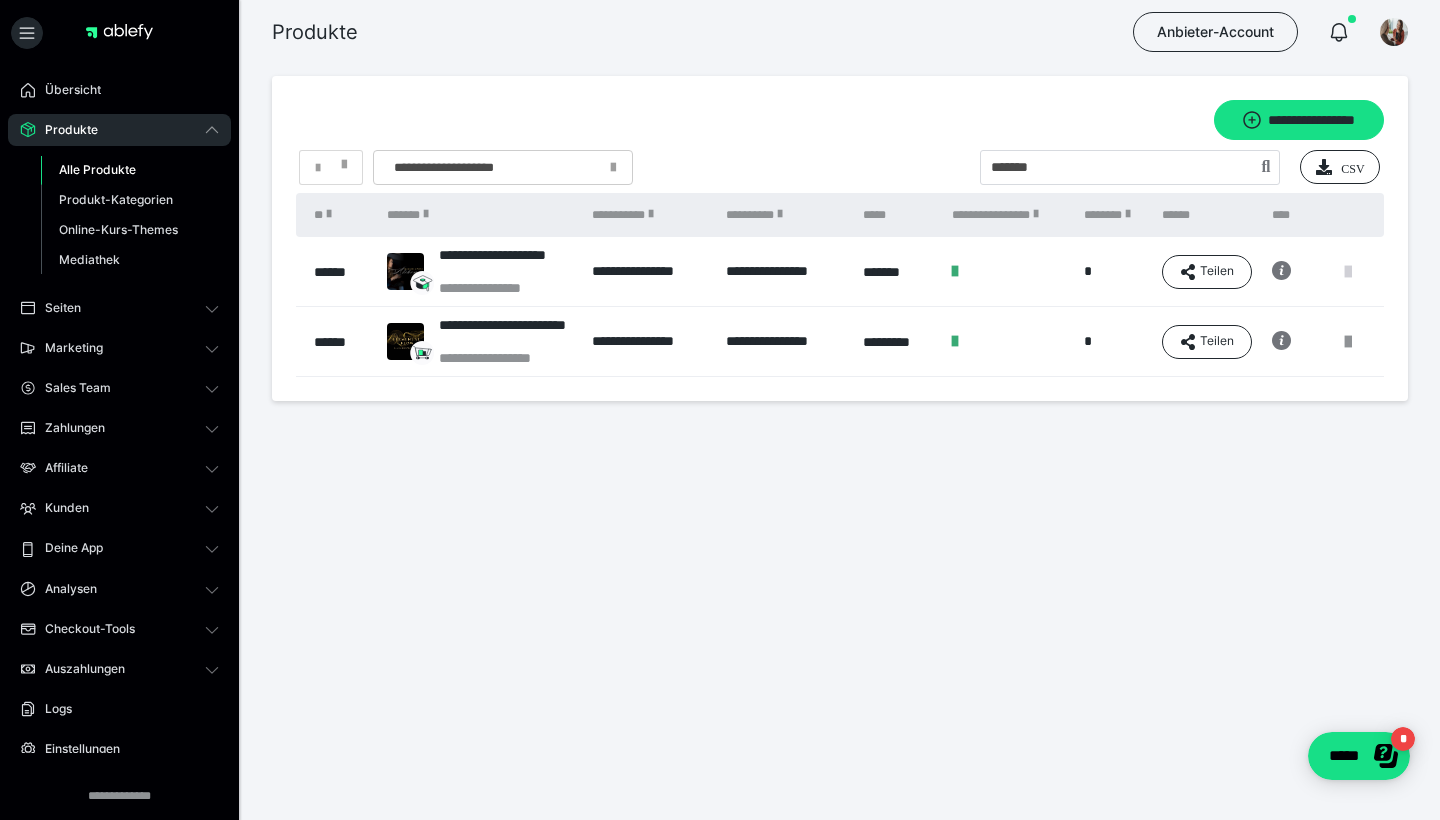 click at bounding box center [1348, 272] 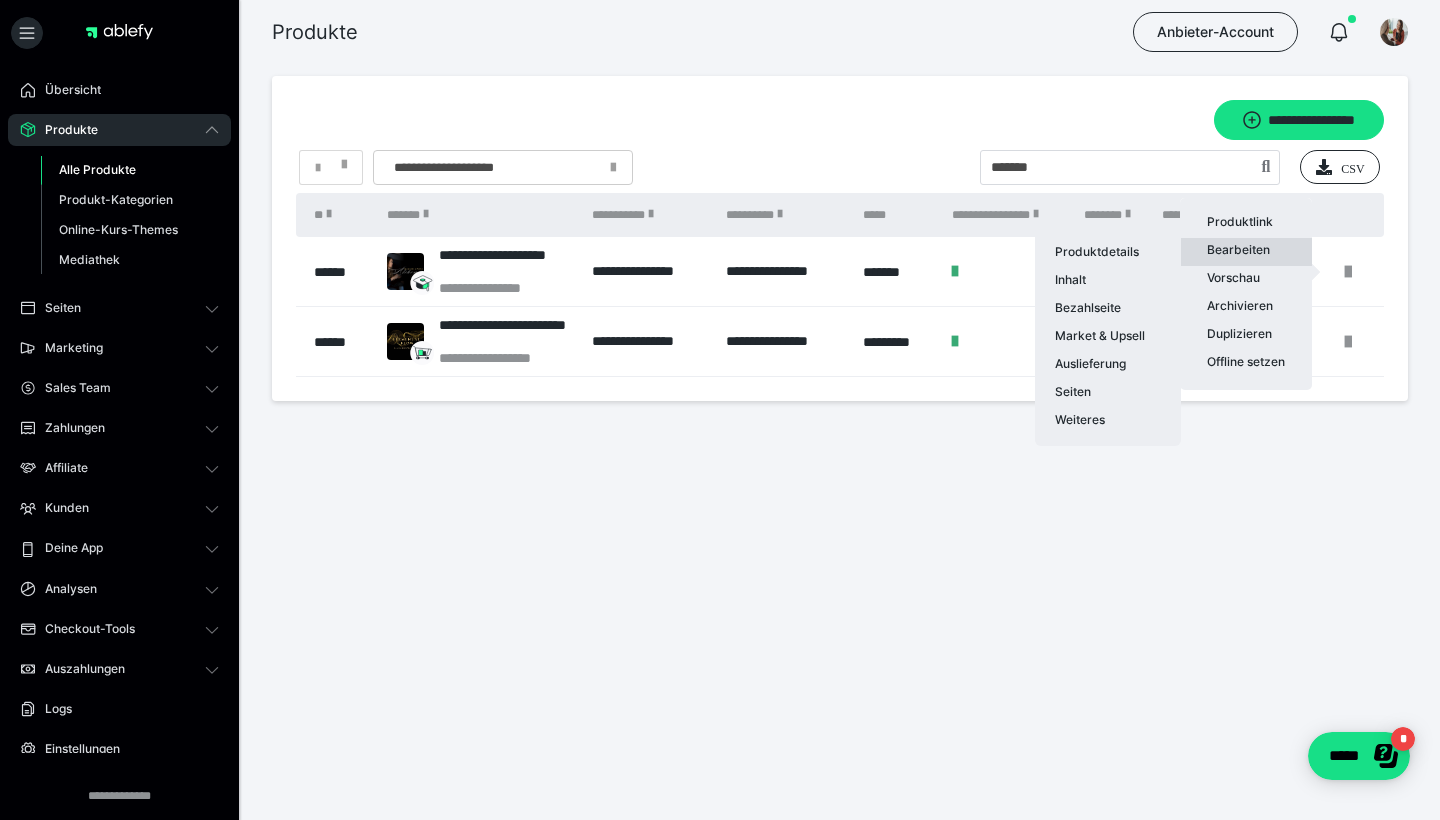 click on "Bearbeiten Produktdetails Inhalt Bezahlseite Market & Upsell Auslieferung Seiten Weiteres" at bounding box center [1246, 252] 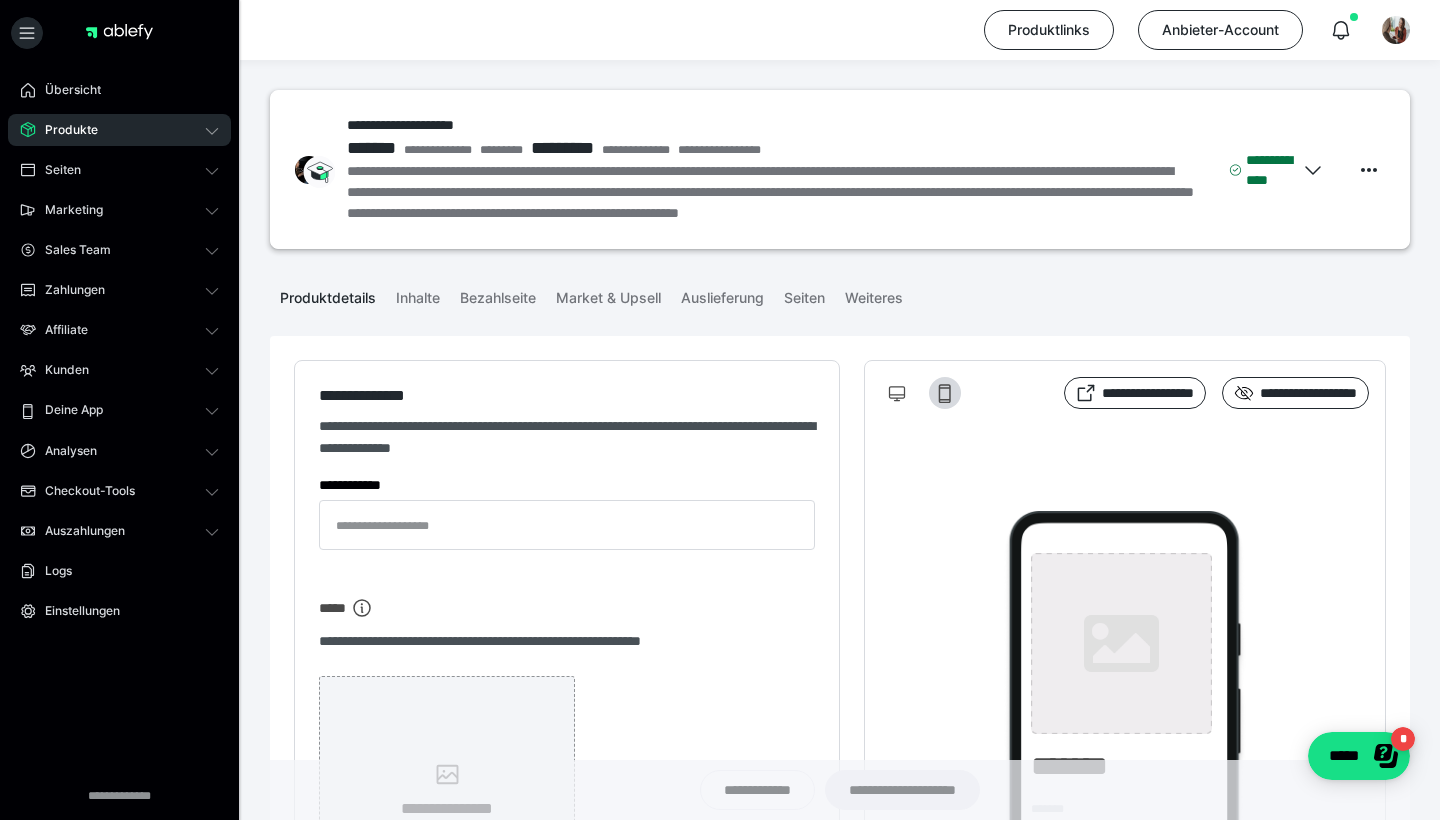 type on "**********" 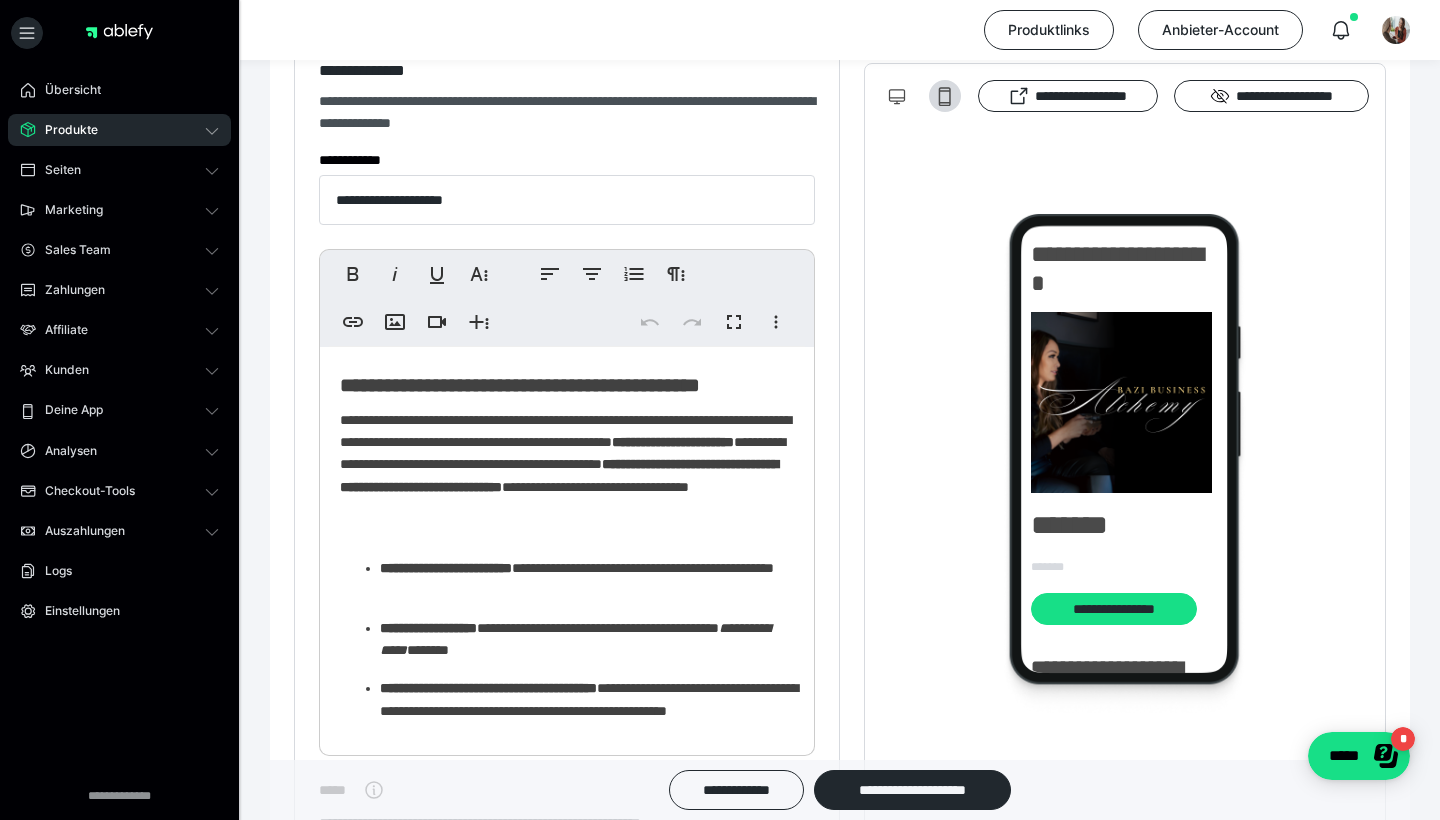 scroll, scrollTop: 382, scrollLeft: 0, axis: vertical 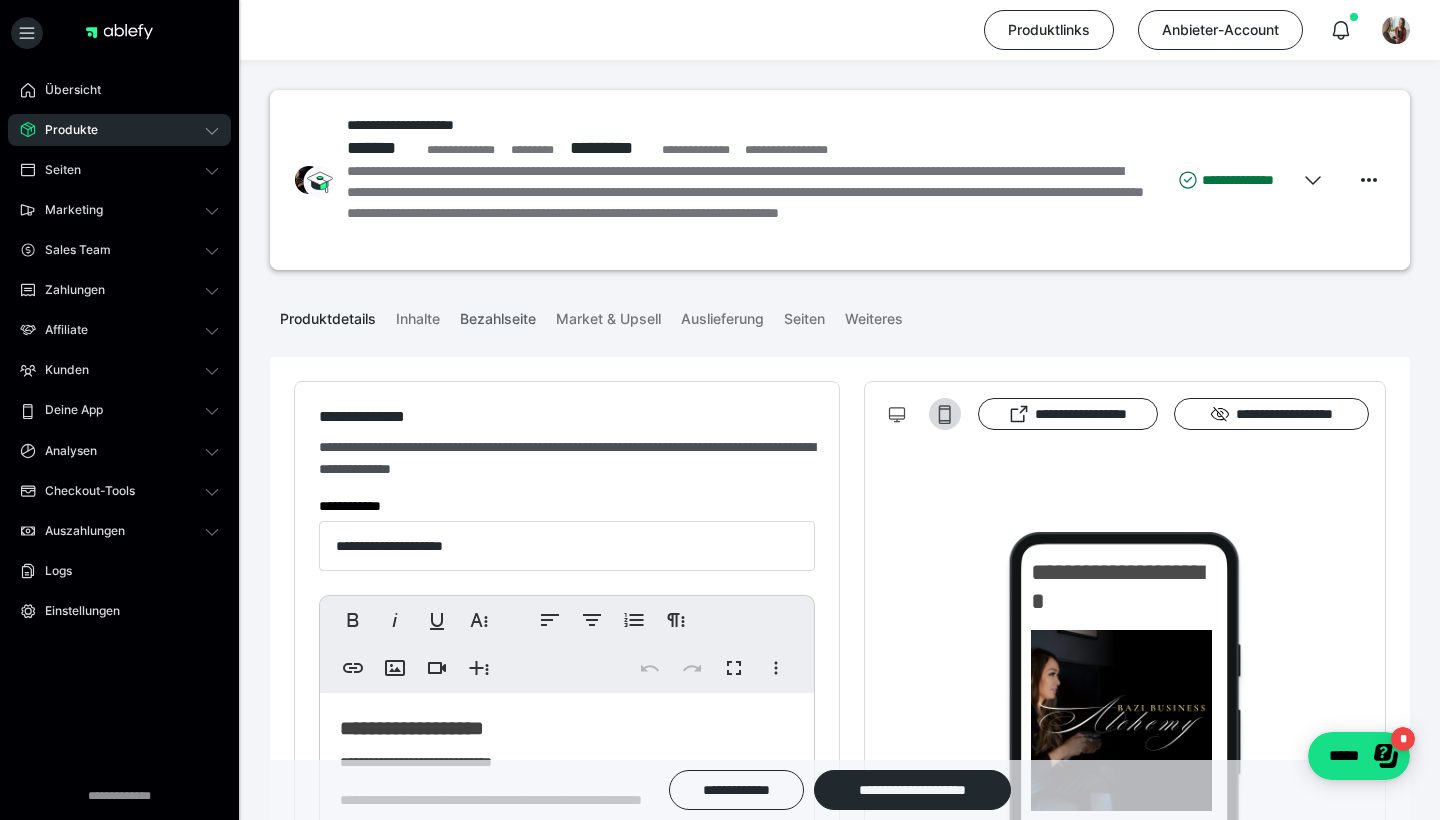 click on "Bezahlseite" at bounding box center [498, 315] 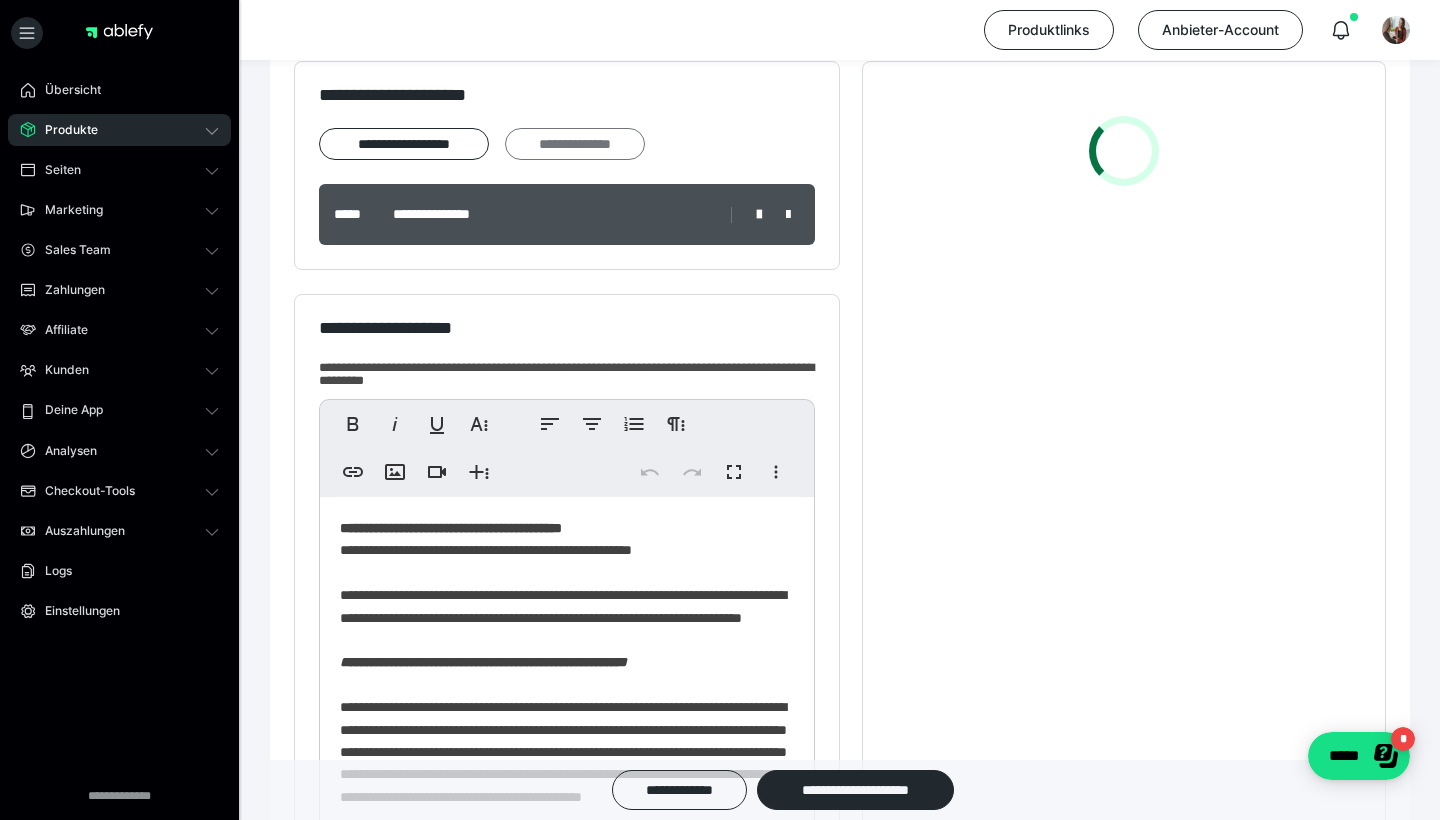 scroll, scrollTop: 615, scrollLeft: 0, axis: vertical 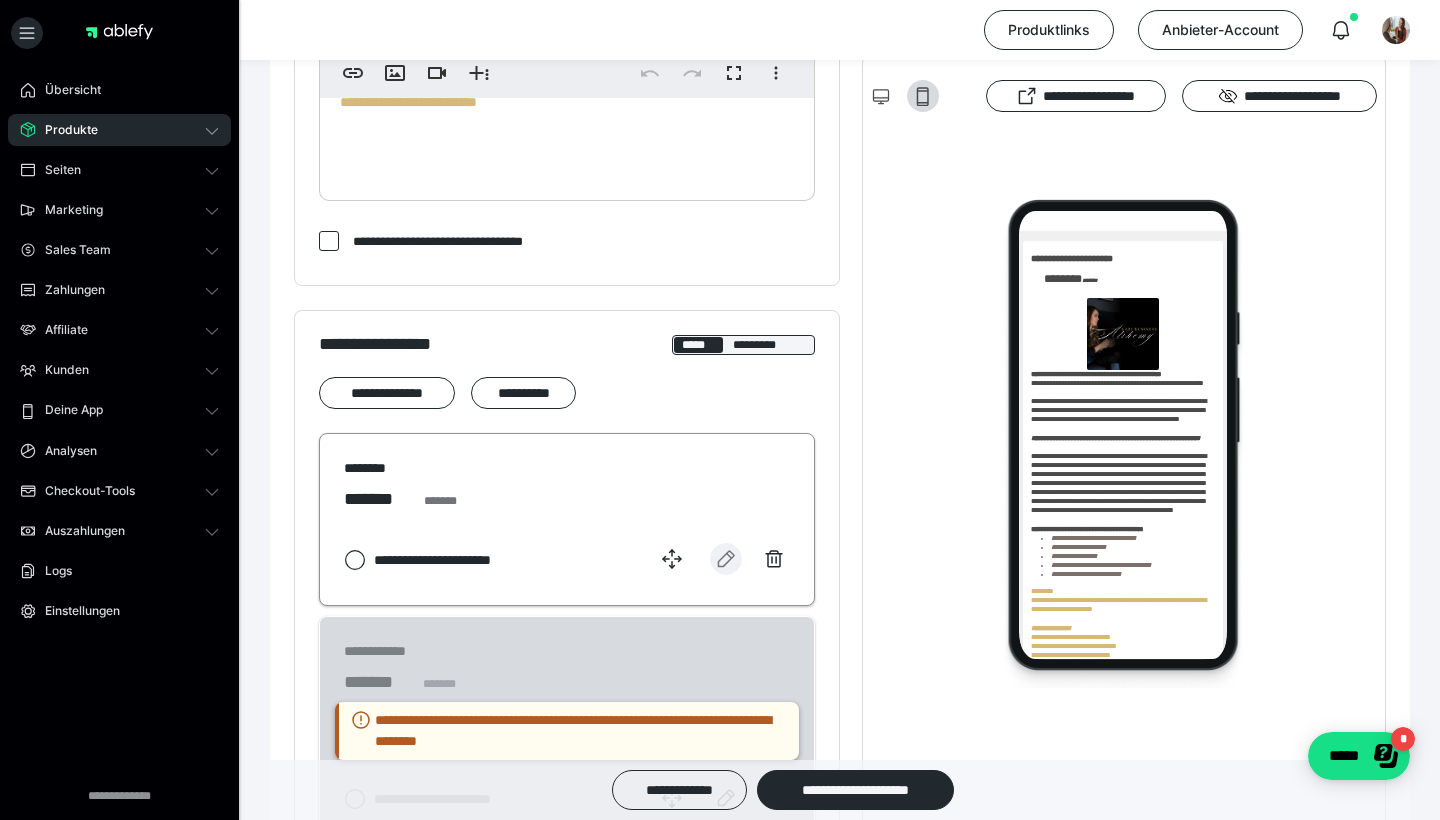 click 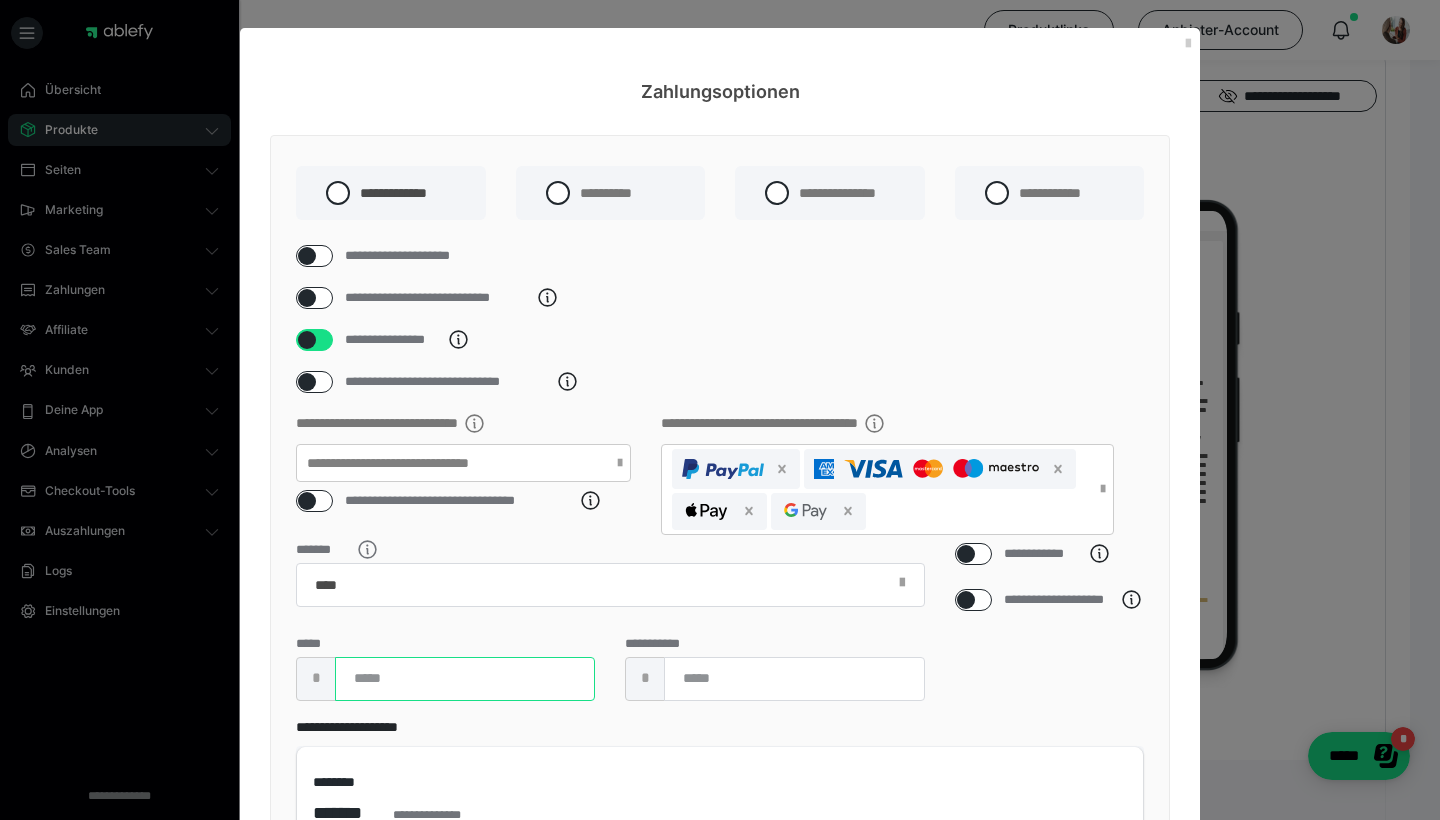 click on "***" at bounding box center [465, 679] 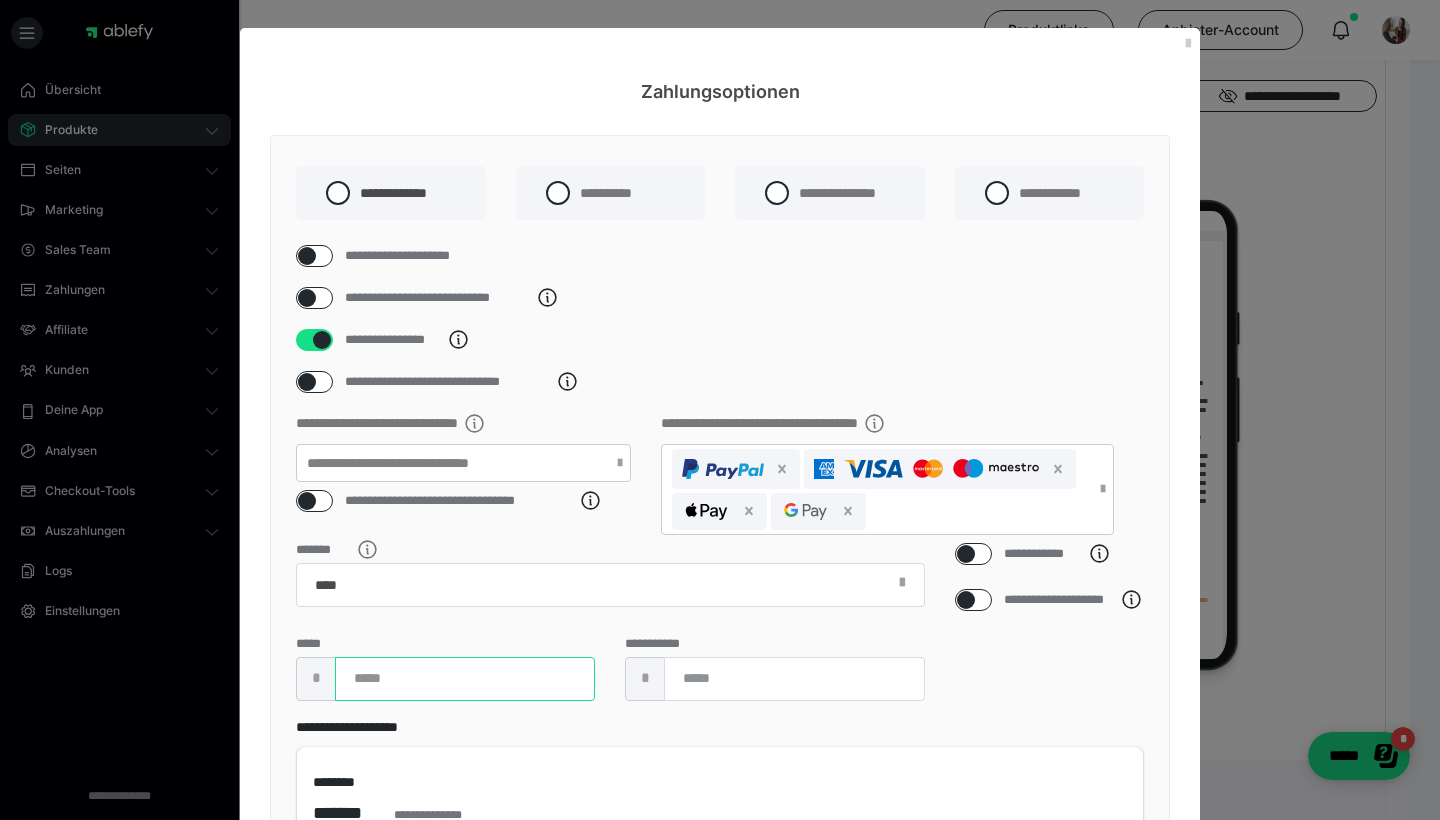 type on "***" 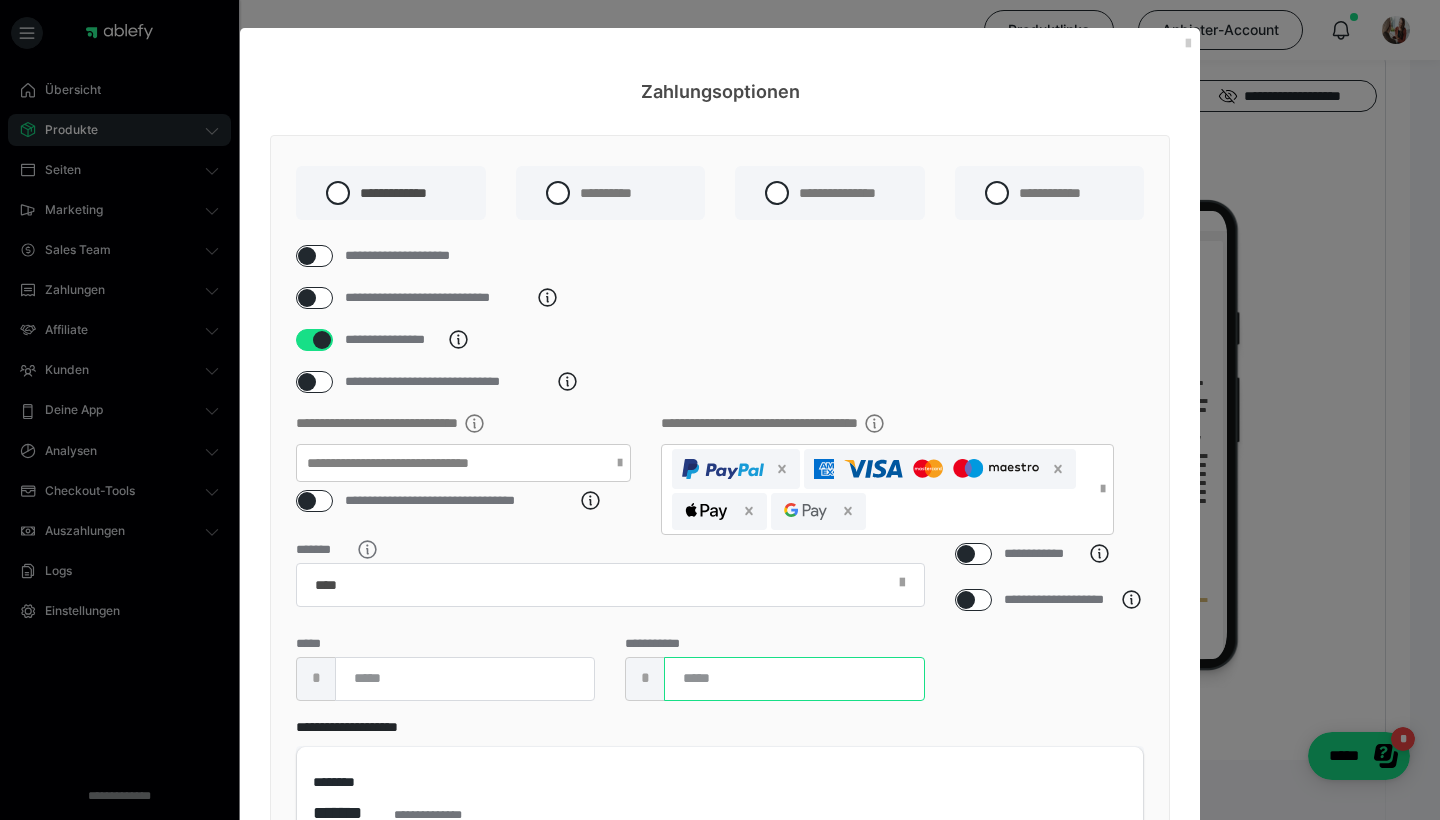 click at bounding box center [794, 679] 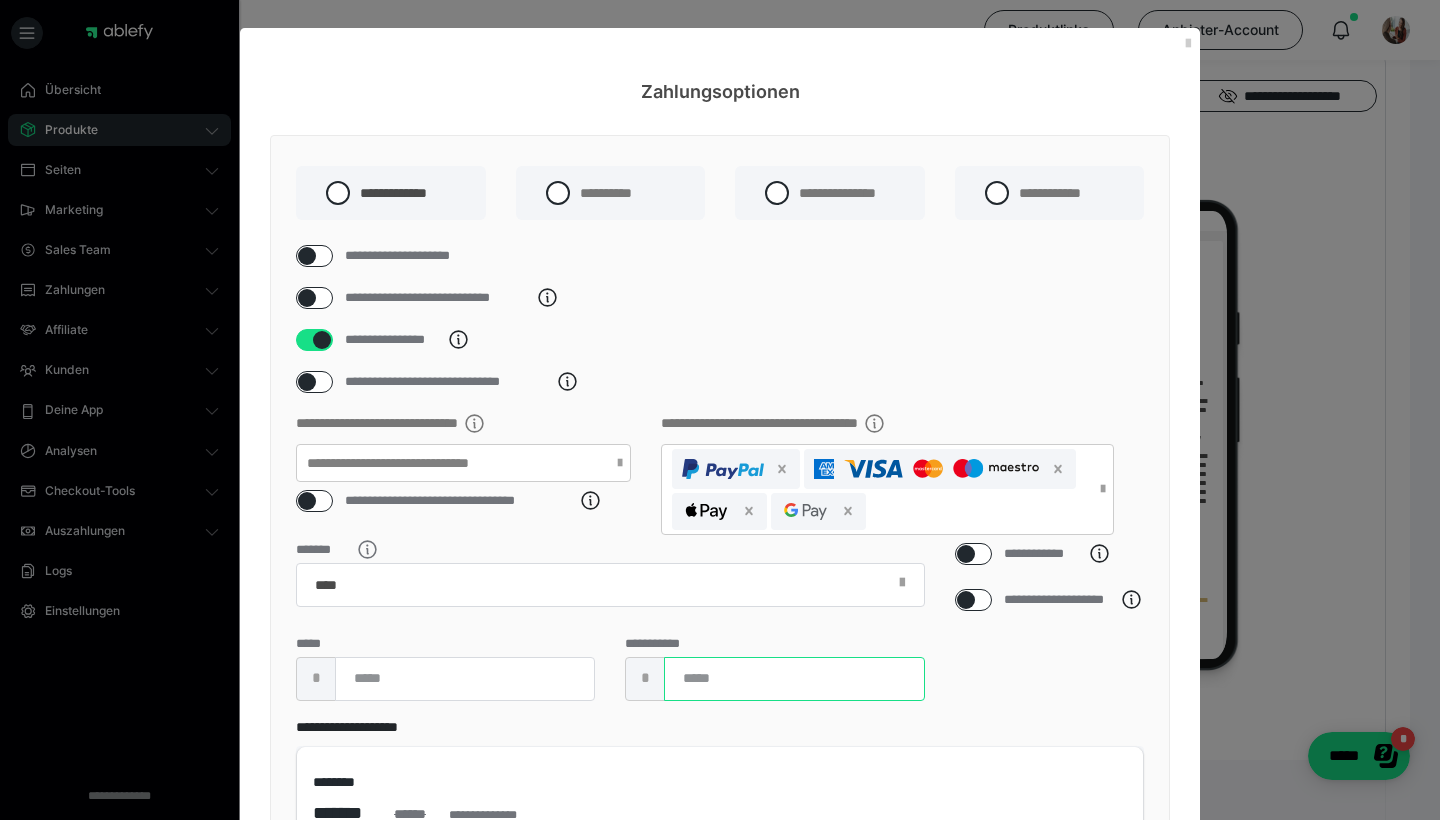 type on "***" 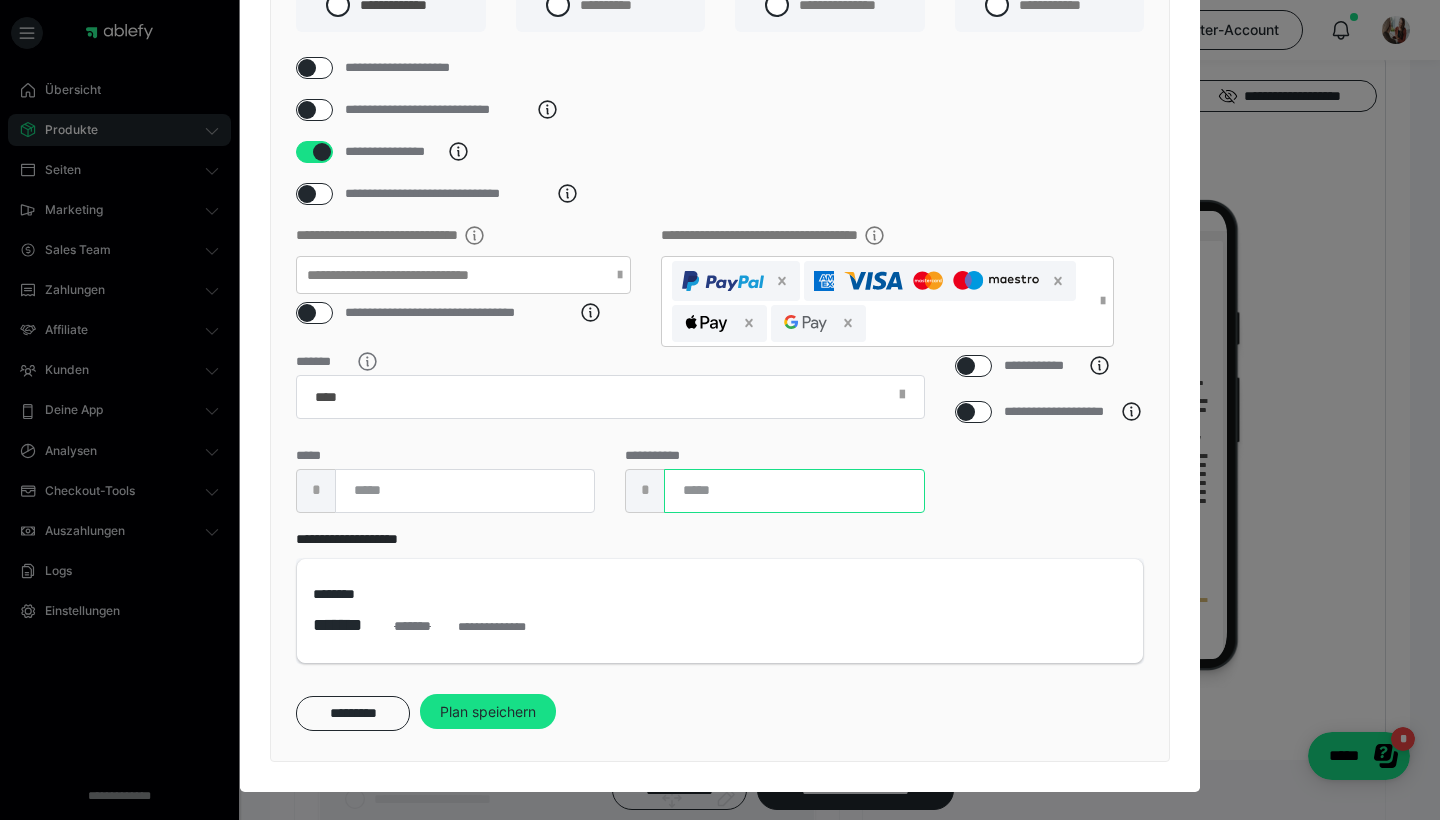 scroll, scrollTop: 213, scrollLeft: 0, axis: vertical 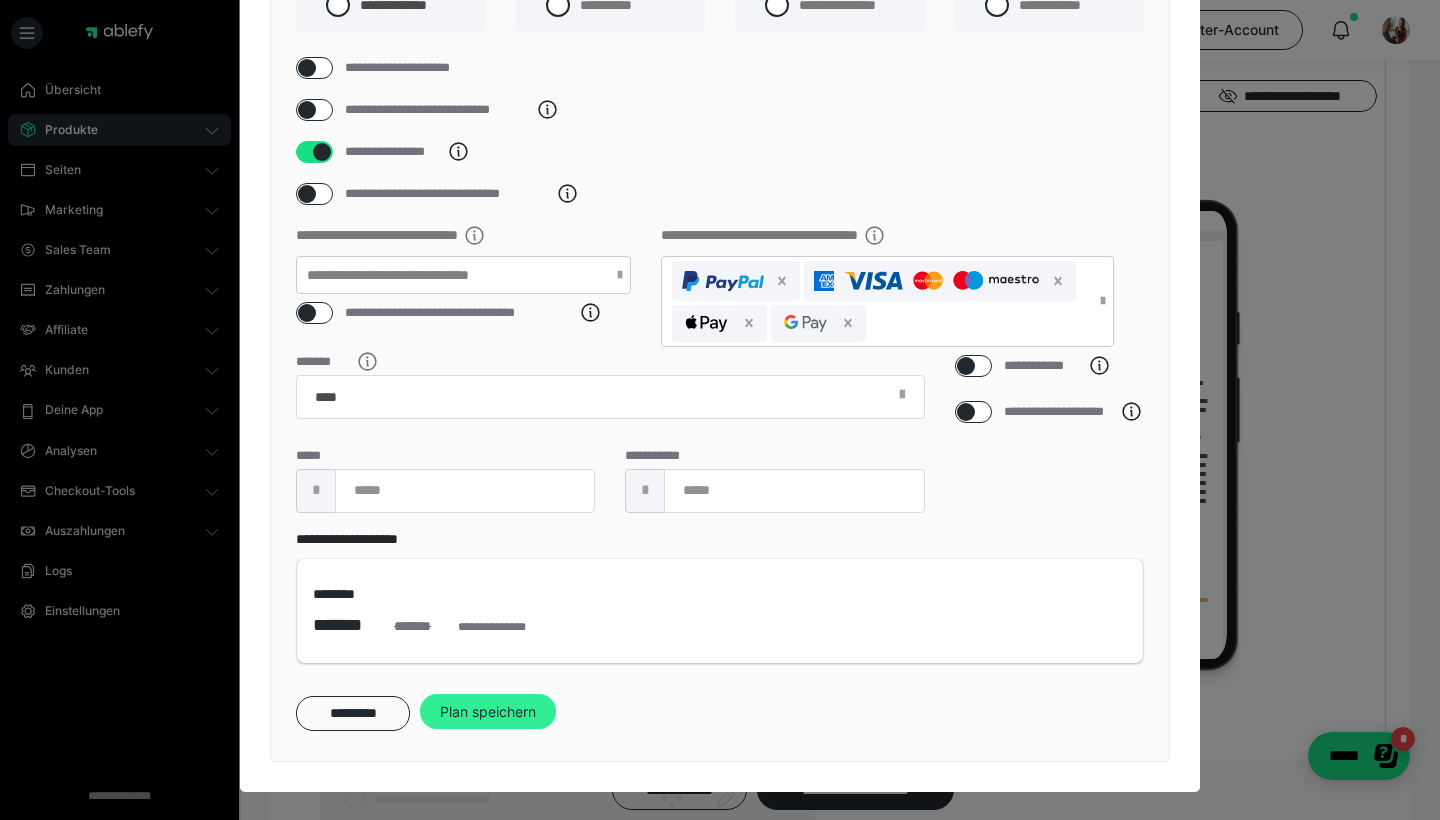 click on "Plan speichern" at bounding box center (488, 712) 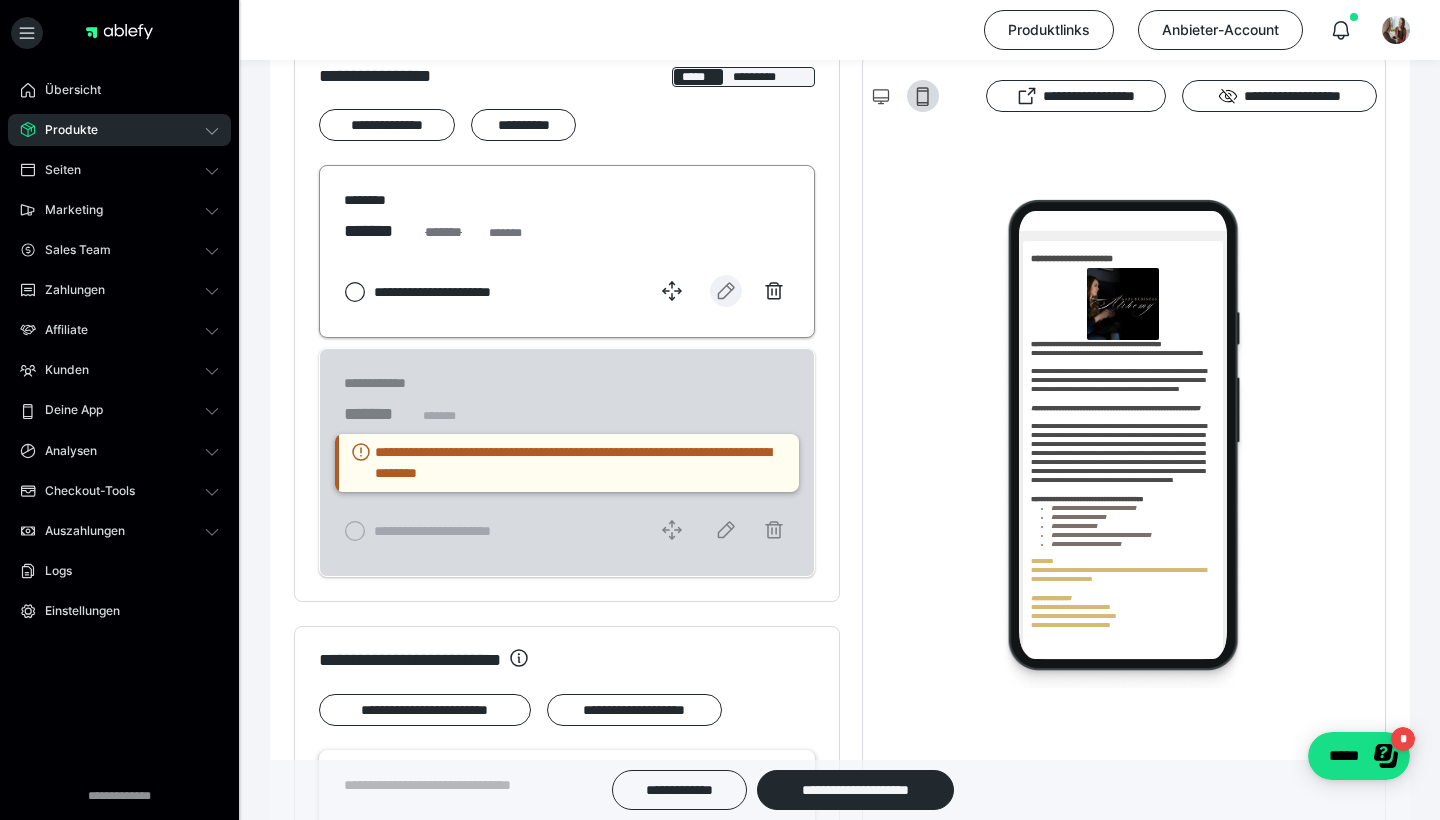 scroll, scrollTop: 1309, scrollLeft: 0, axis: vertical 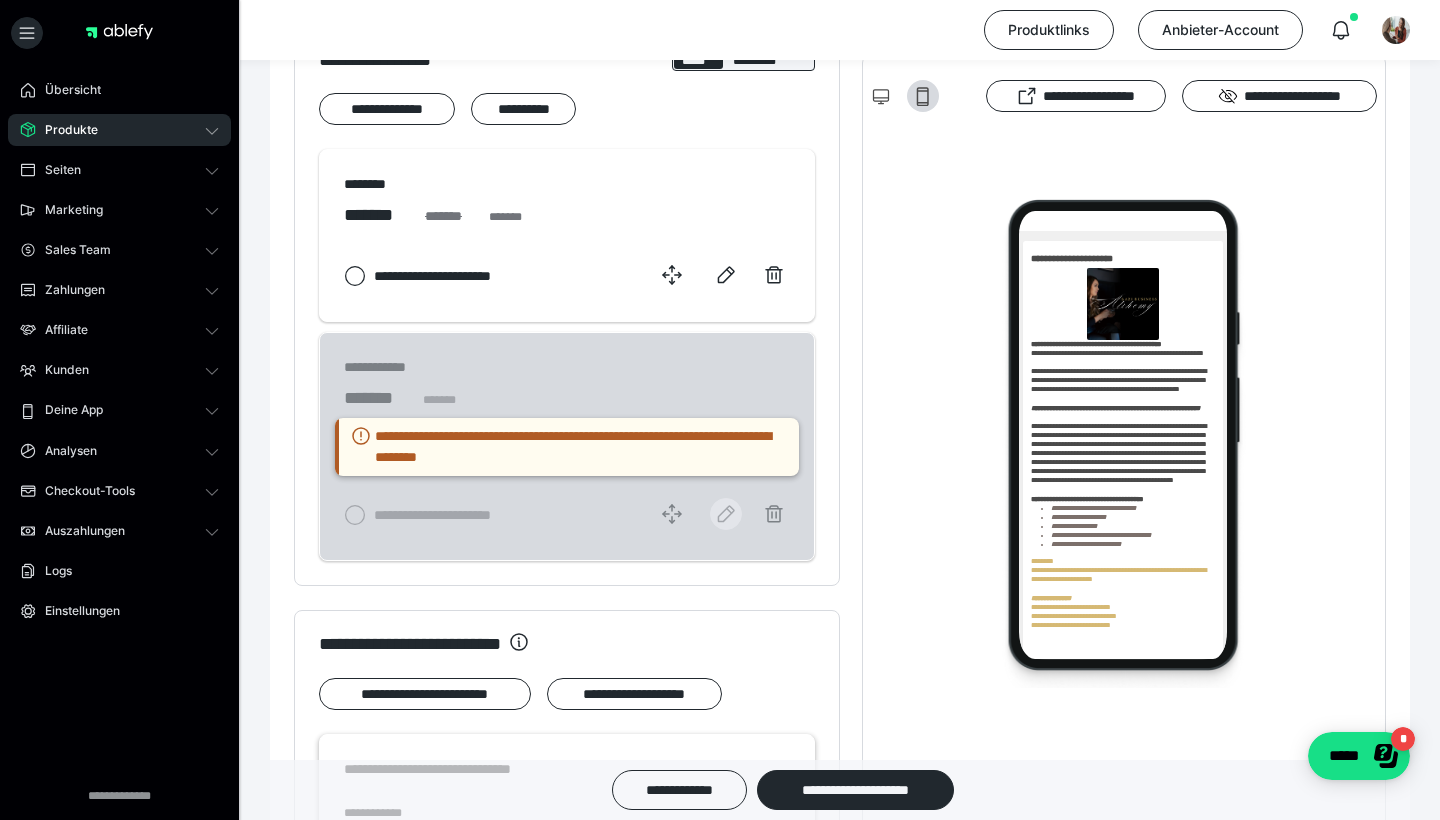 click 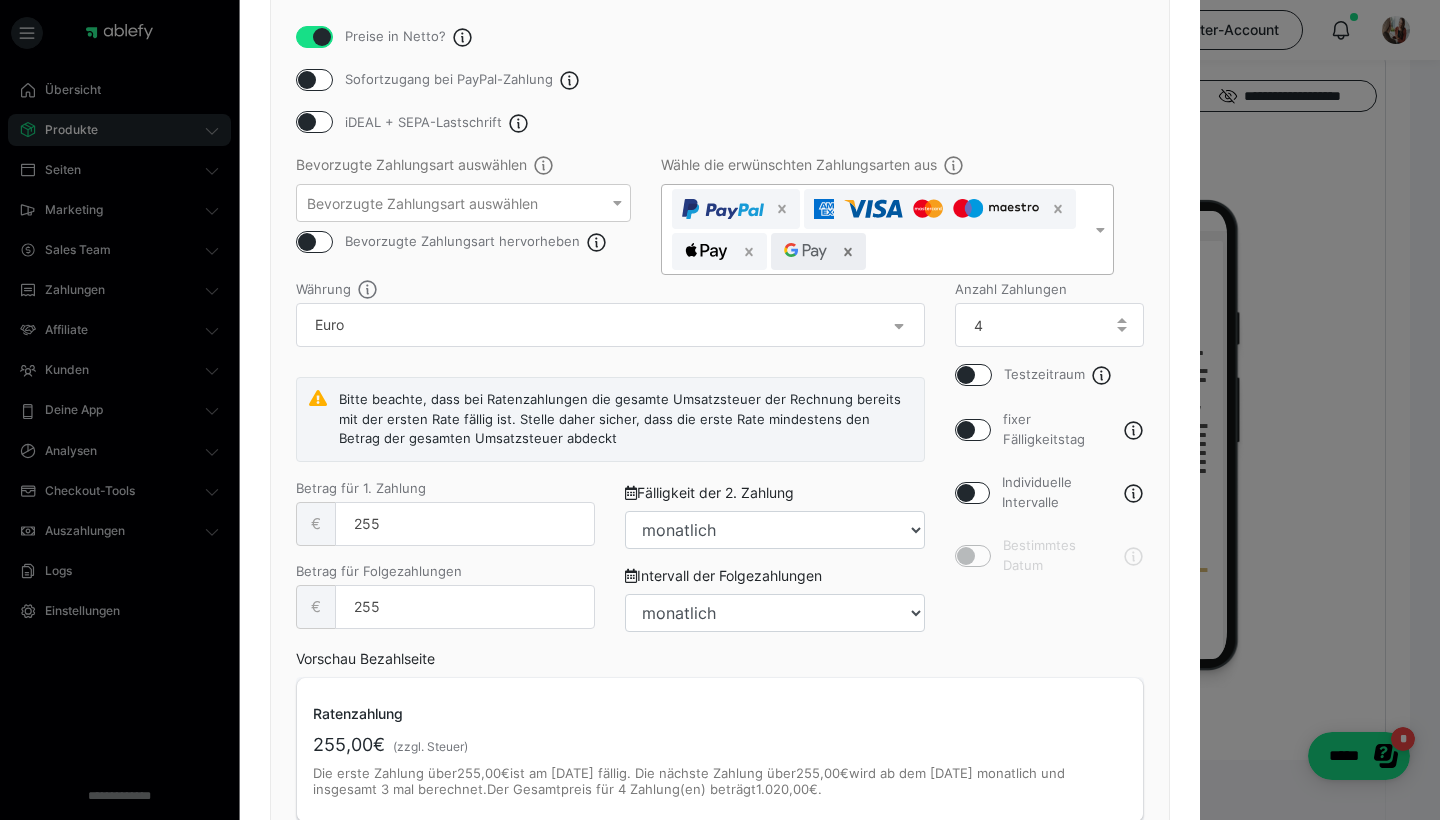 scroll, scrollTop: 453, scrollLeft: 0, axis: vertical 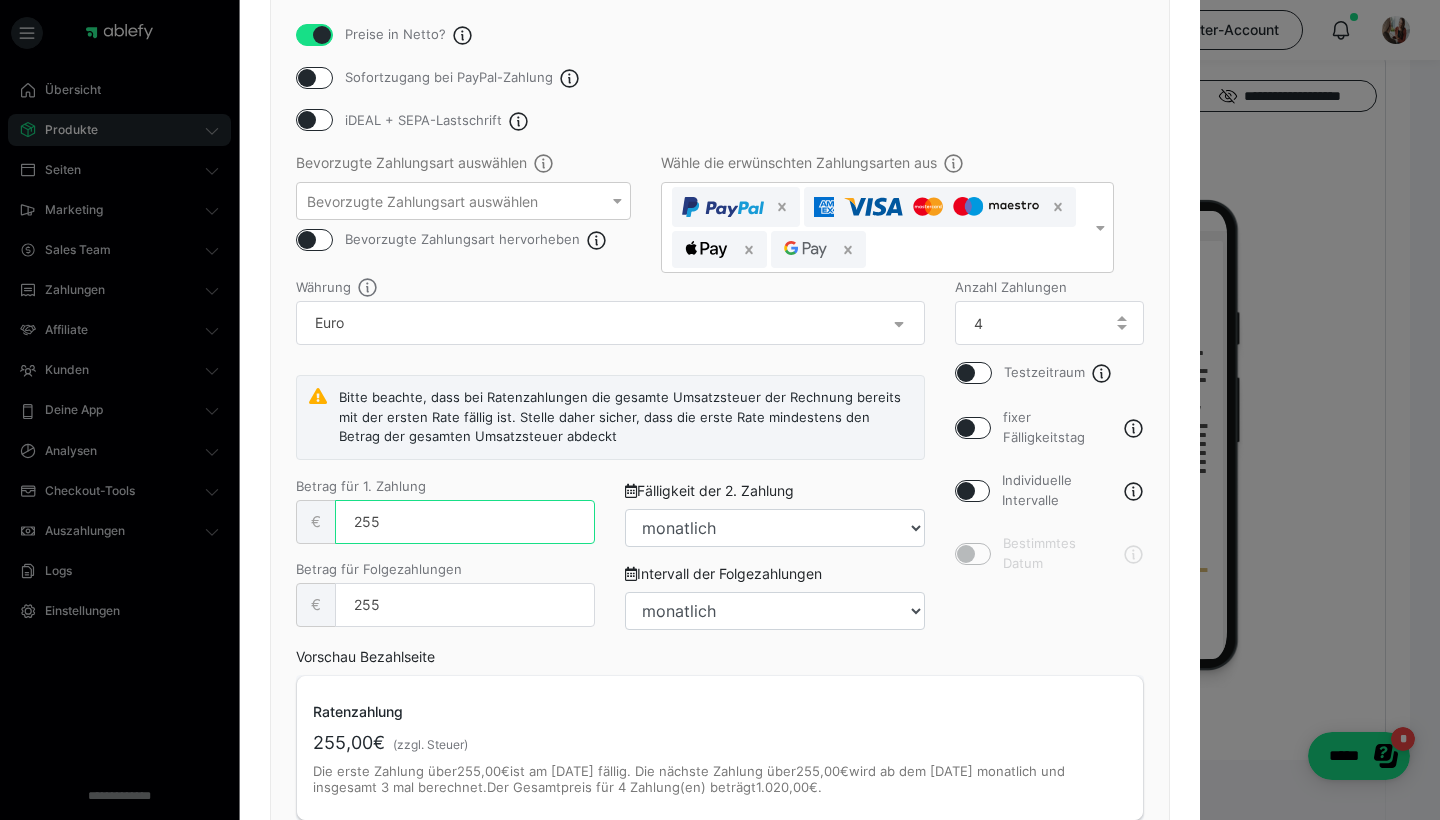 click on "255" at bounding box center [465, 522] 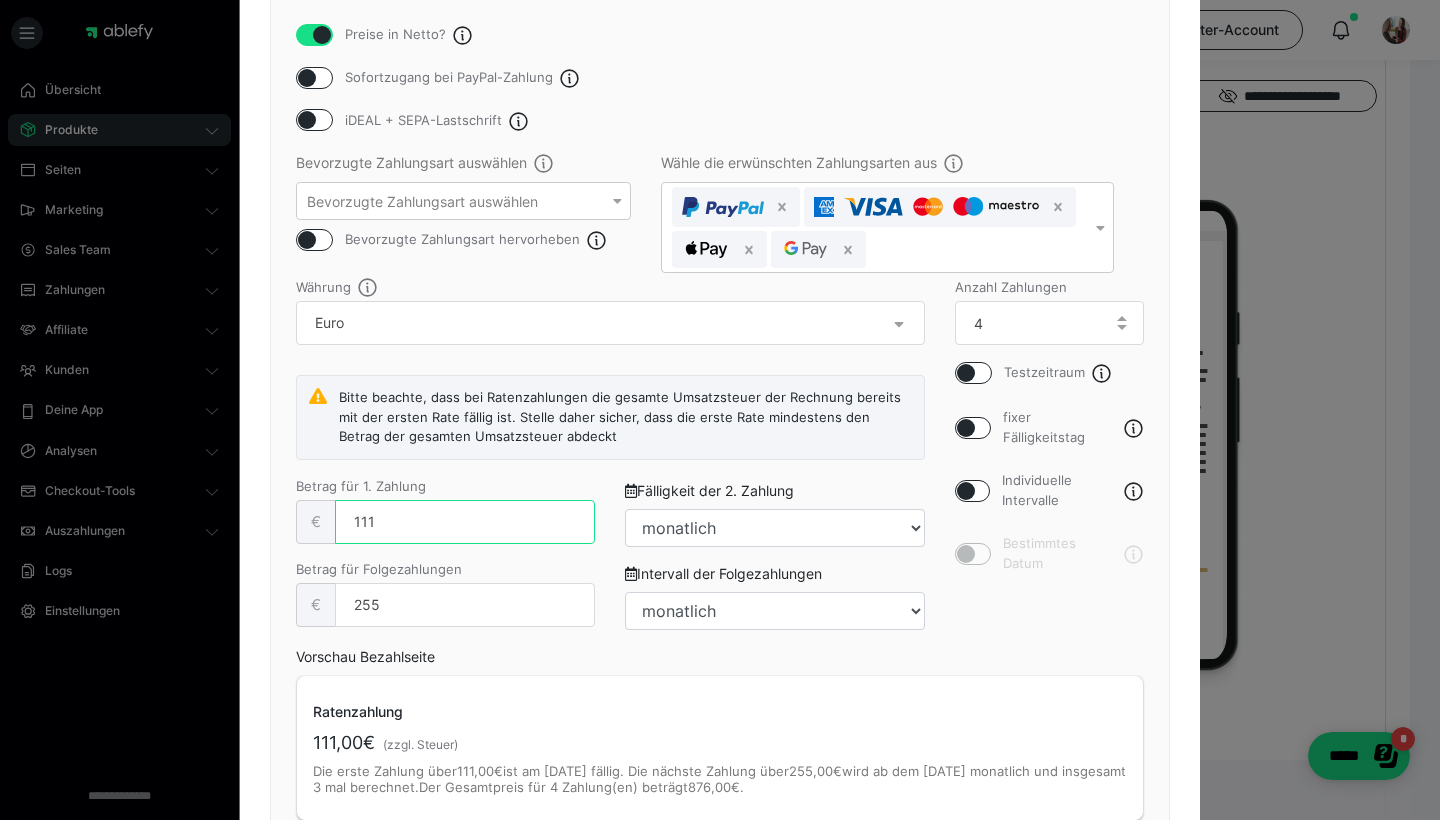 type on "111" 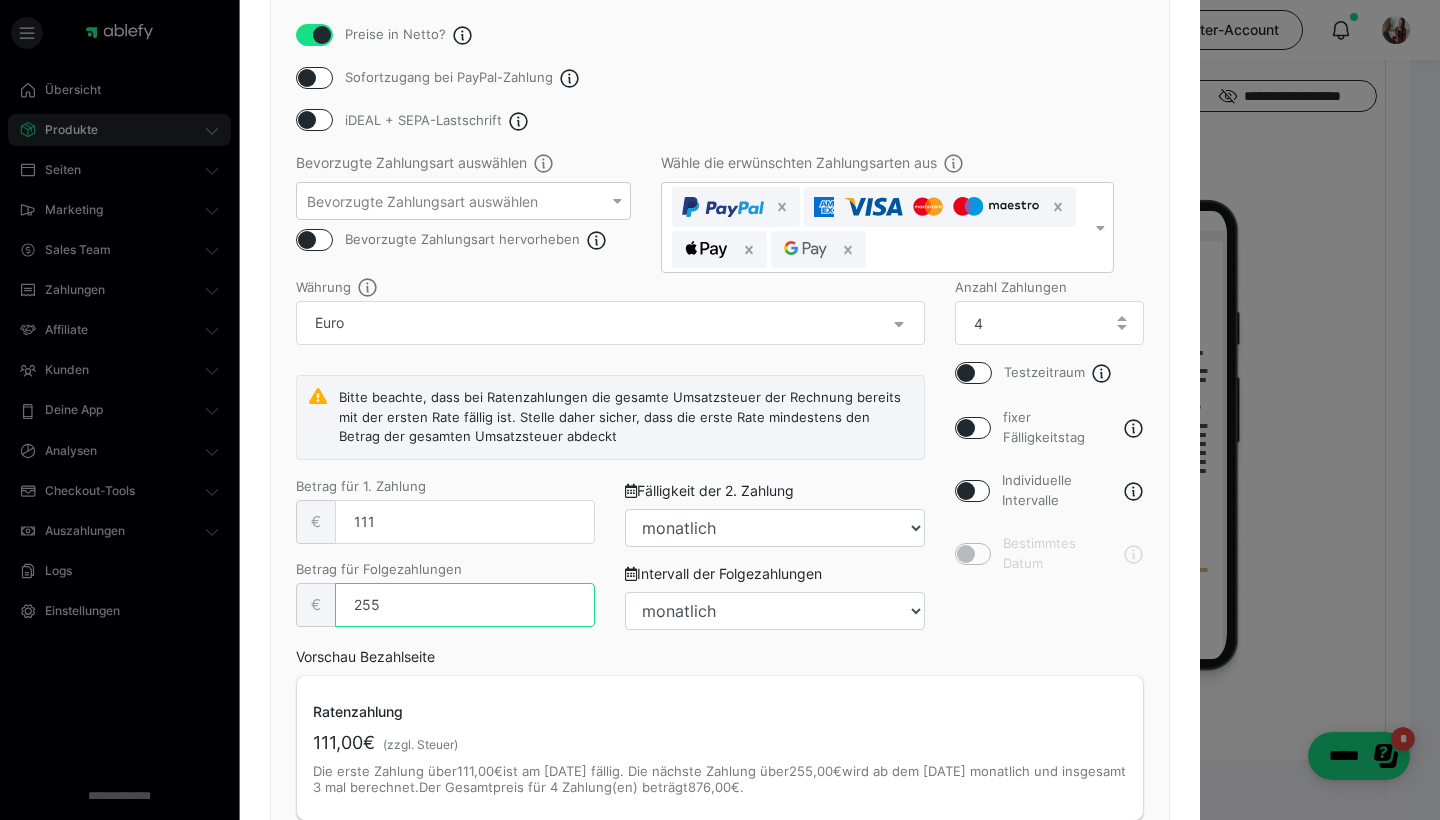 click on "255" at bounding box center [465, 605] 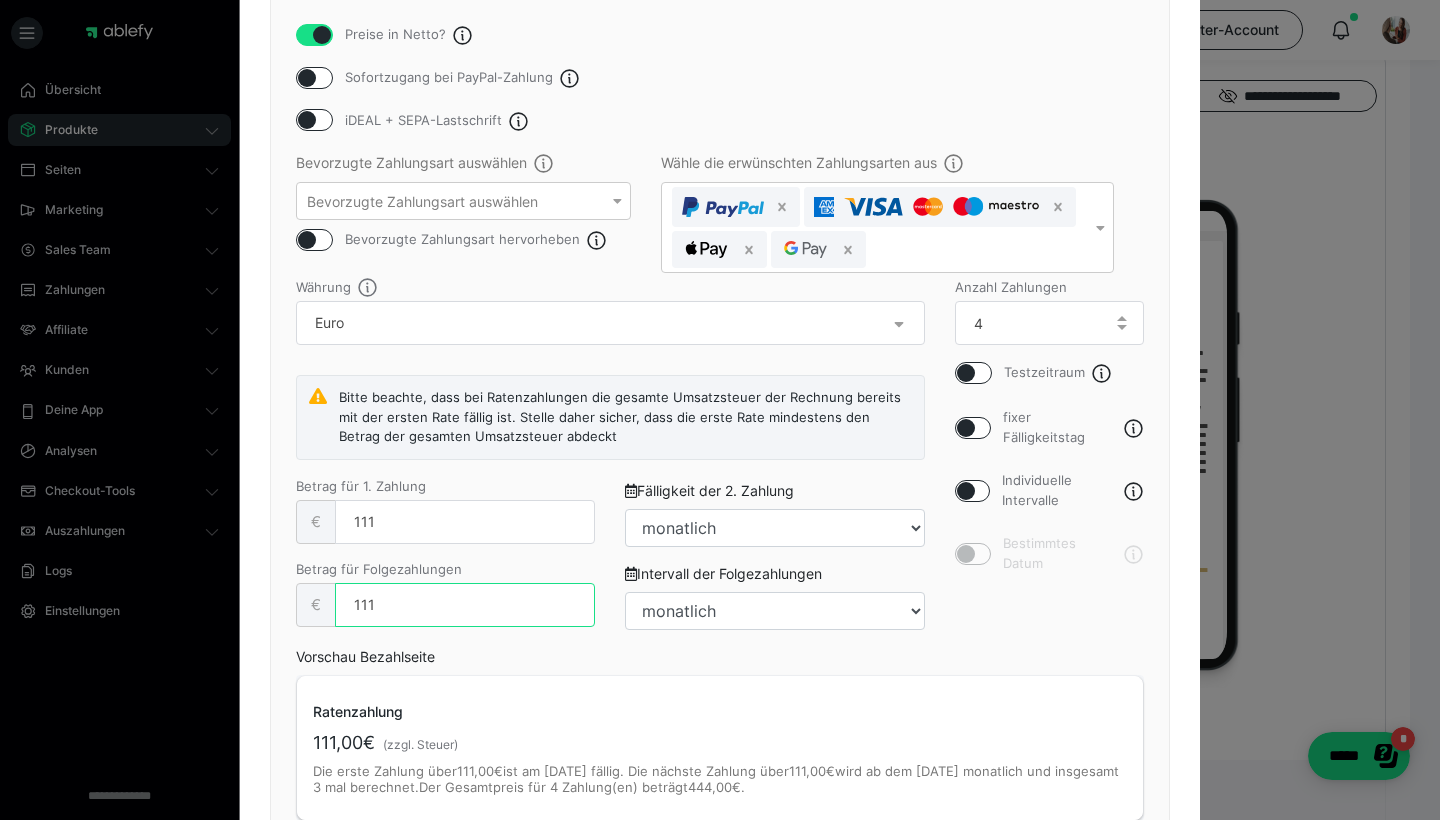 type on "111" 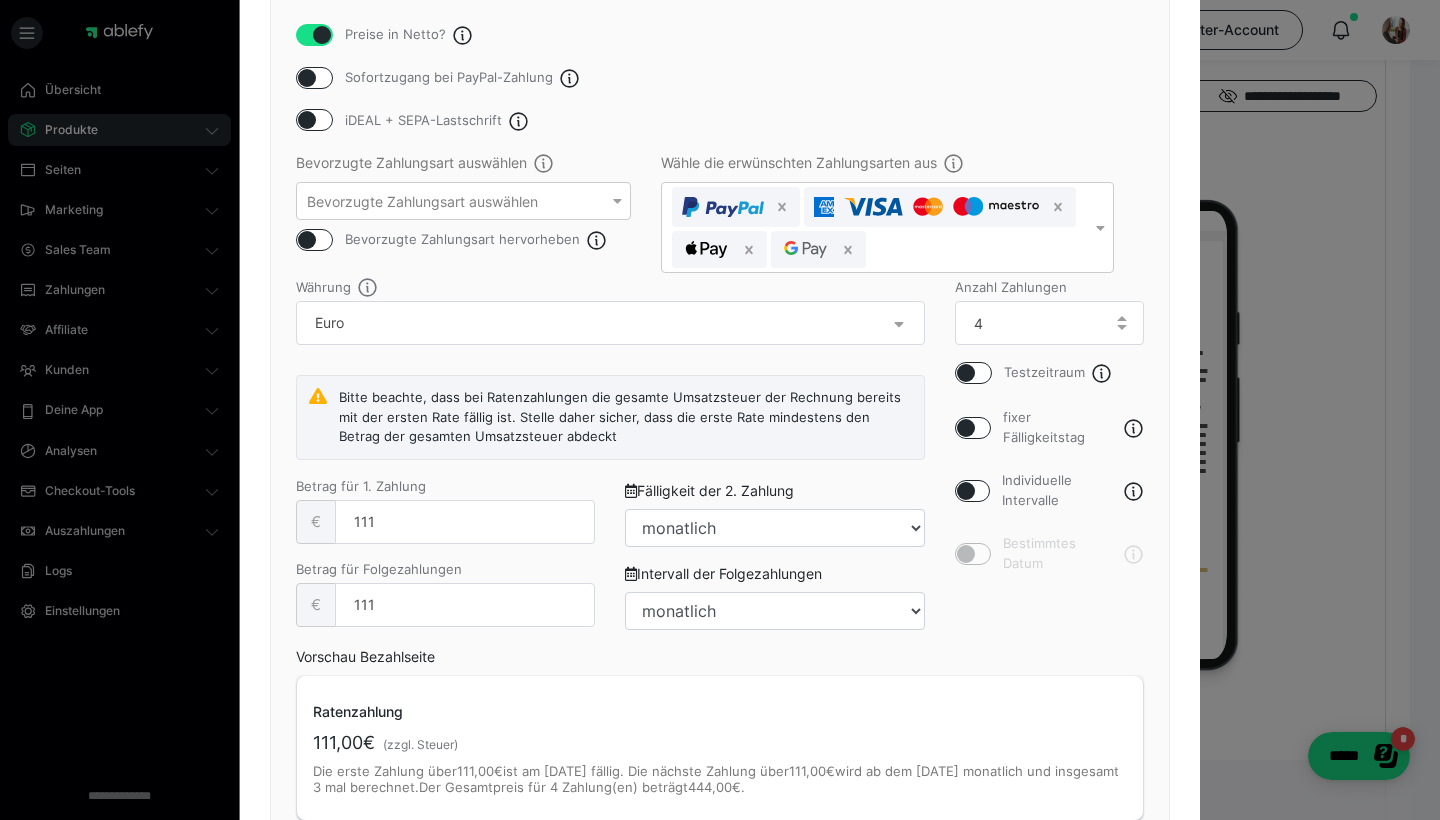 click on "Betrag für Folgezahlungen € 111" at bounding box center (445, 604) 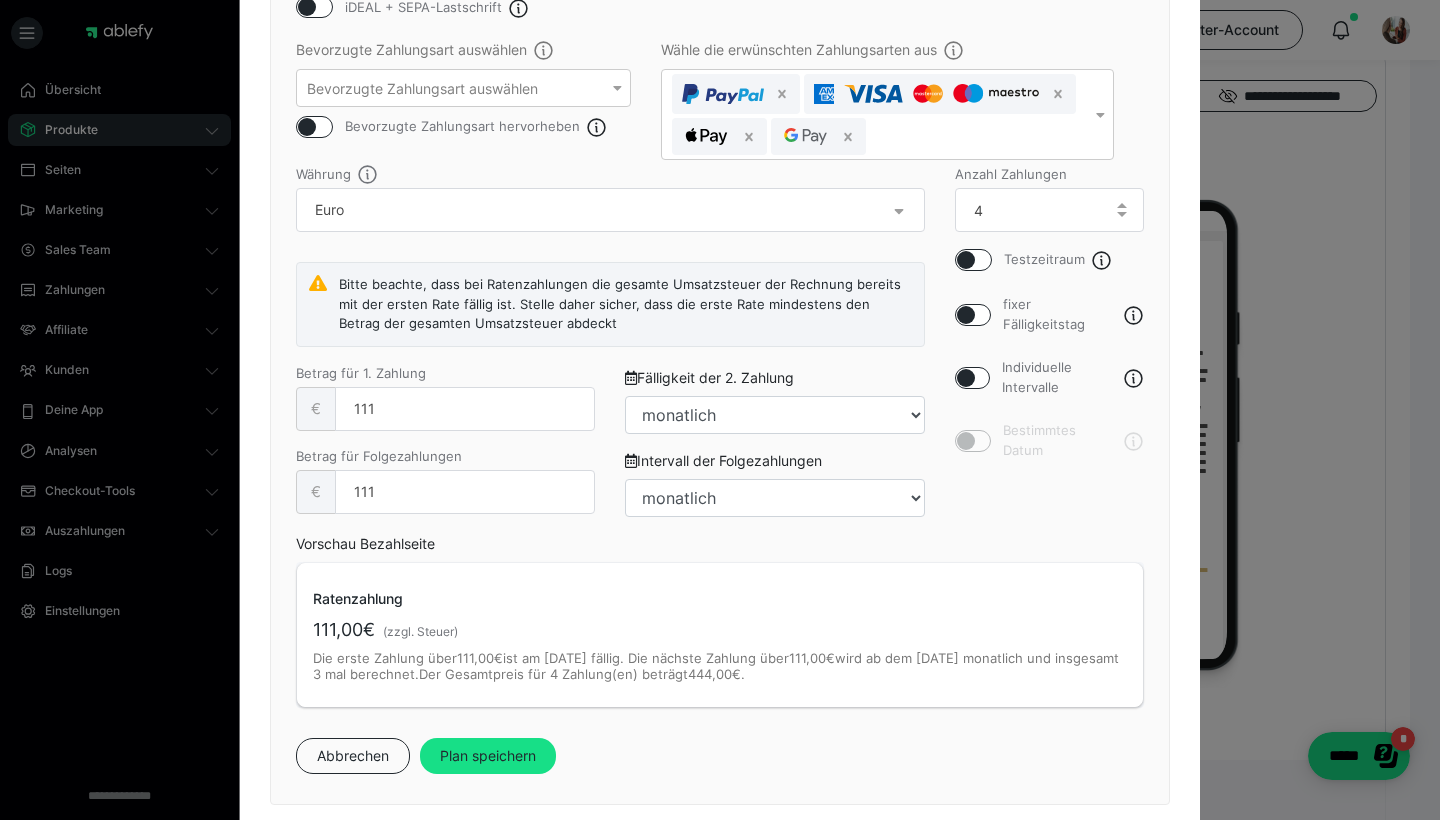 scroll, scrollTop: 567, scrollLeft: 0, axis: vertical 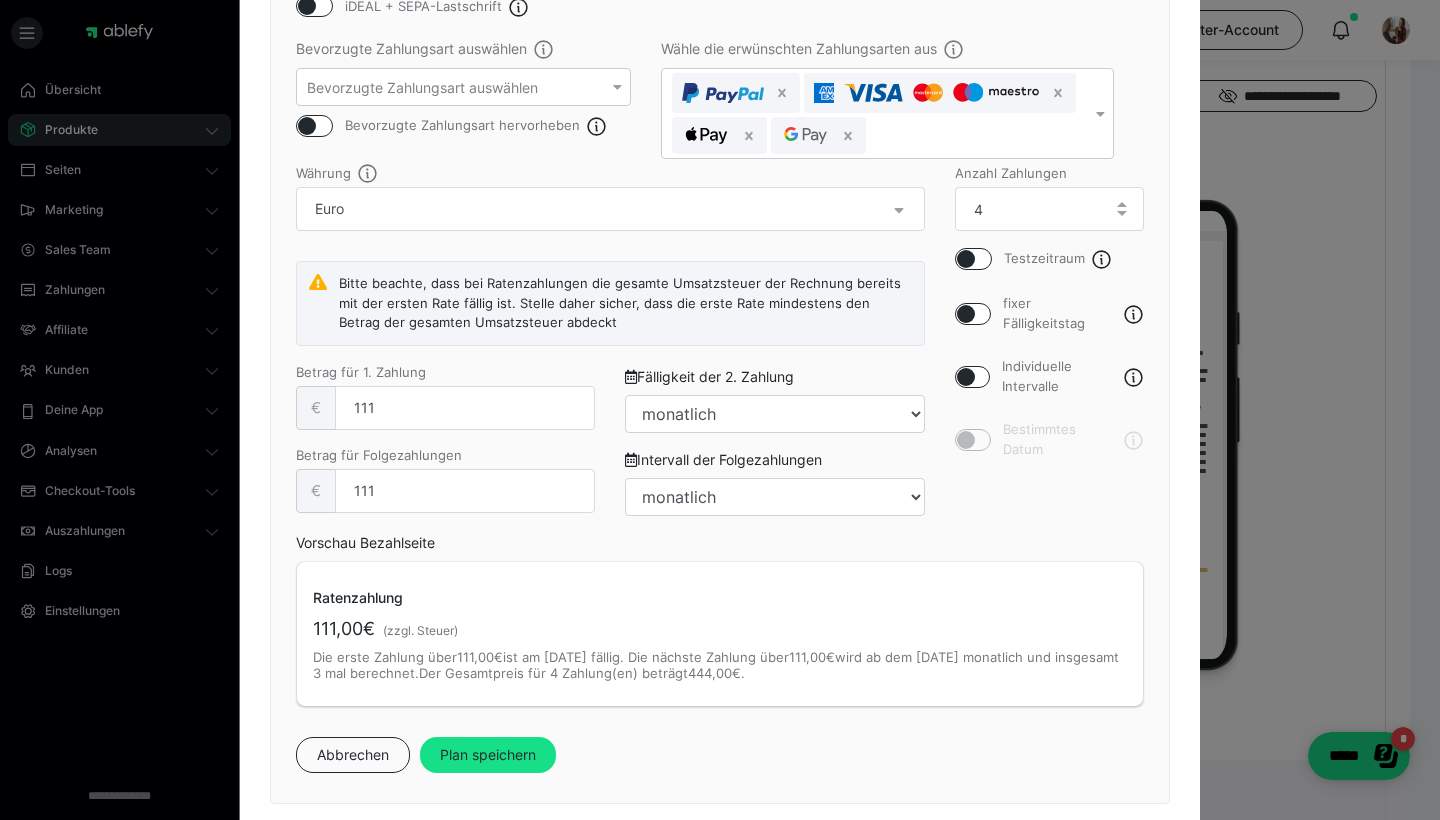click at bounding box center (1121, 209) 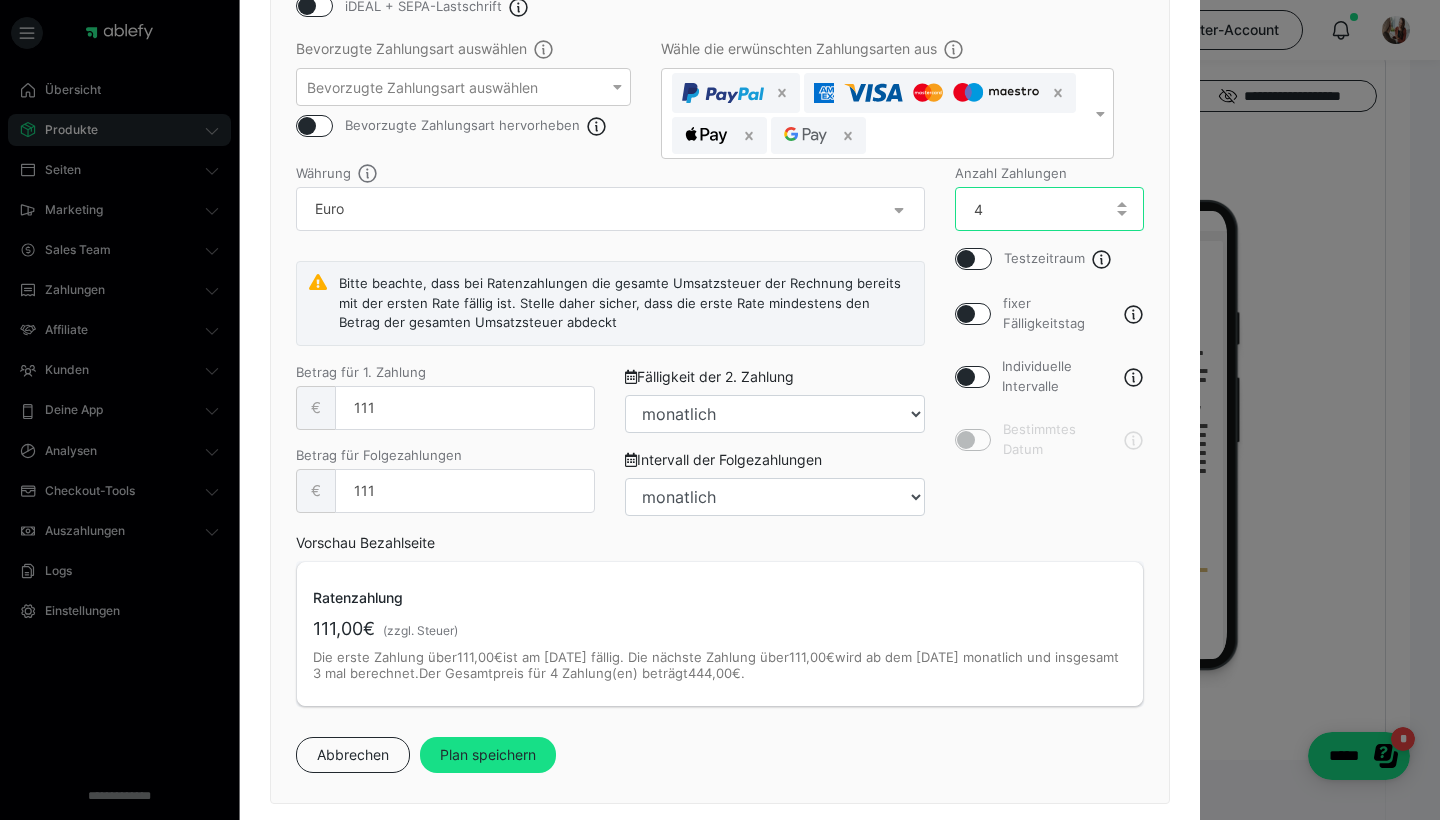 click on "4" at bounding box center [1050, 209] 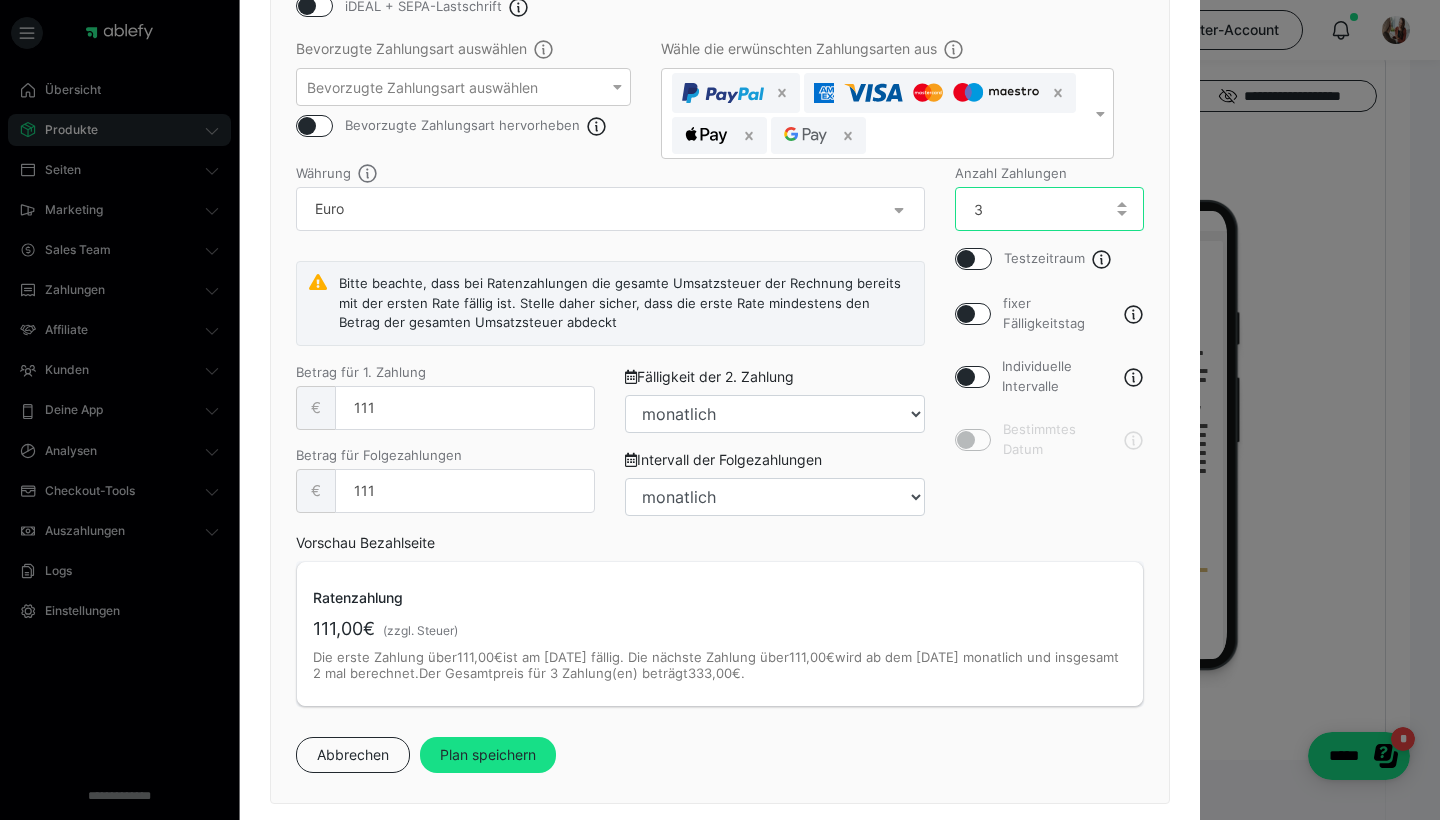 type on "3" 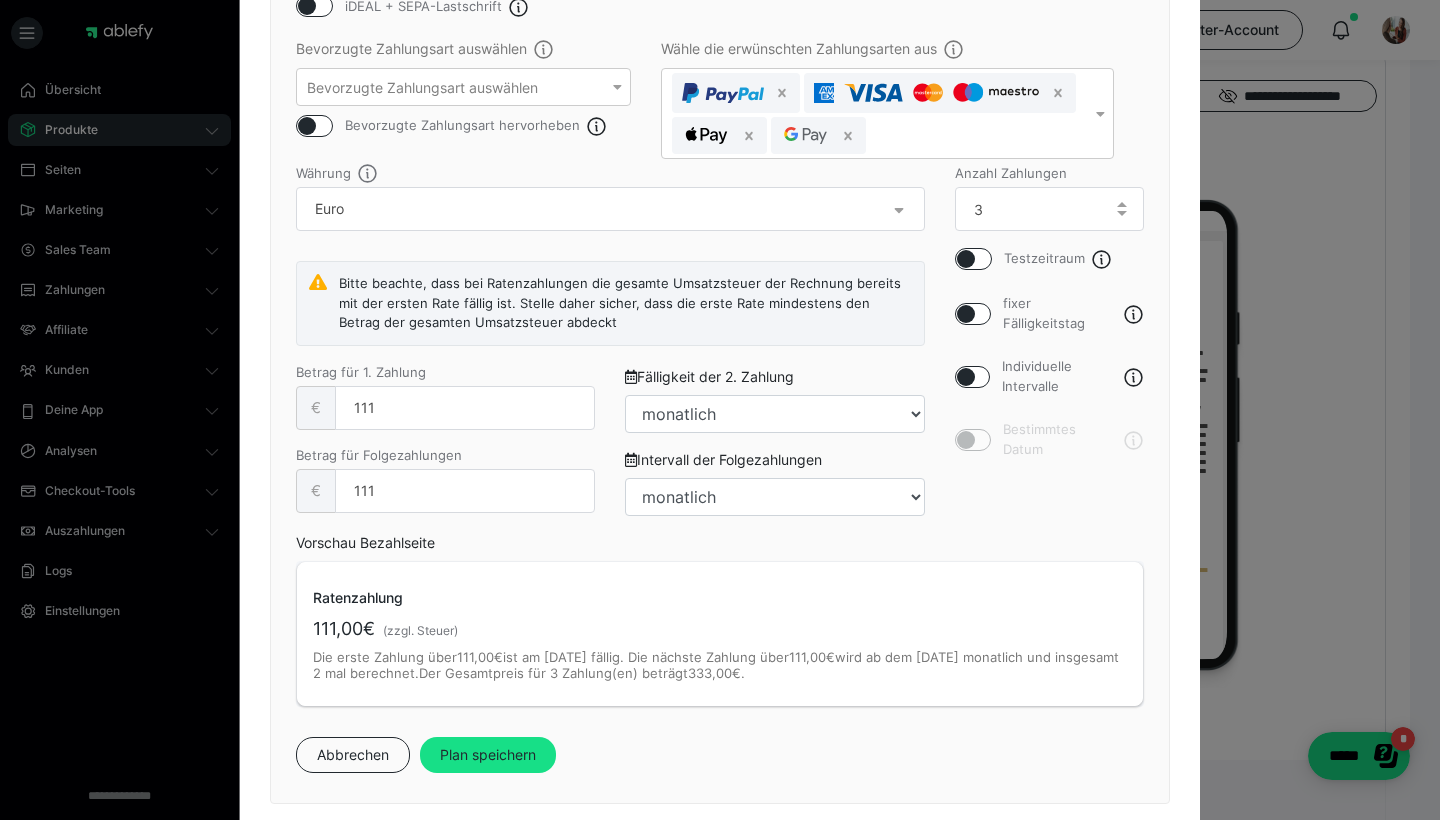 click on "Testzeitraum fixer Fälligkeitstag Individuelle Intervalle Bestimmtes Datum" at bounding box center (1050, 353) 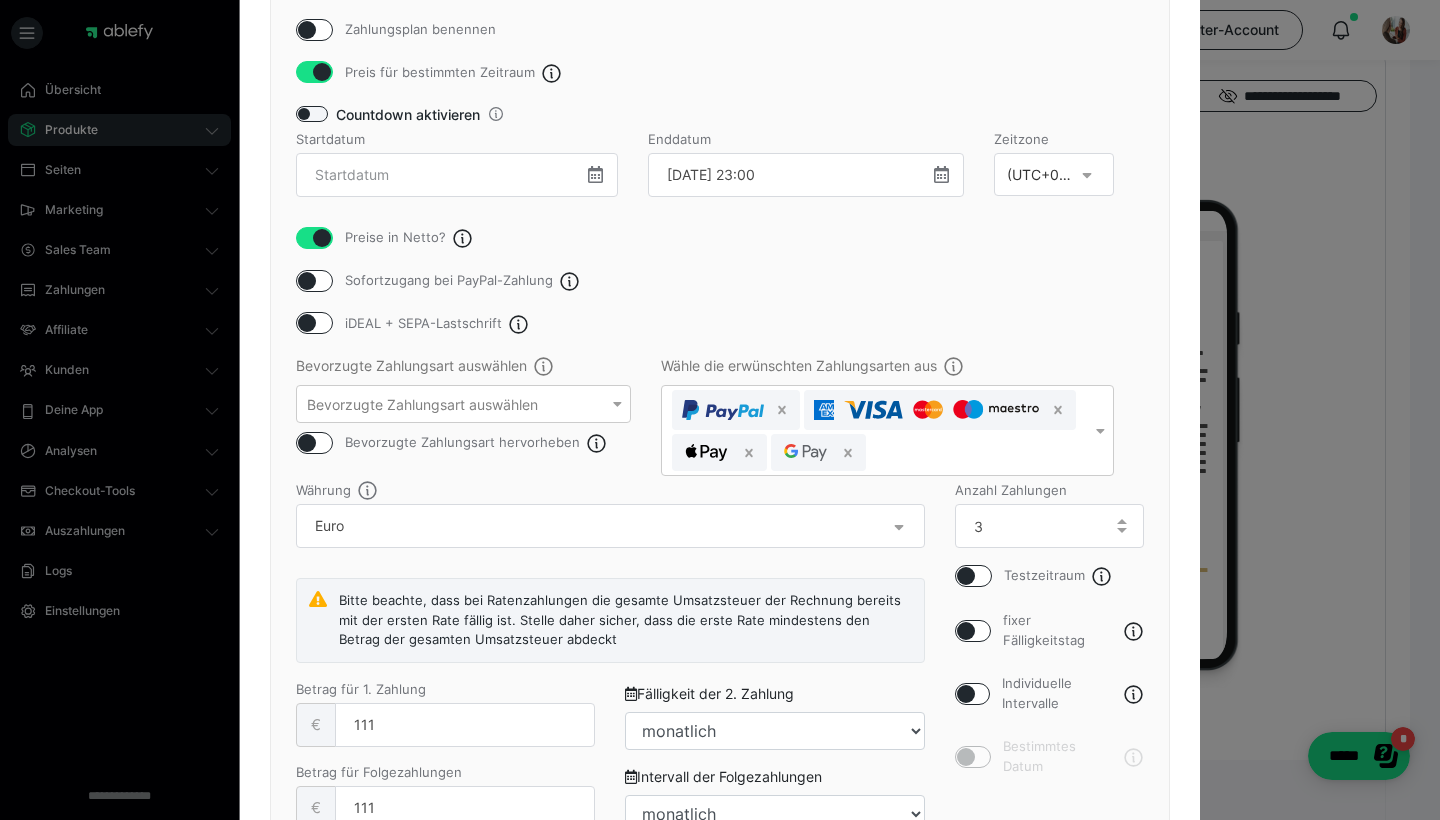 scroll, scrollTop: 216, scrollLeft: 0, axis: vertical 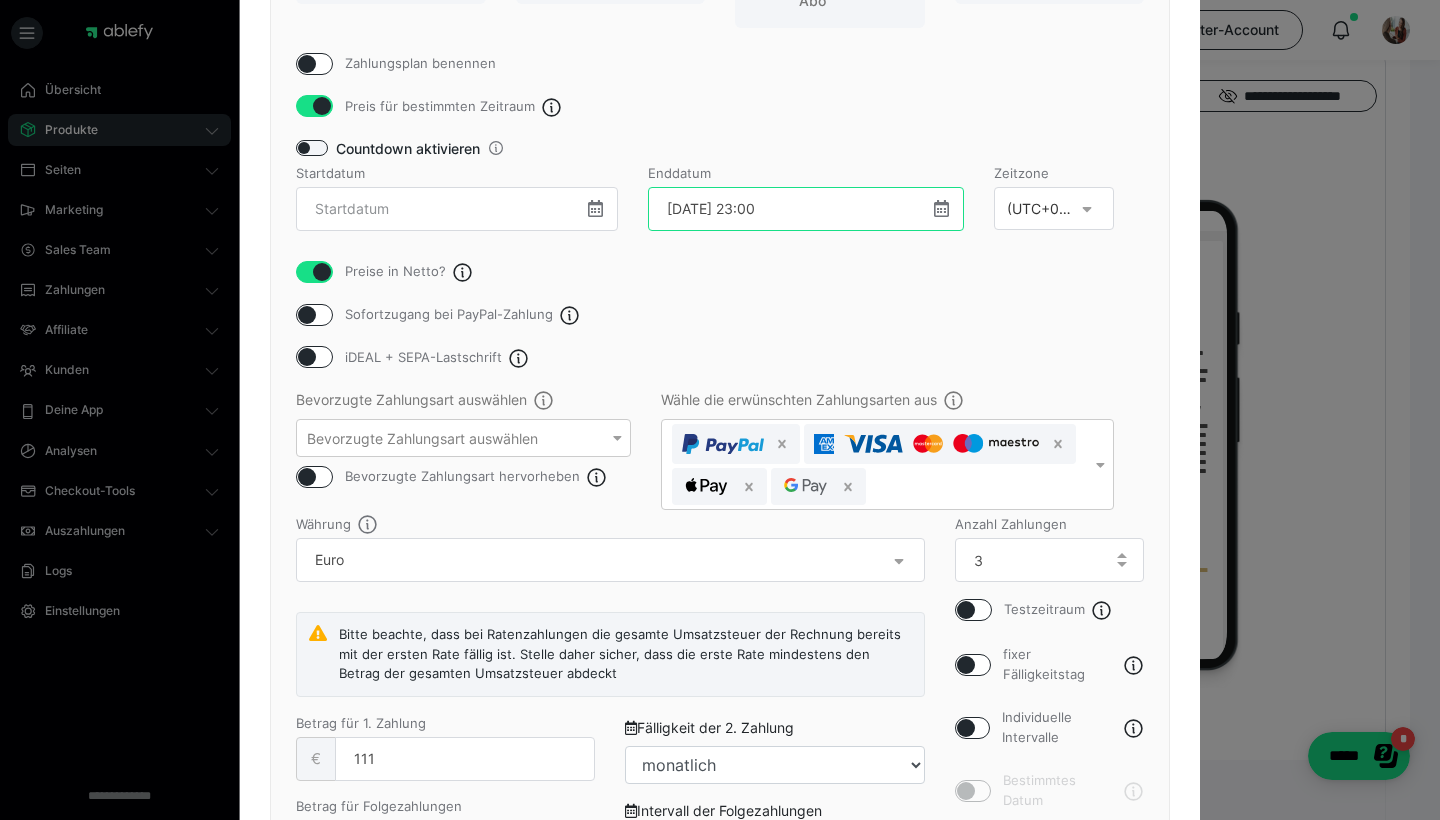 click on "12.06.25 23:00" at bounding box center [806, 209] 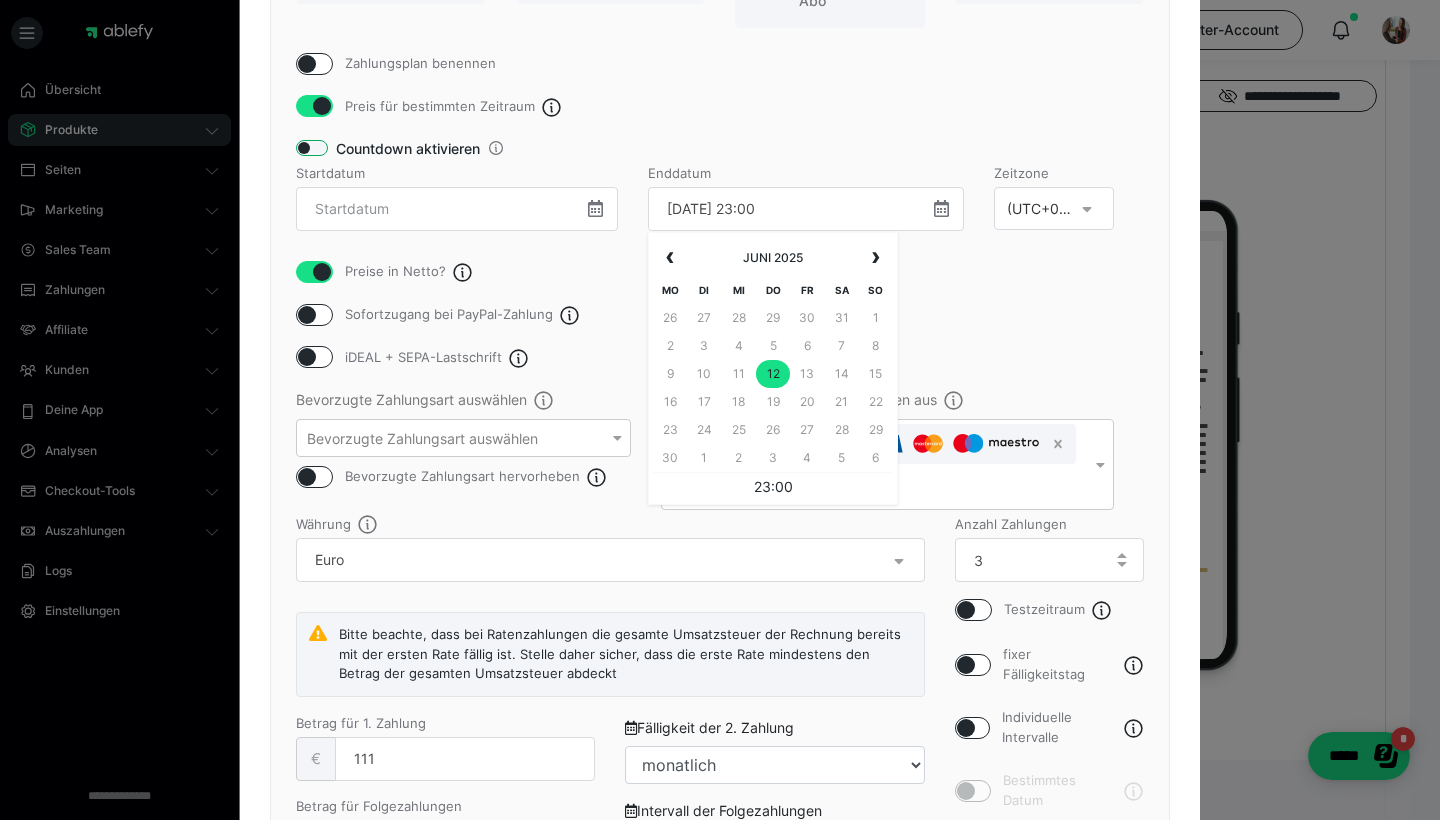 click at bounding box center [312, 148] 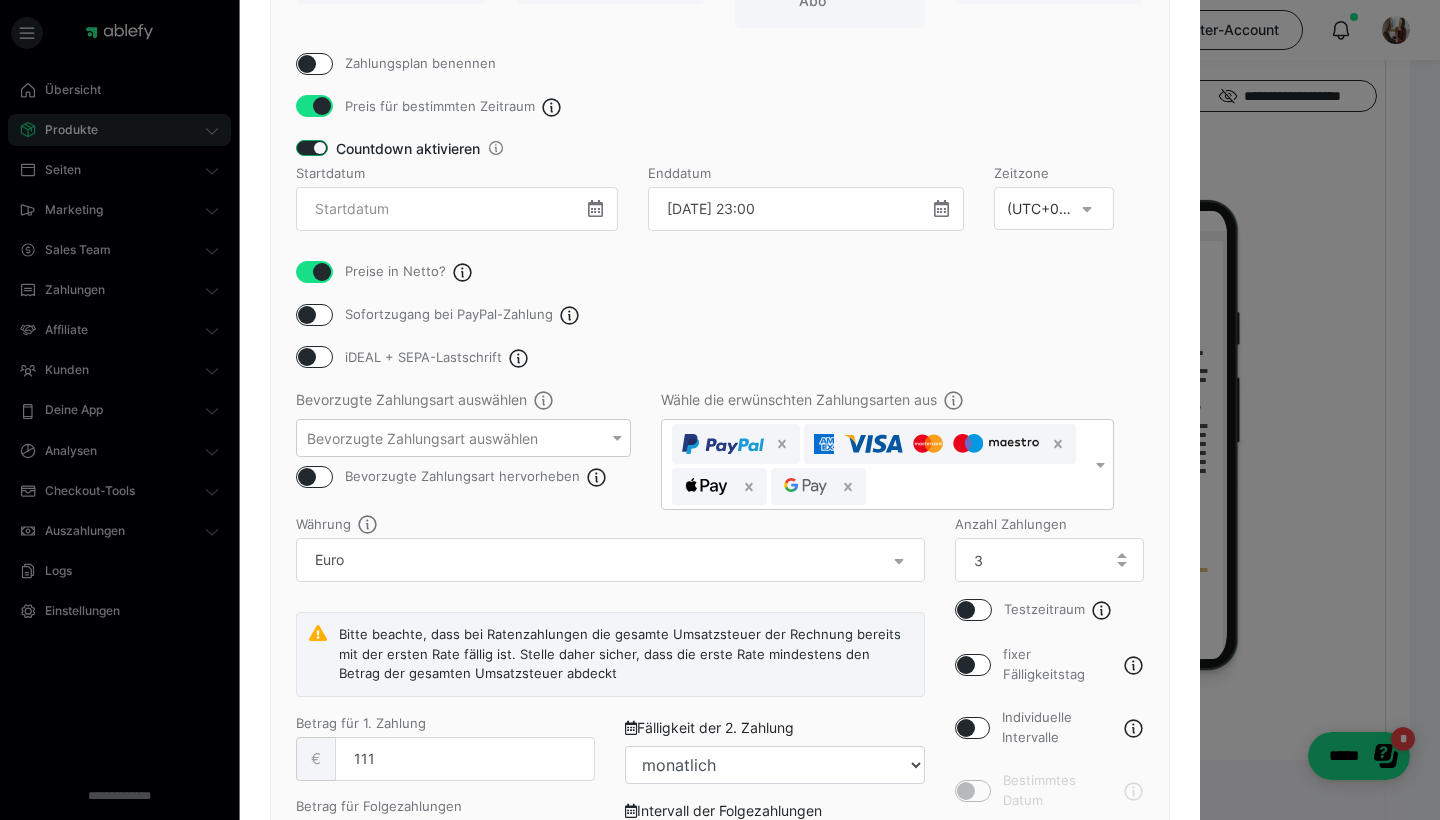 click at bounding box center [312, 148] 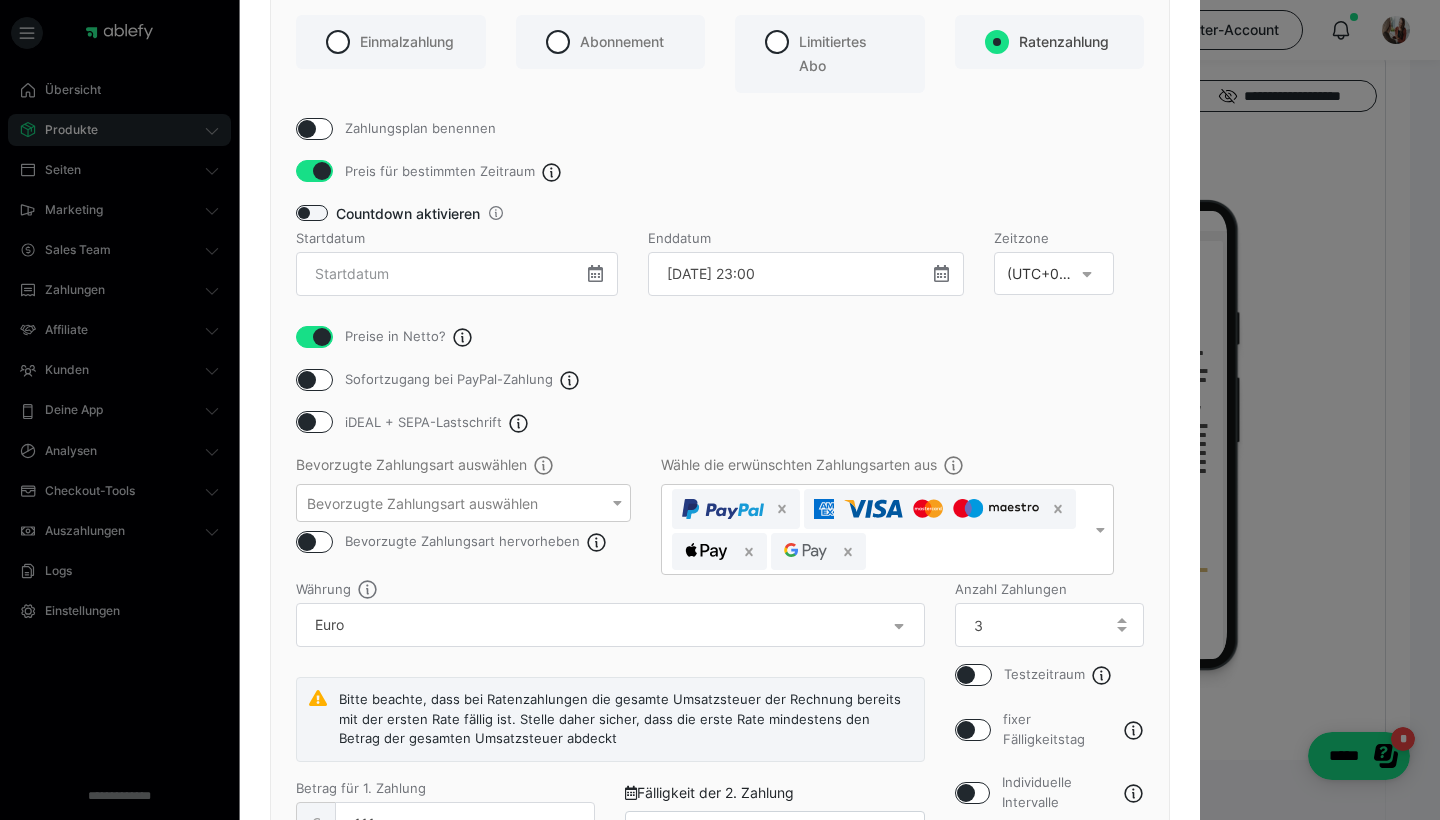 scroll, scrollTop: 147, scrollLeft: 0, axis: vertical 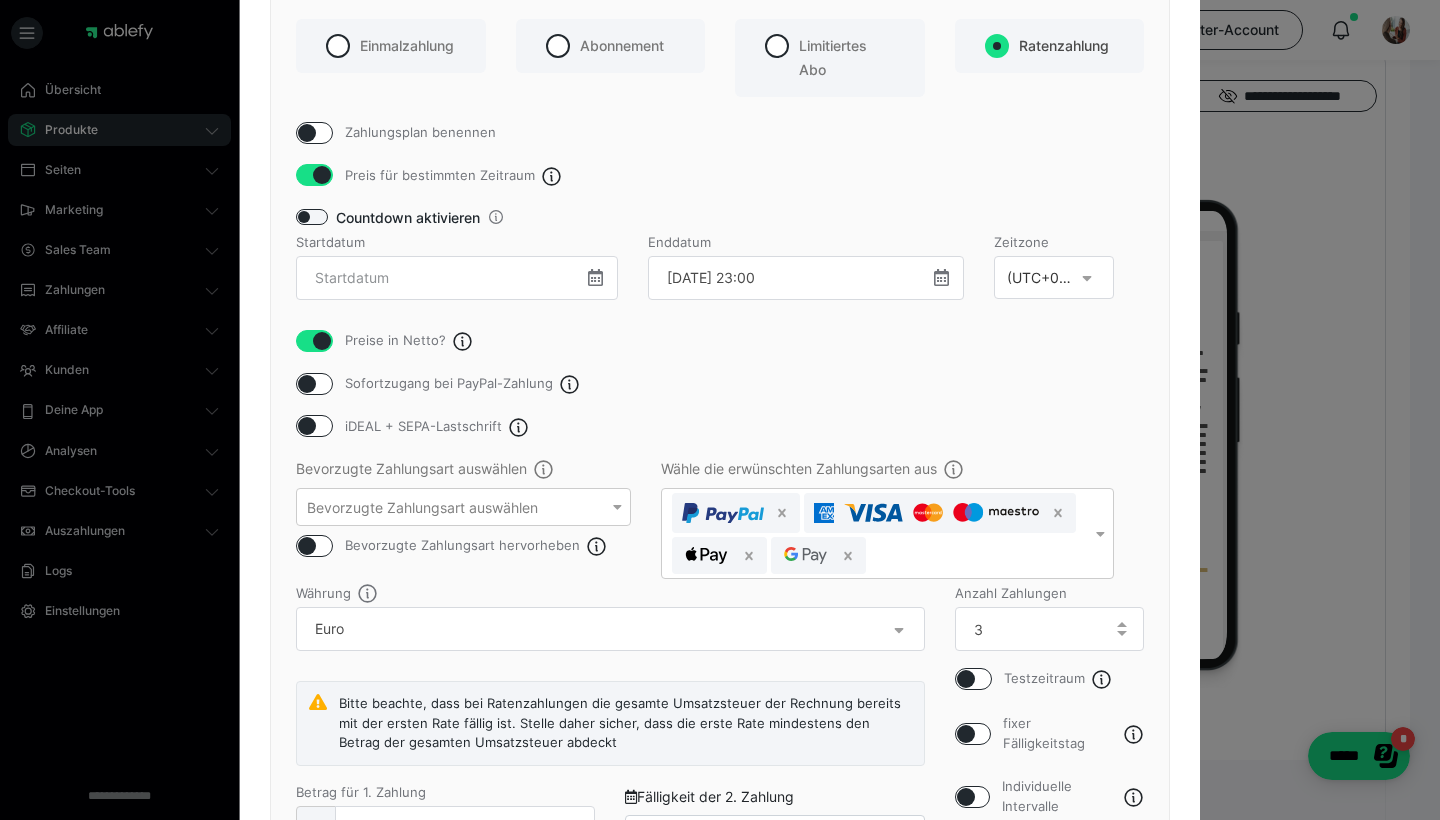 click at bounding box center (322, 175) 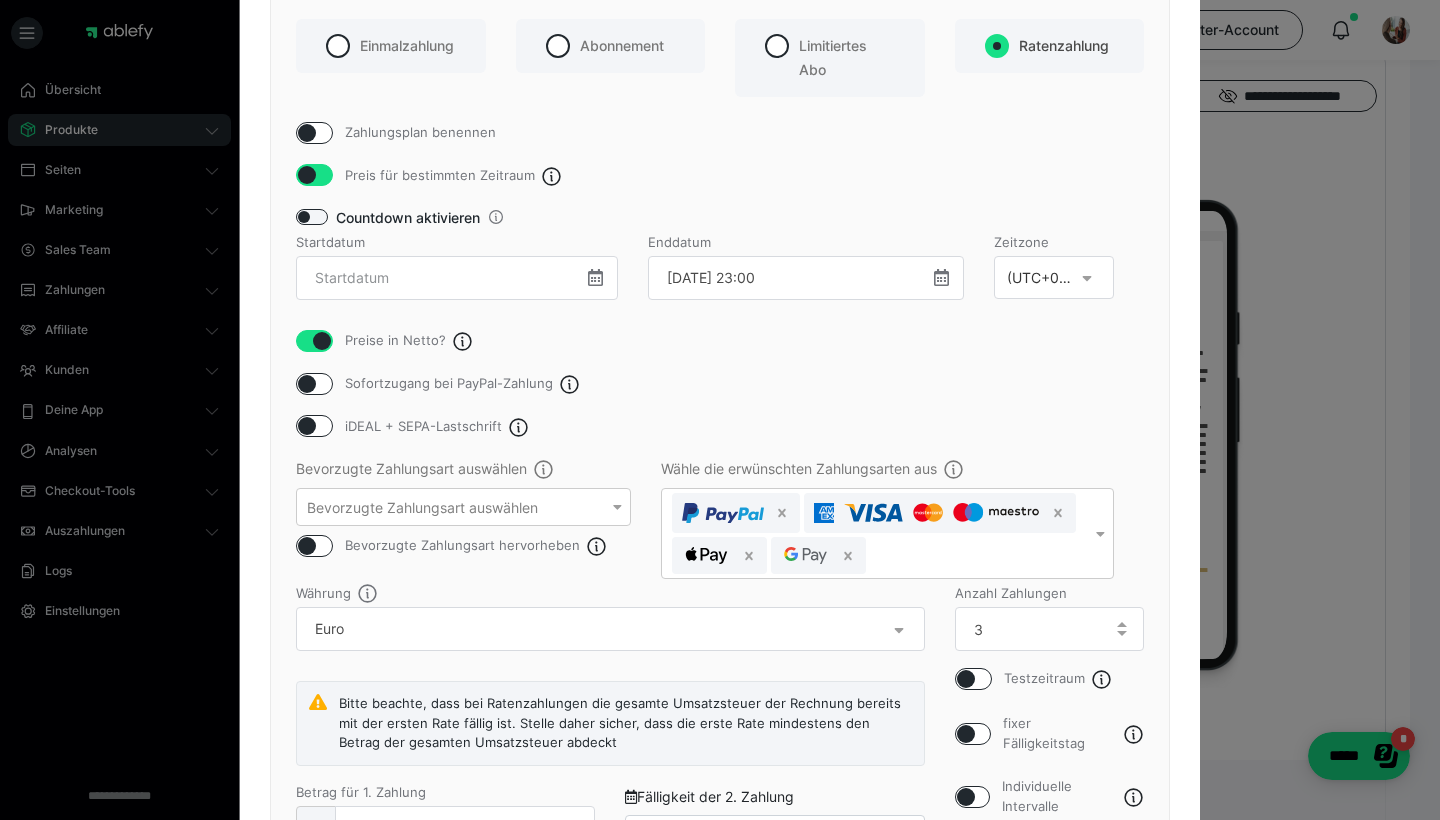 checkbox on "false" 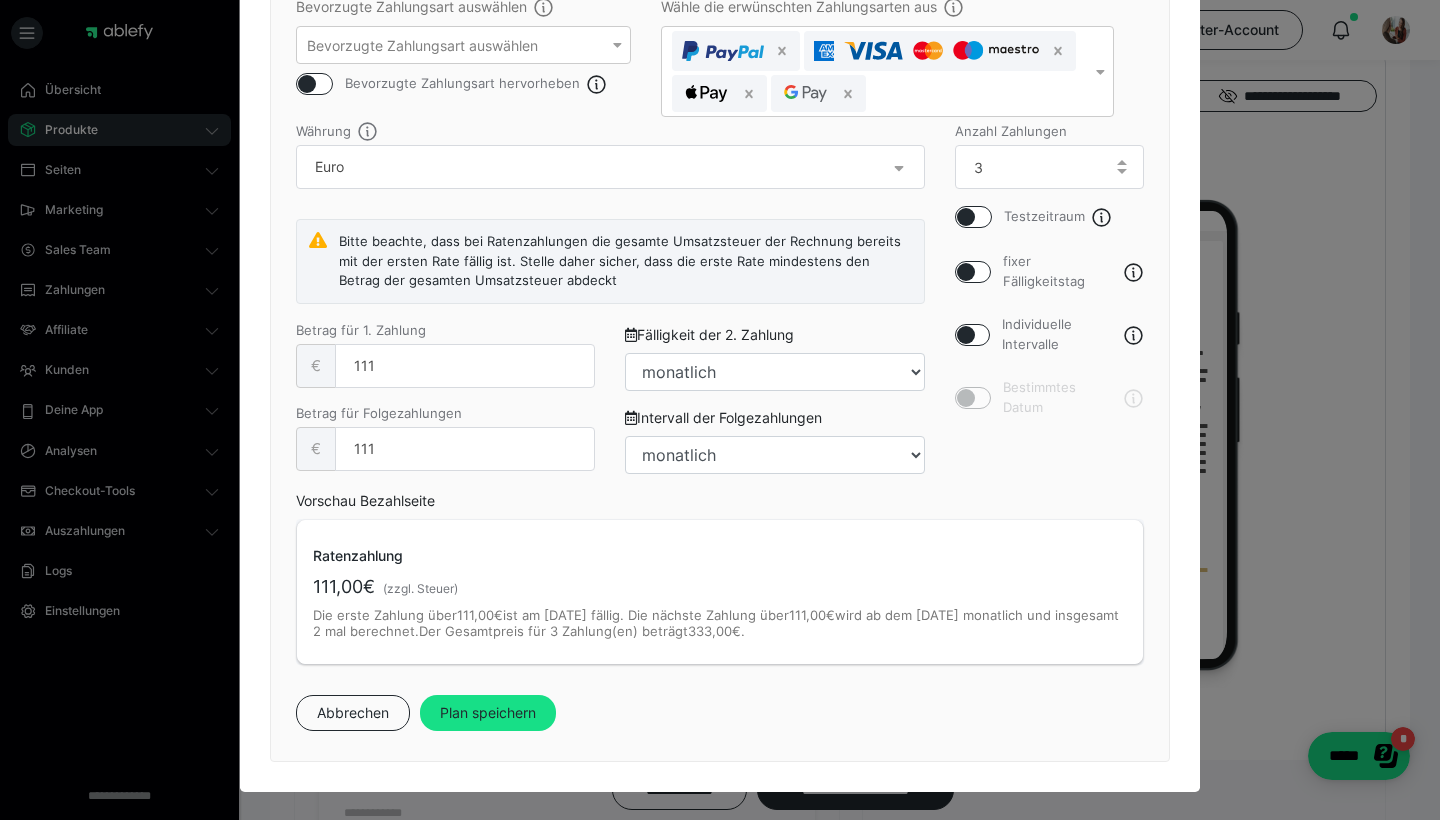 scroll, scrollTop: 484, scrollLeft: 0, axis: vertical 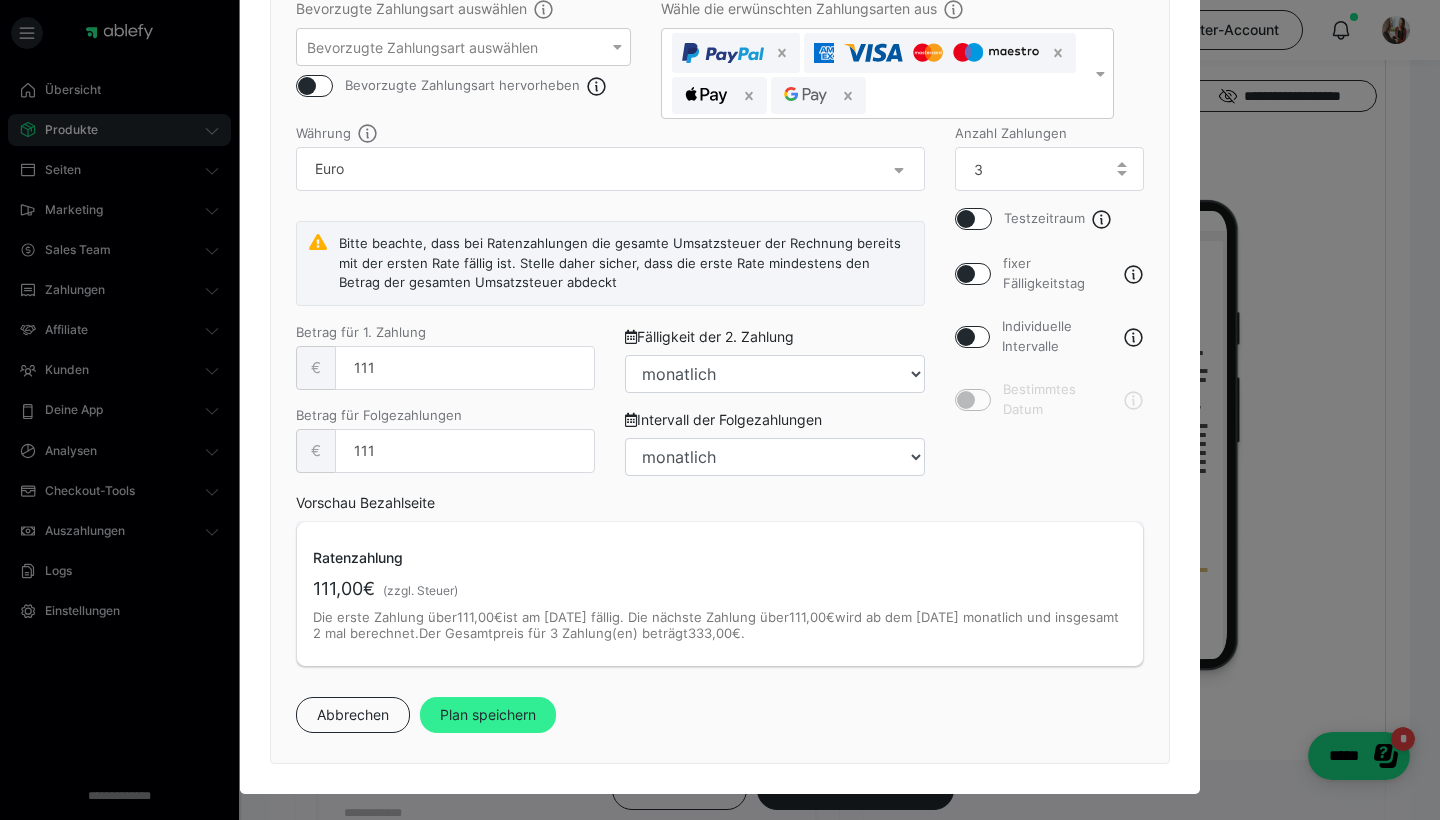 click on "Plan speichern" at bounding box center [488, 715] 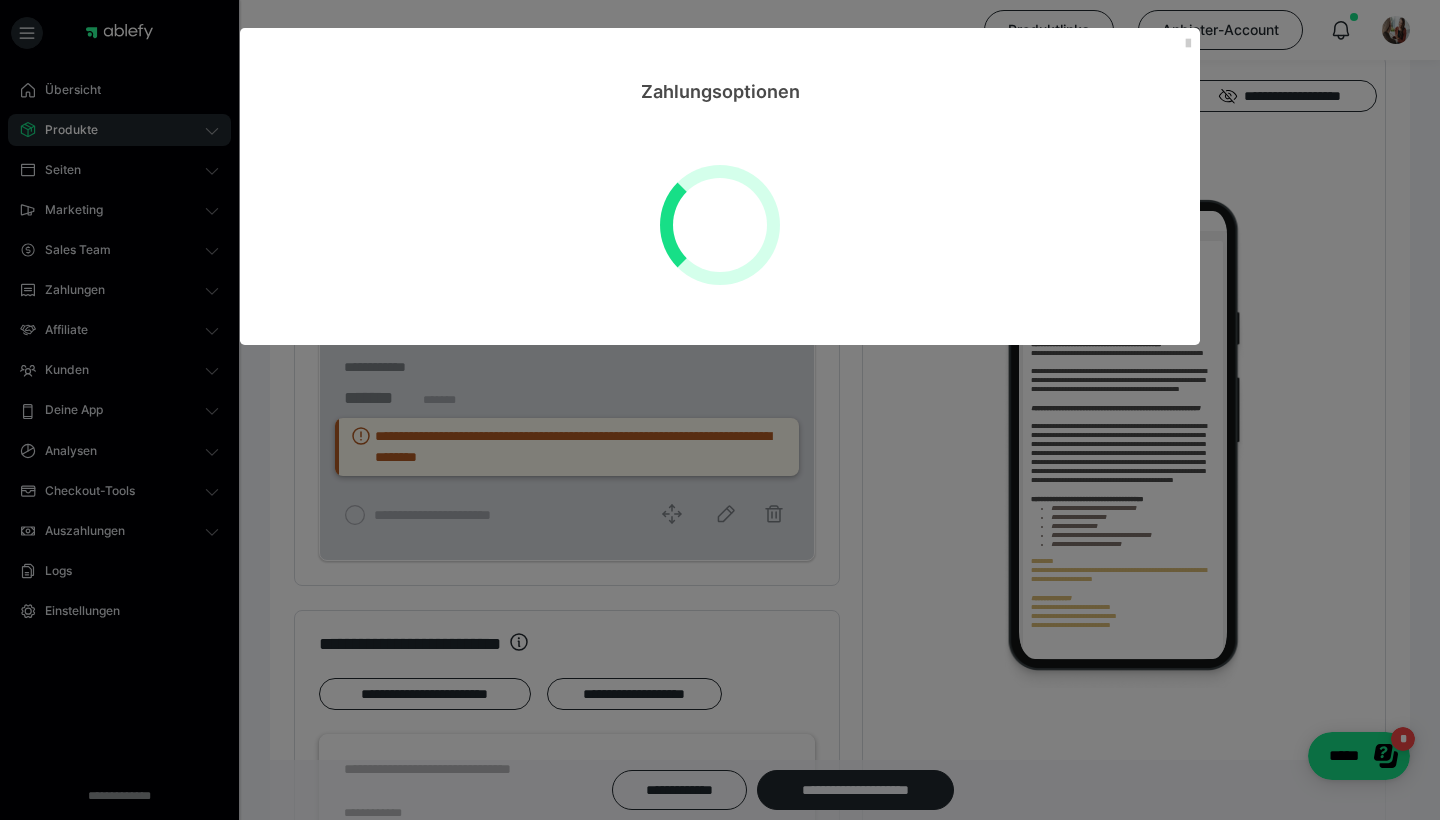 scroll, scrollTop: 0, scrollLeft: 0, axis: both 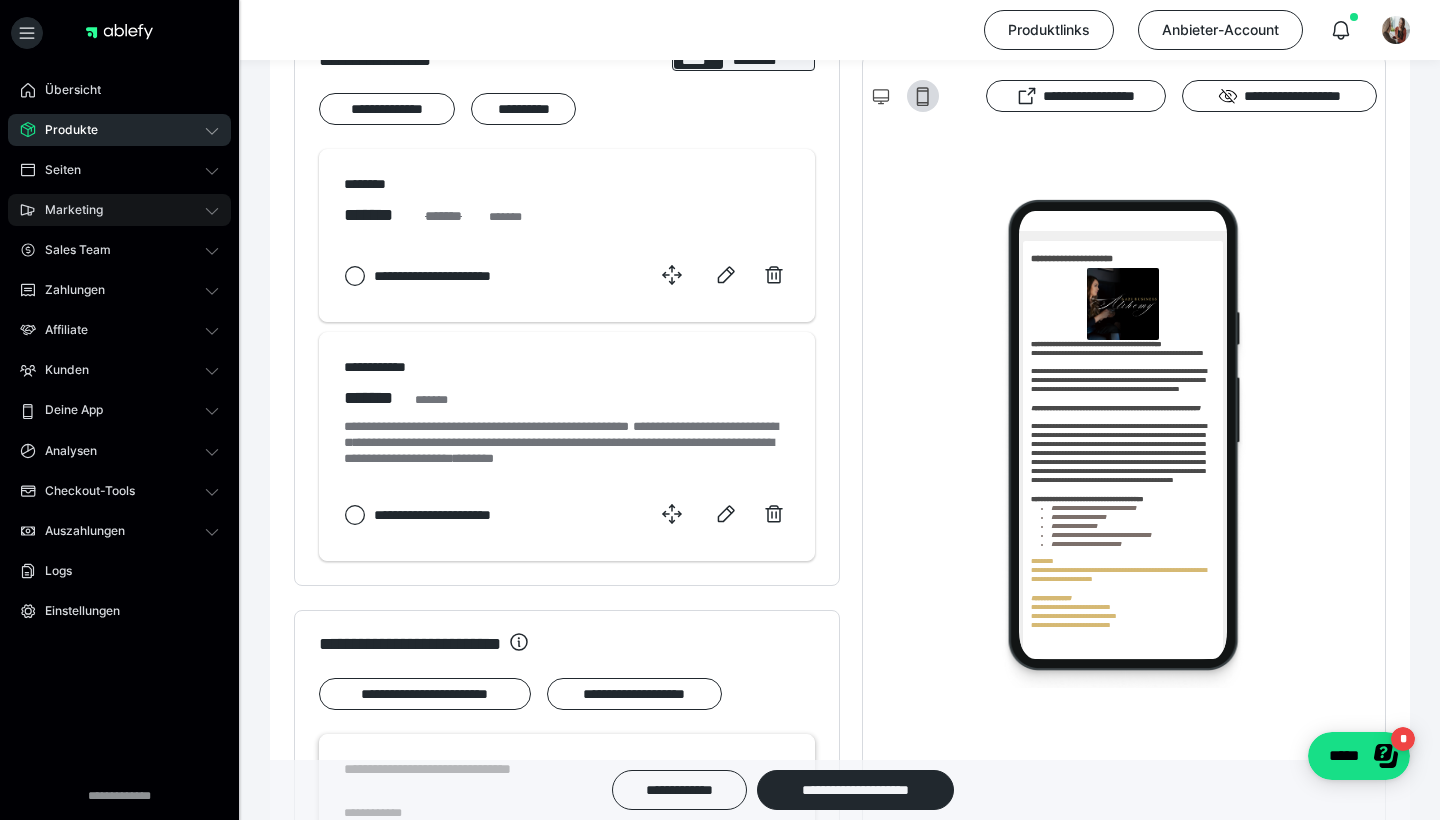 click on "Marketing" at bounding box center [119, 210] 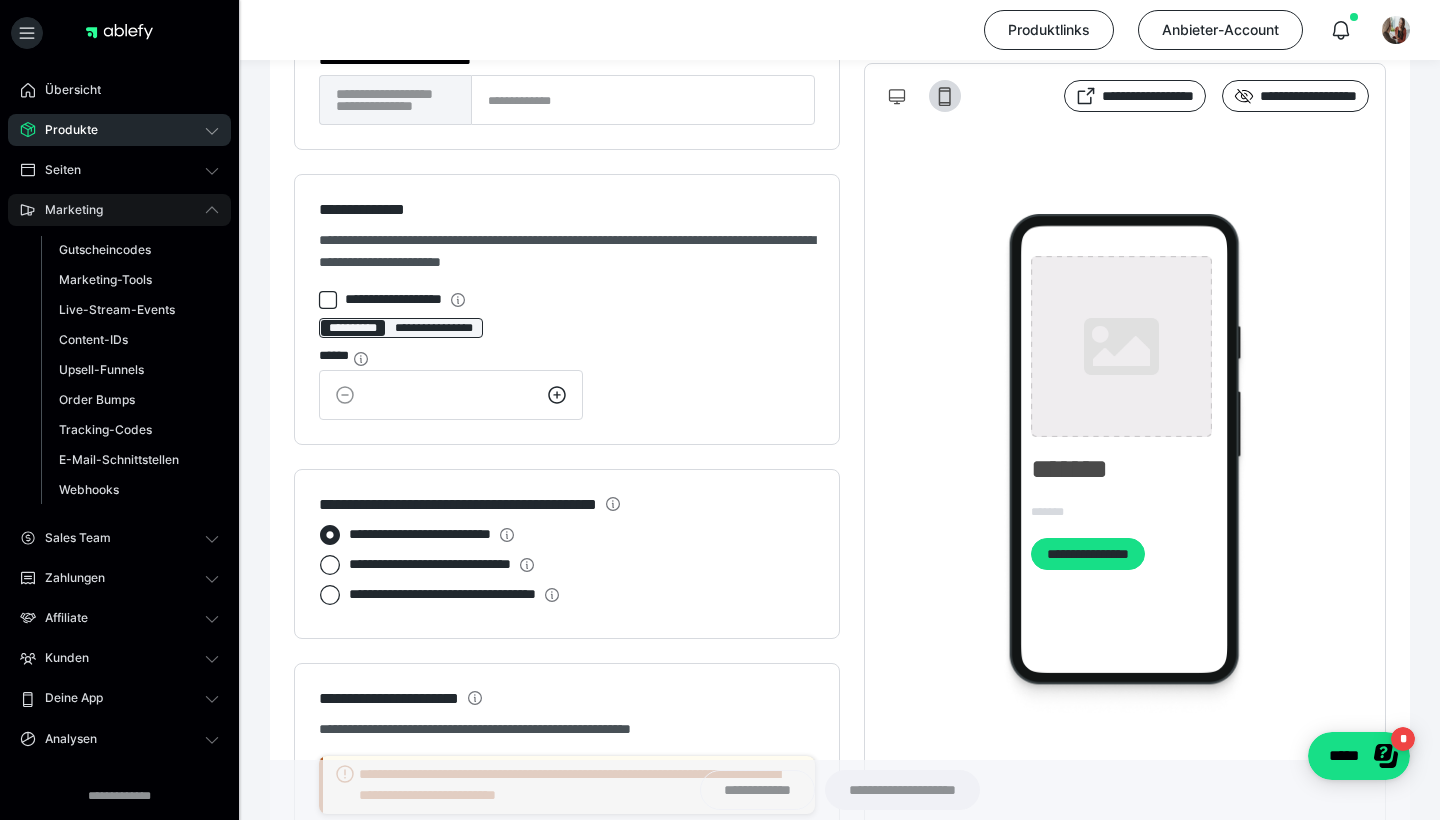 type on "**********" 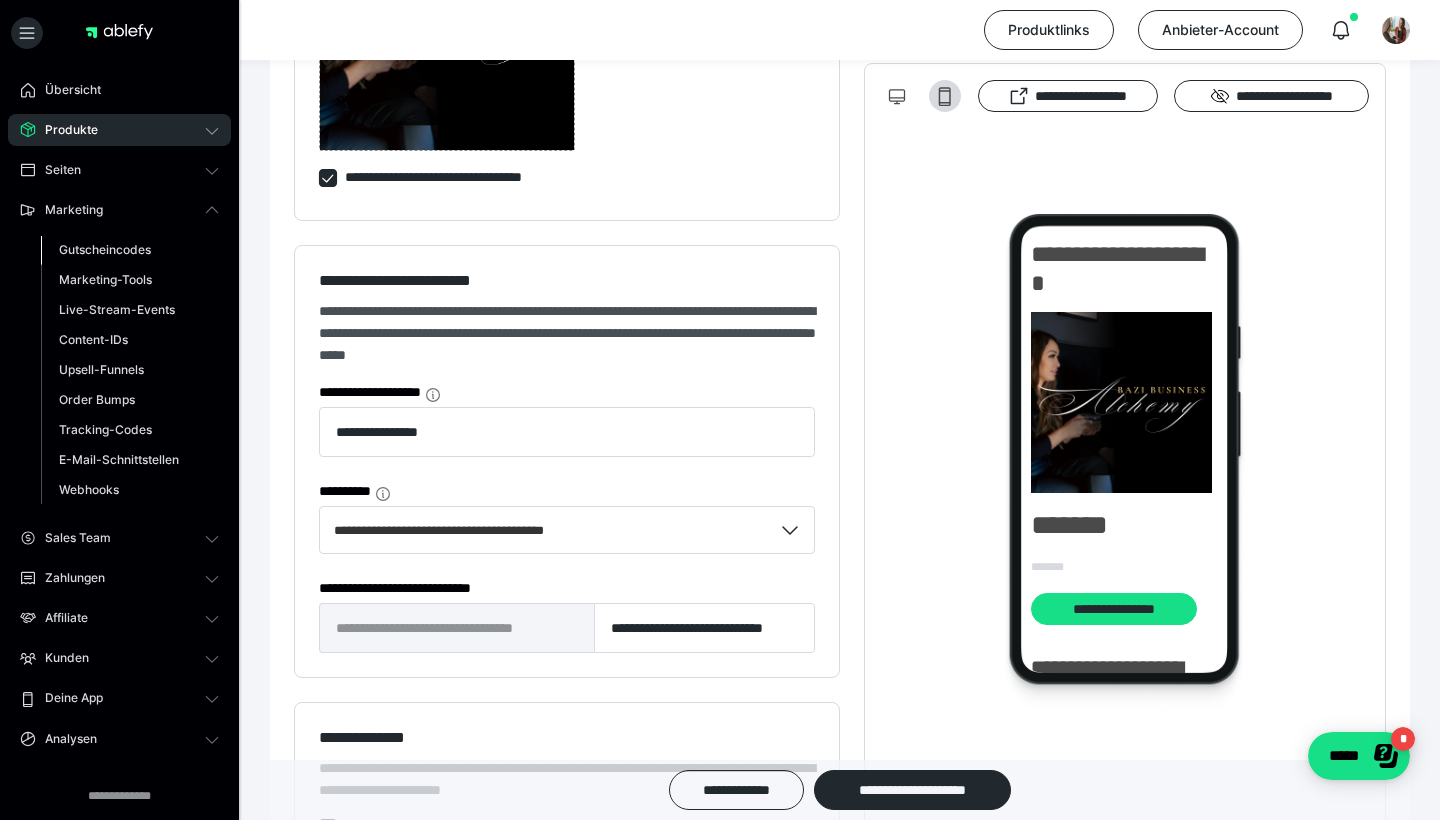 click on "Gutscheincodes" at bounding box center [105, 249] 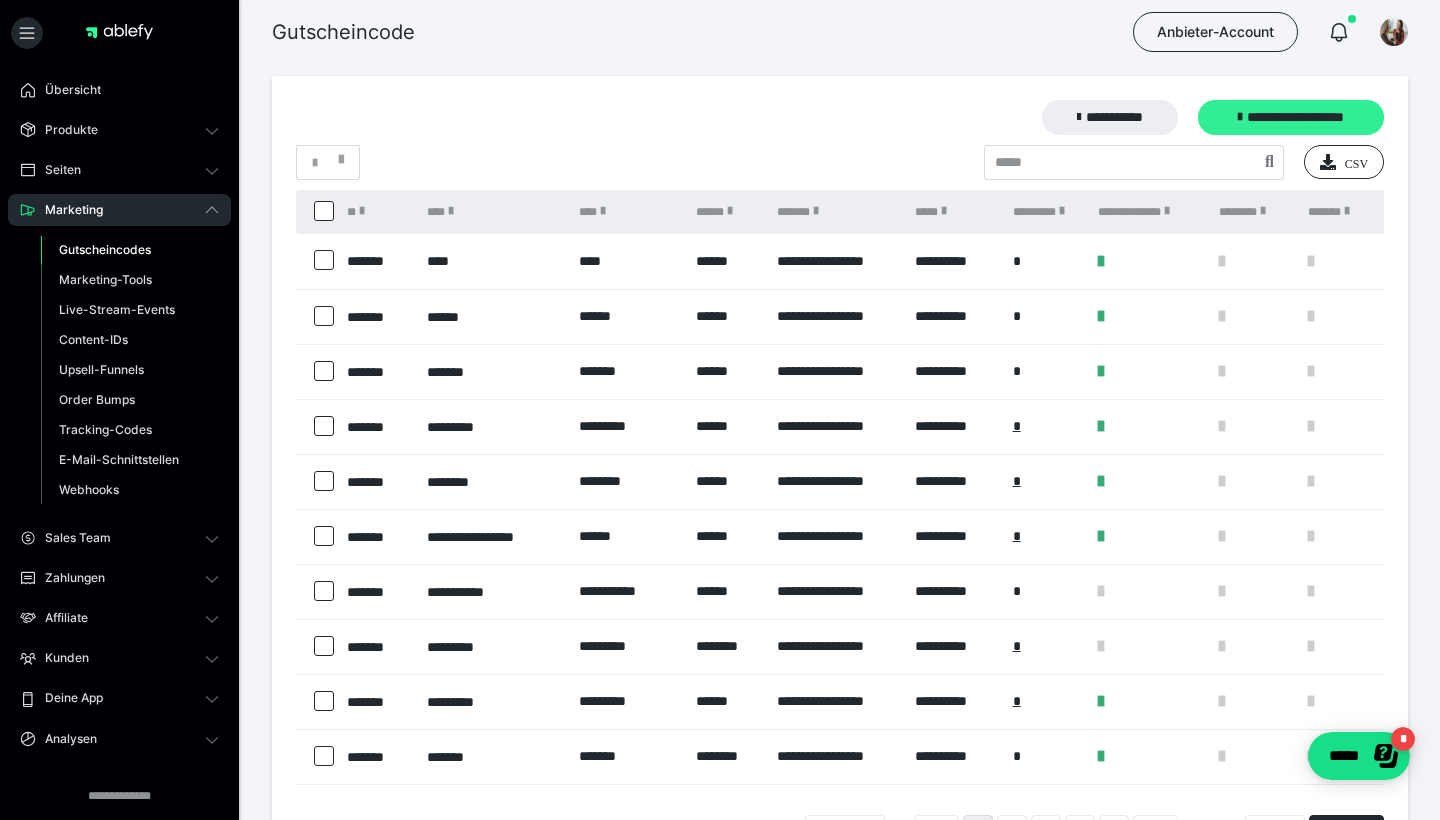 scroll, scrollTop: 0, scrollLeft: 0, axis: both 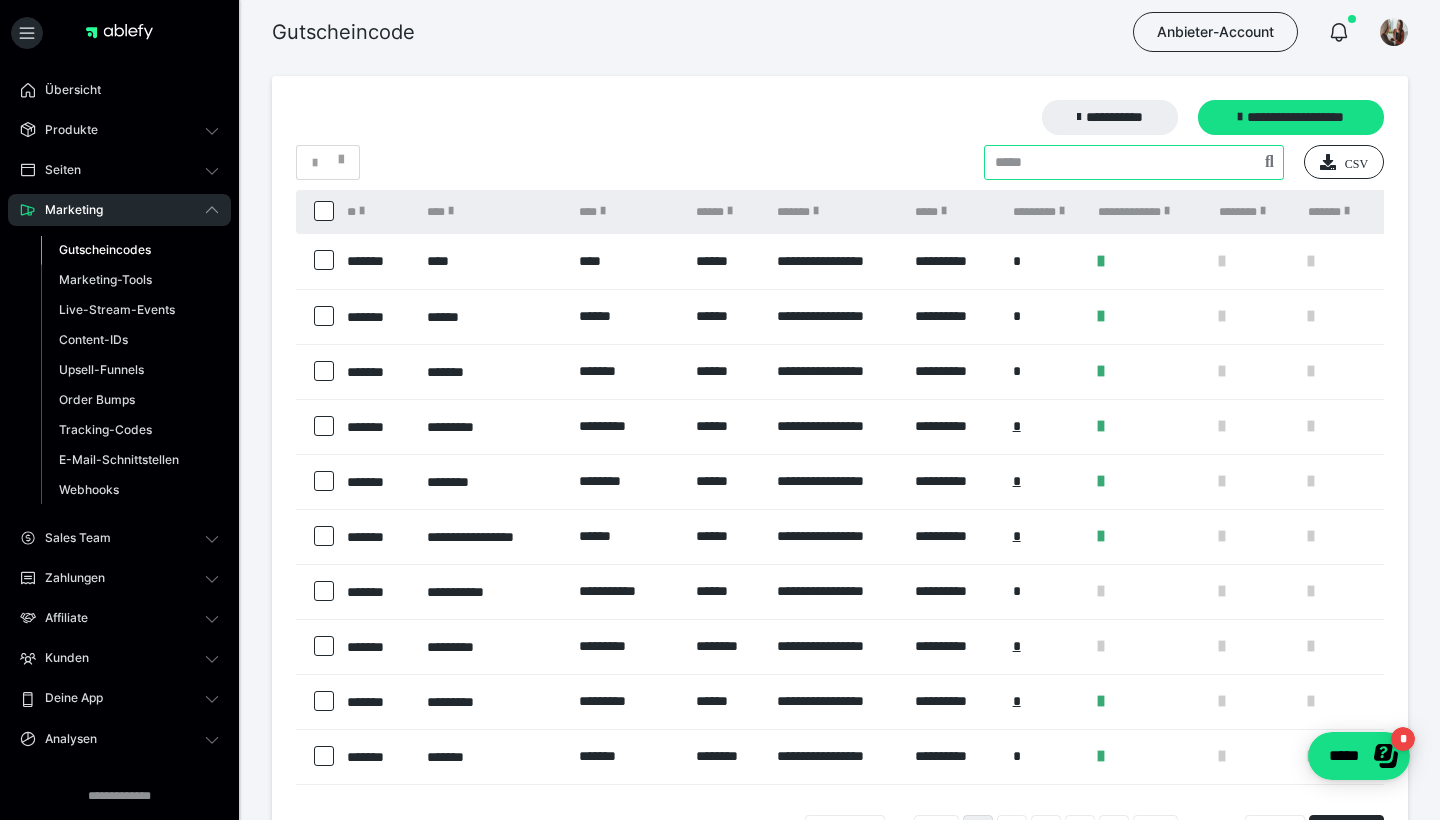 click at bounding box center (1134, 162) 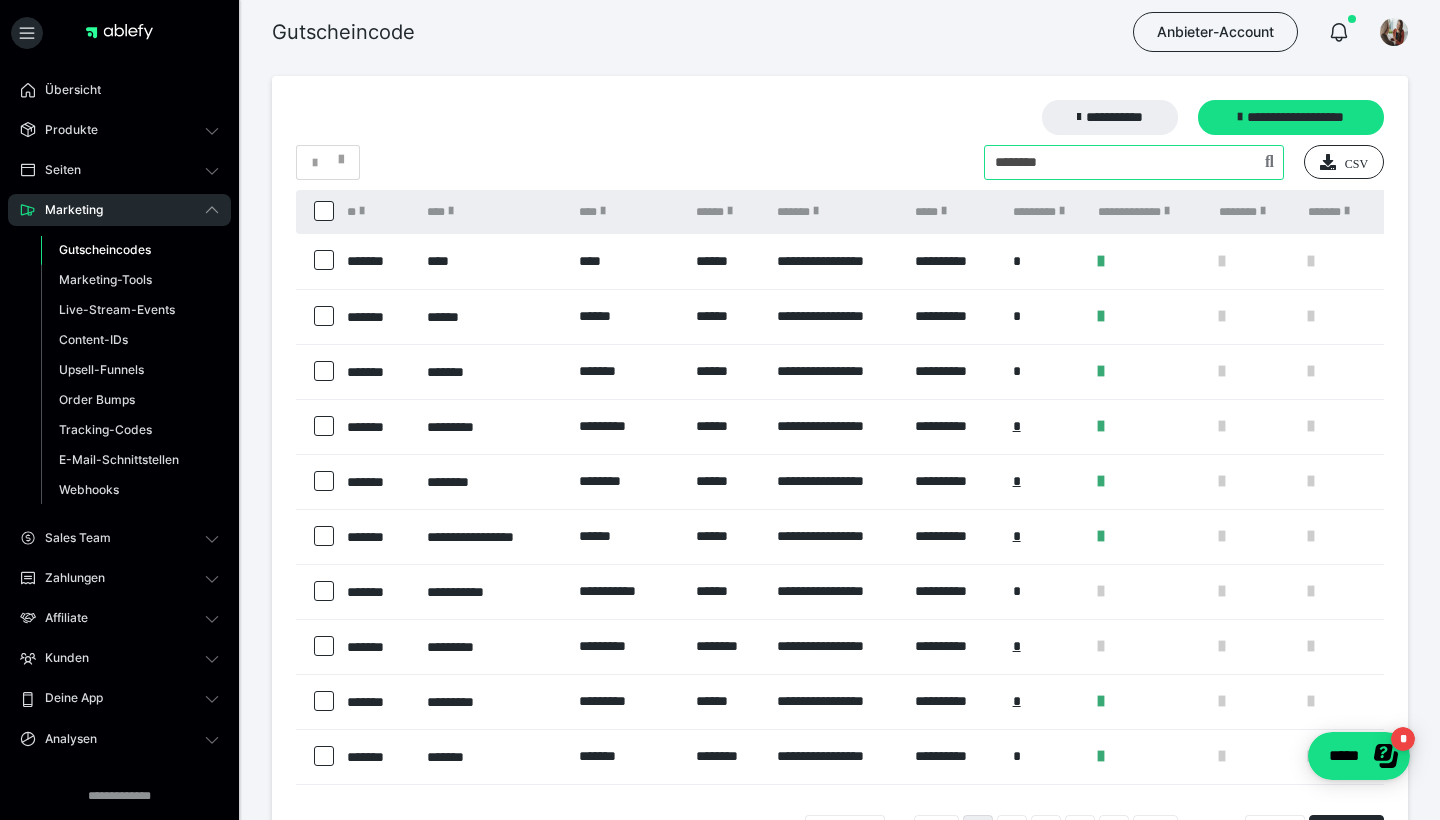 type on "********" 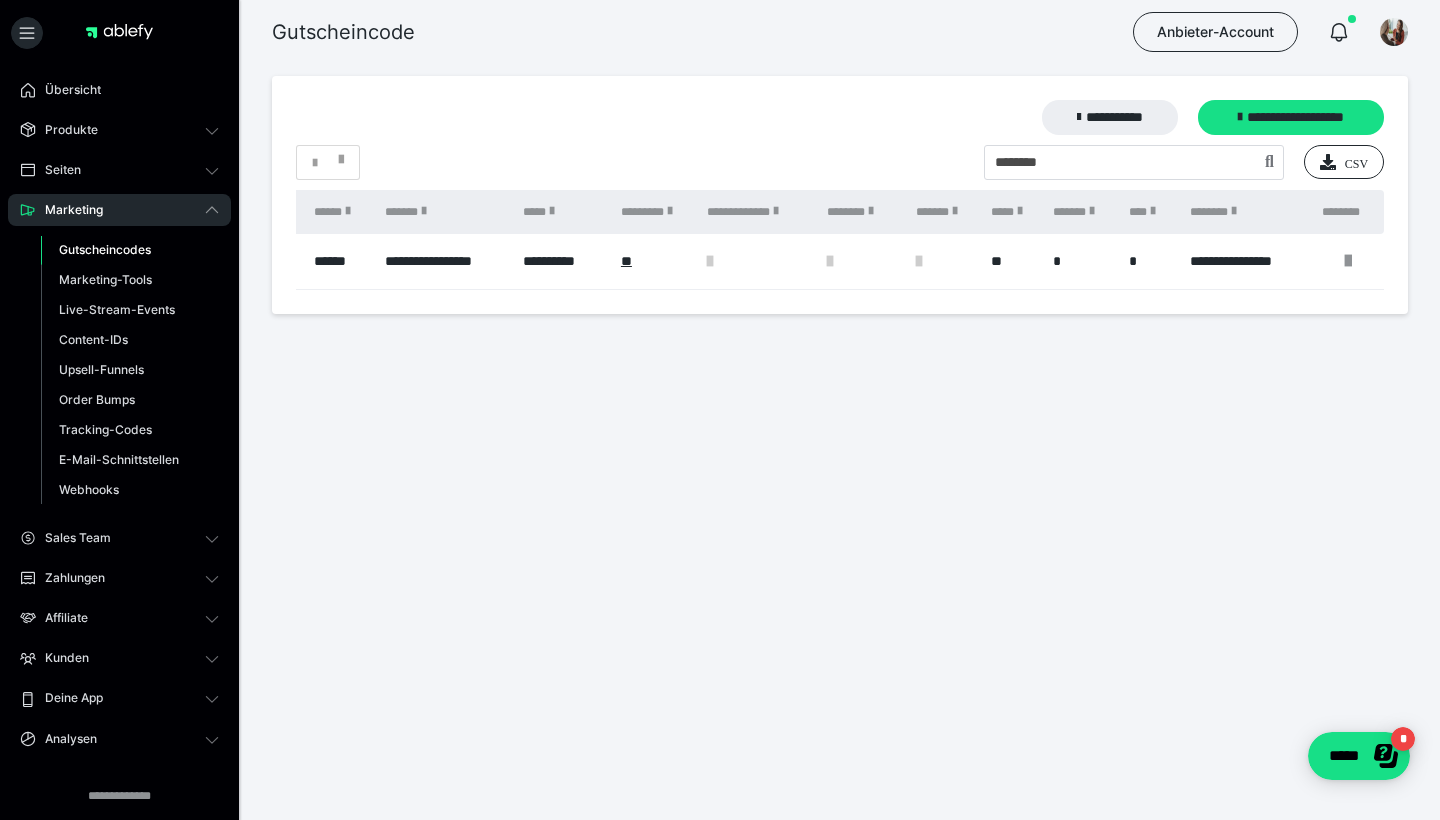 scroll, scrollTop: 0, scrollLeft: 284, axis: horizontal 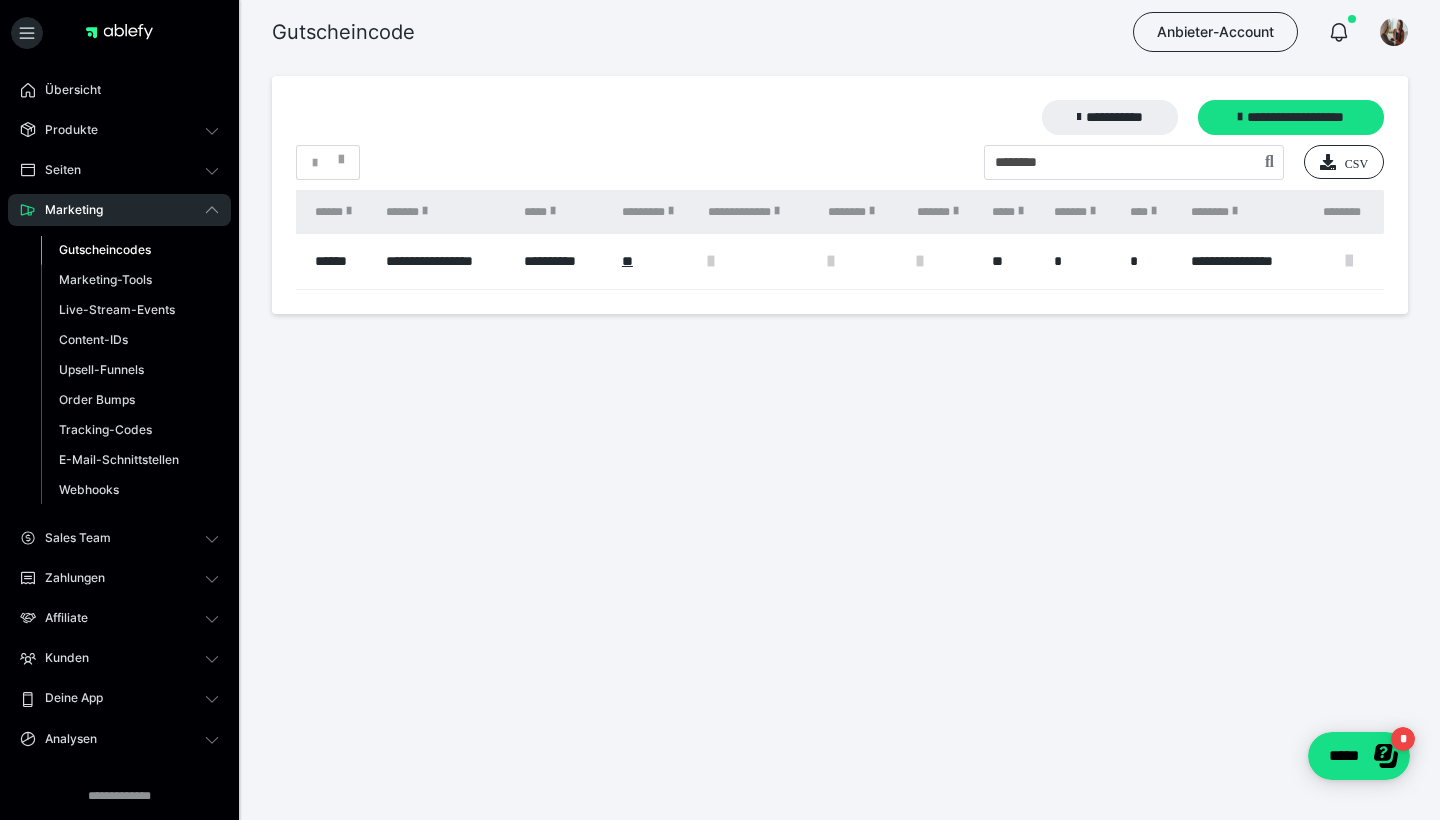 click at bounding box center [1349, 261] 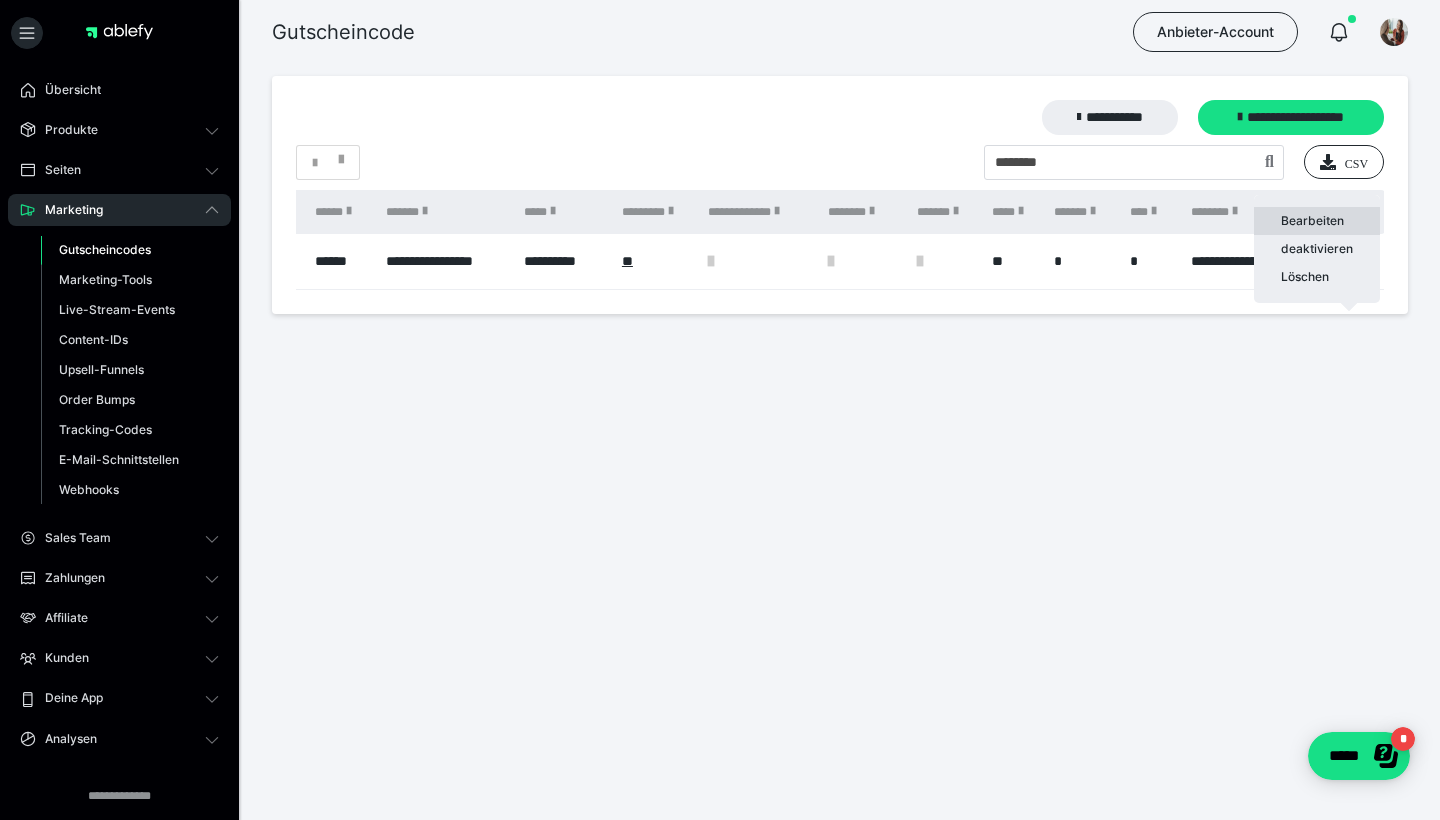 click on "Bearbeiten" at bounding box center (1317, 221) 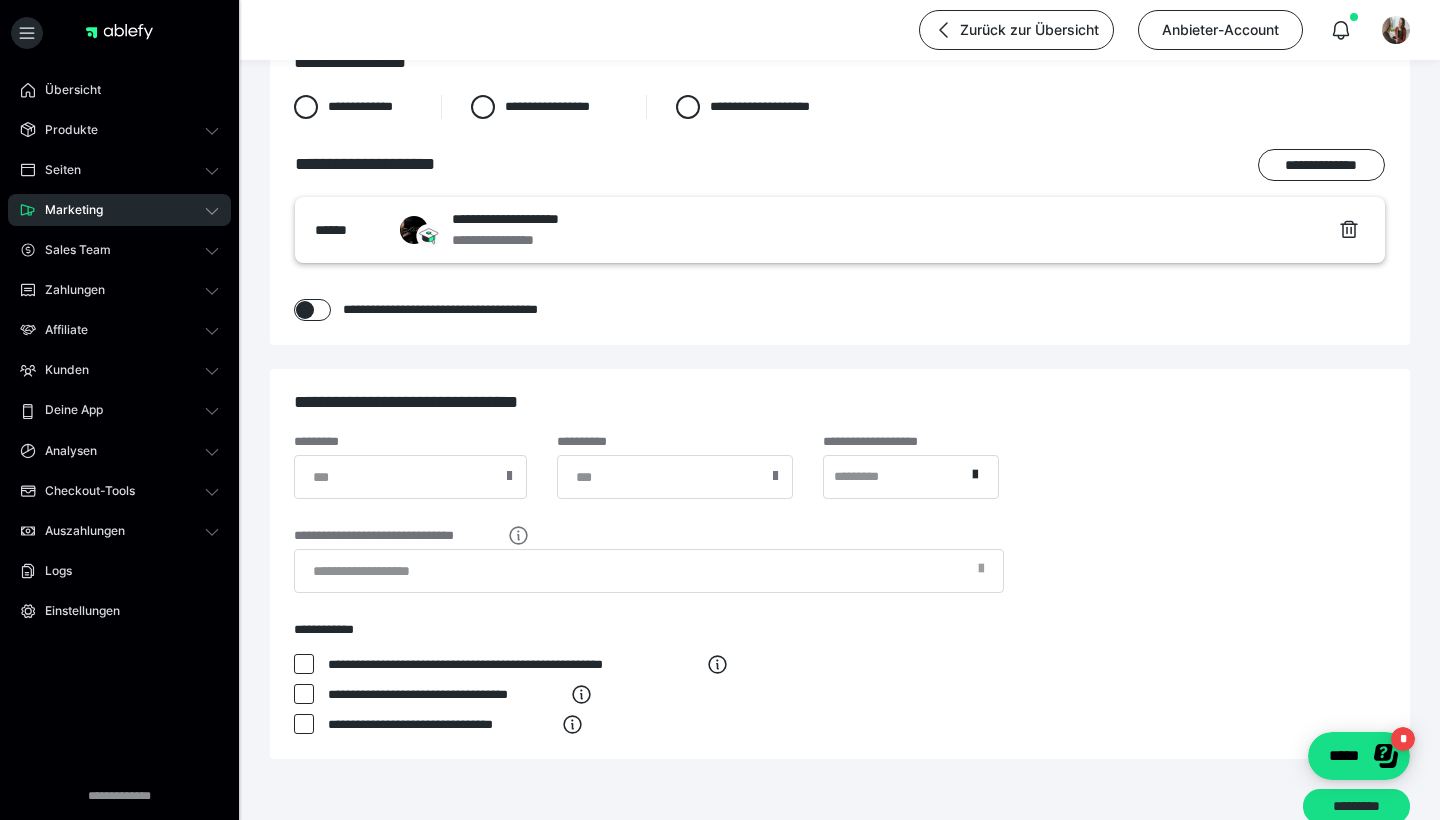 scroll, scrollTop: 442, scrollLeft: 0, axis: vertical 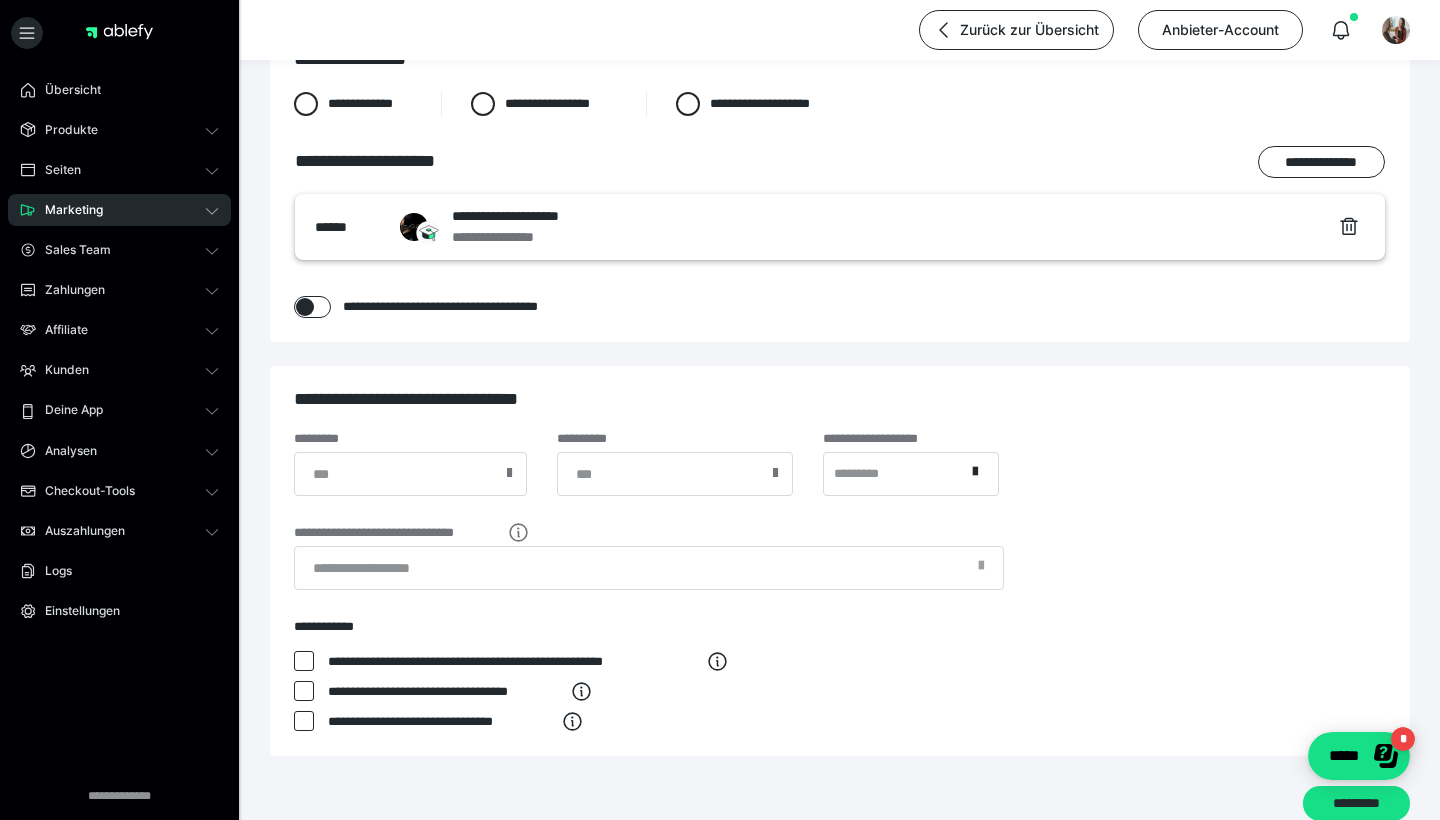 click at bounding box center [304, 661] 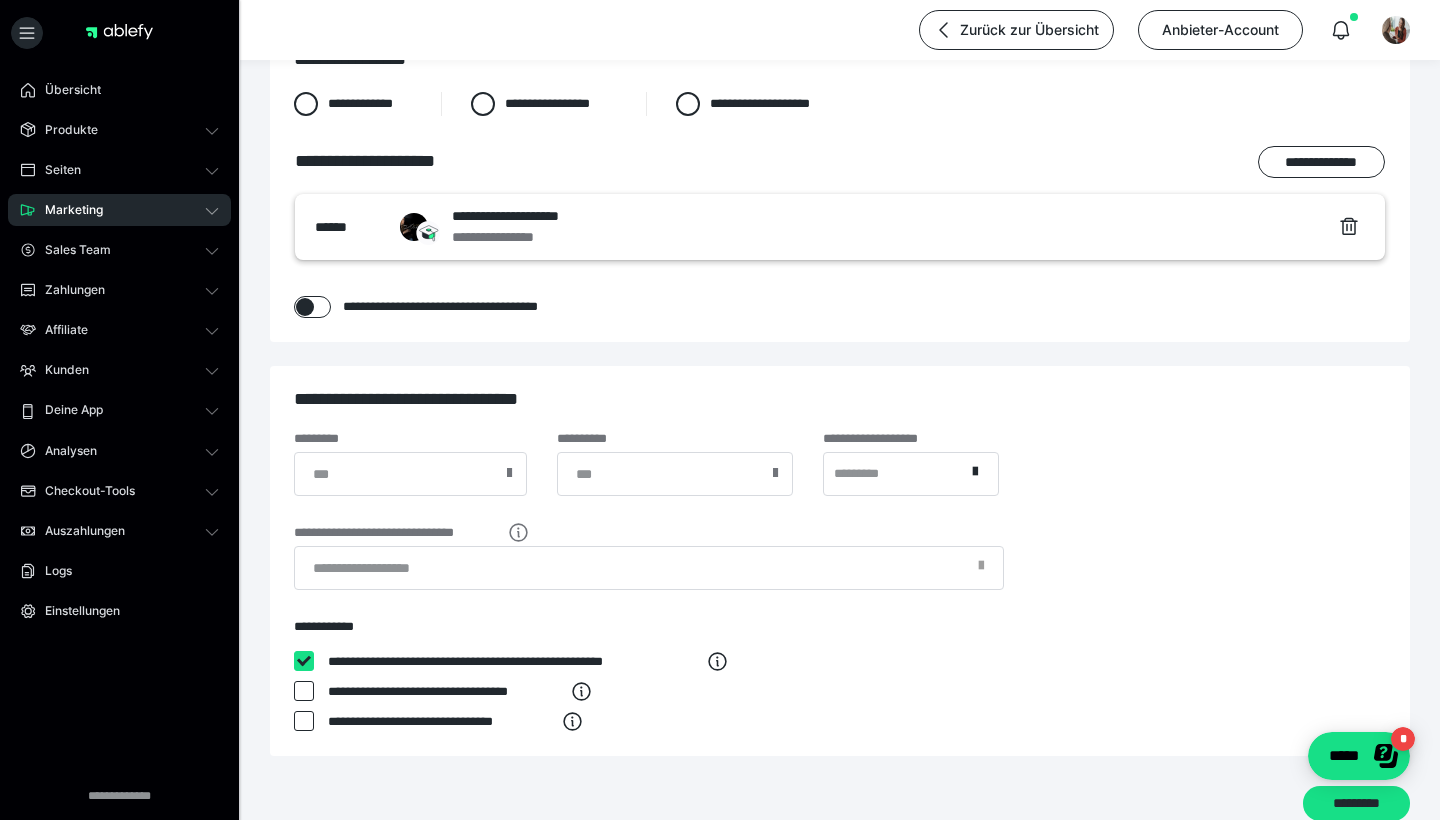 checkbox on "****" 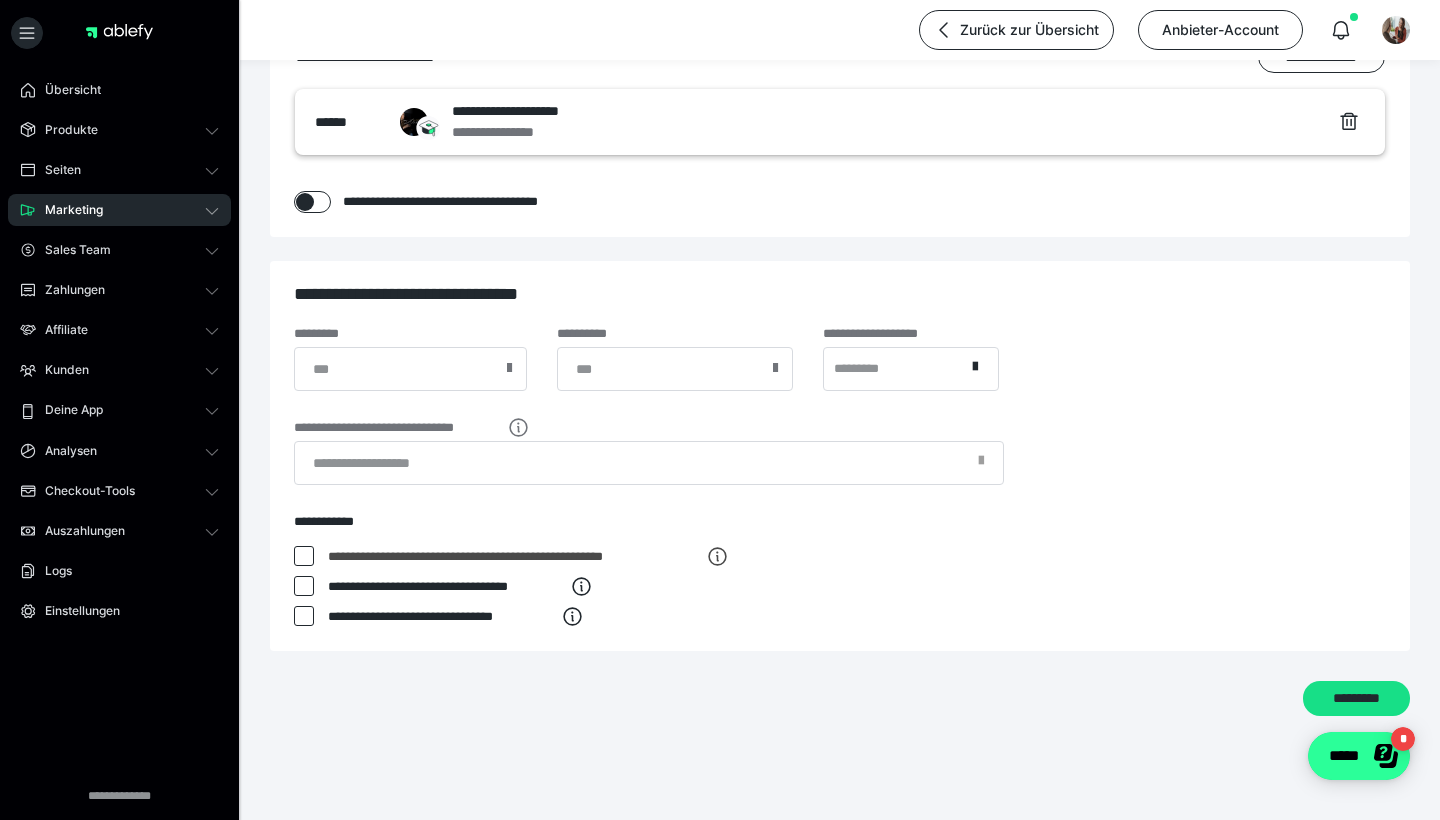 scroll, scrollTop: 547, scrollLeft: 0, axis: vertical 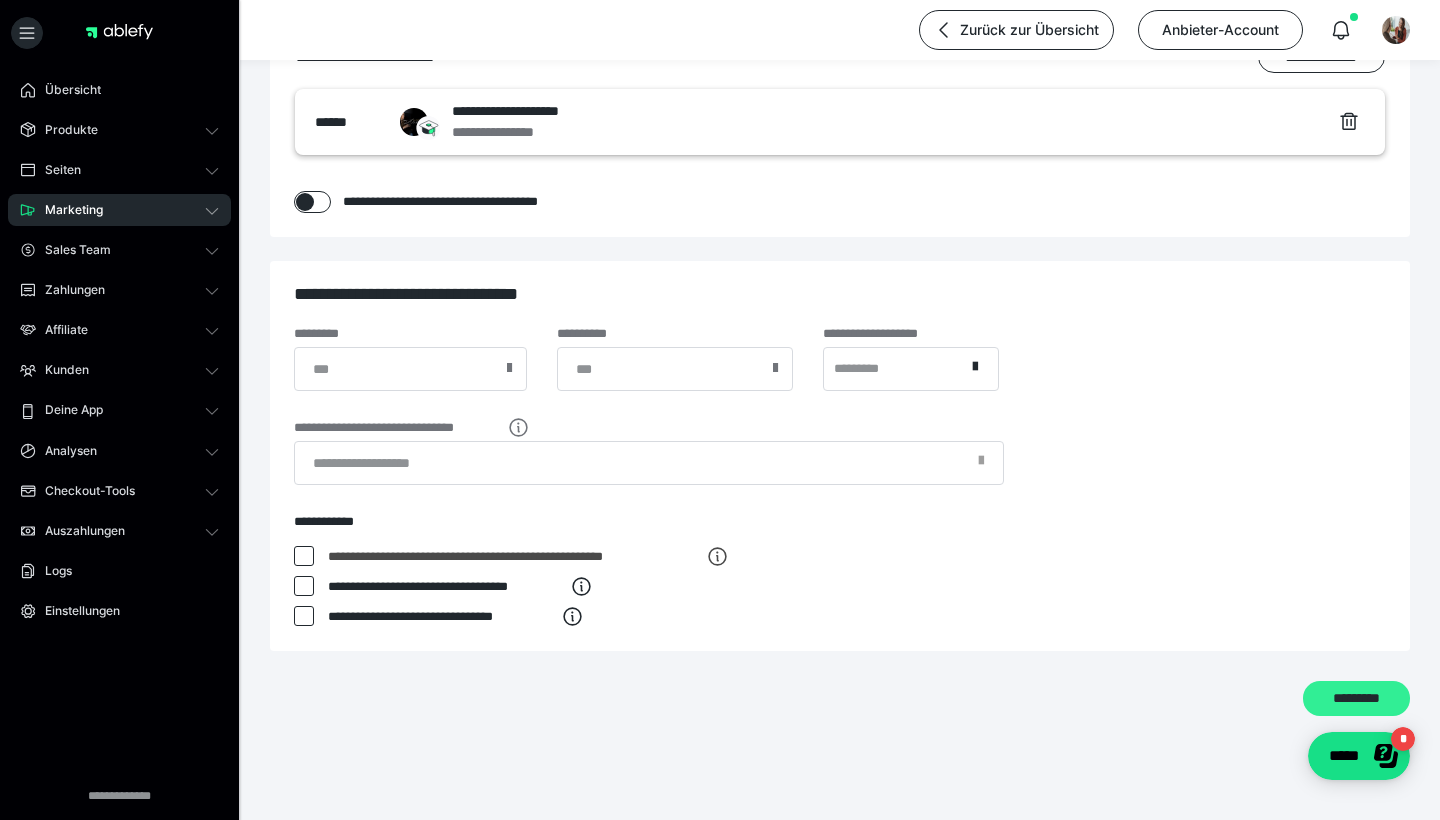 click on "*********" at bounding box center [1356, 698] 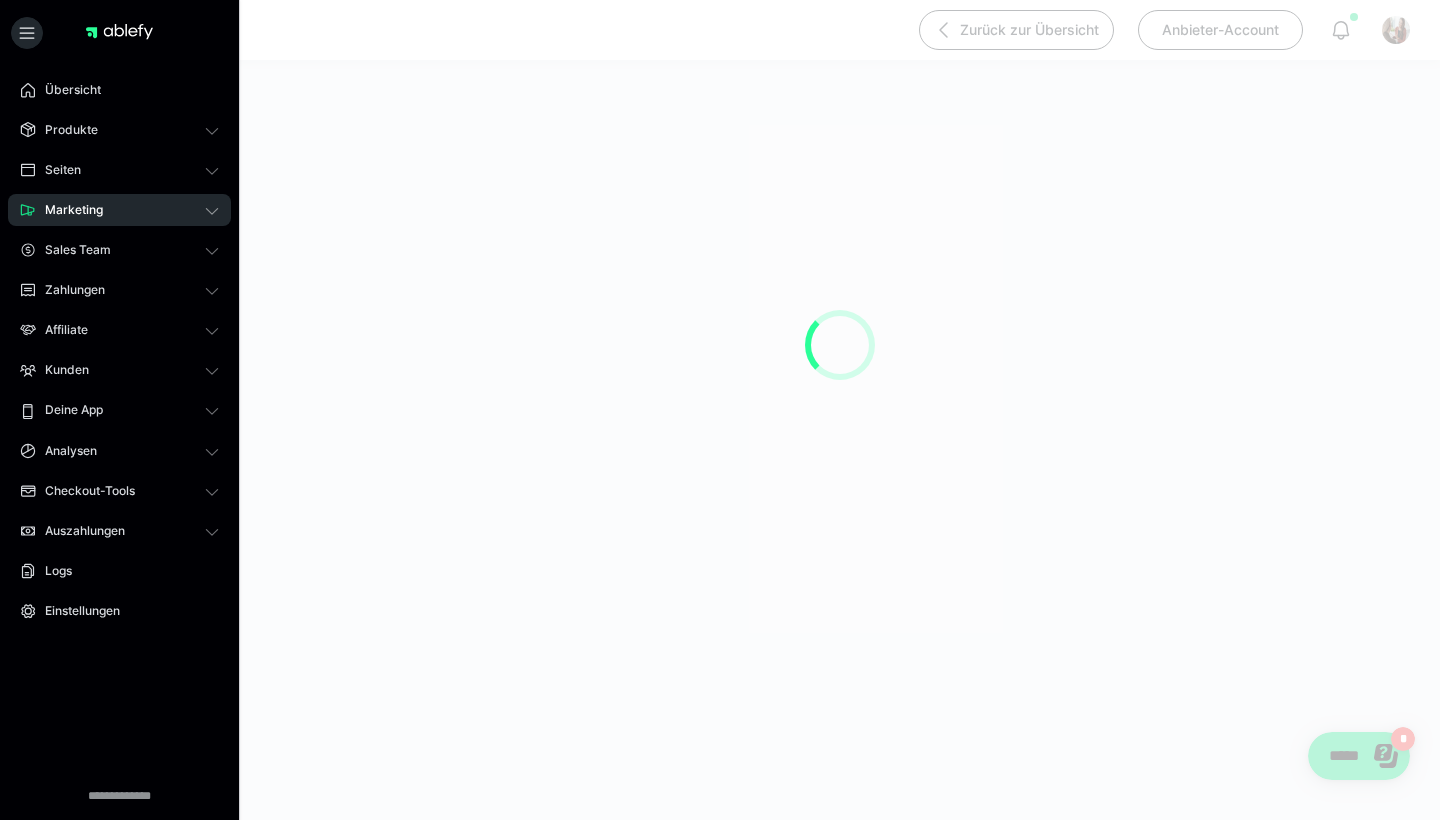 scroll, scrollTop: 0, scrollLeft: 0, axis: both 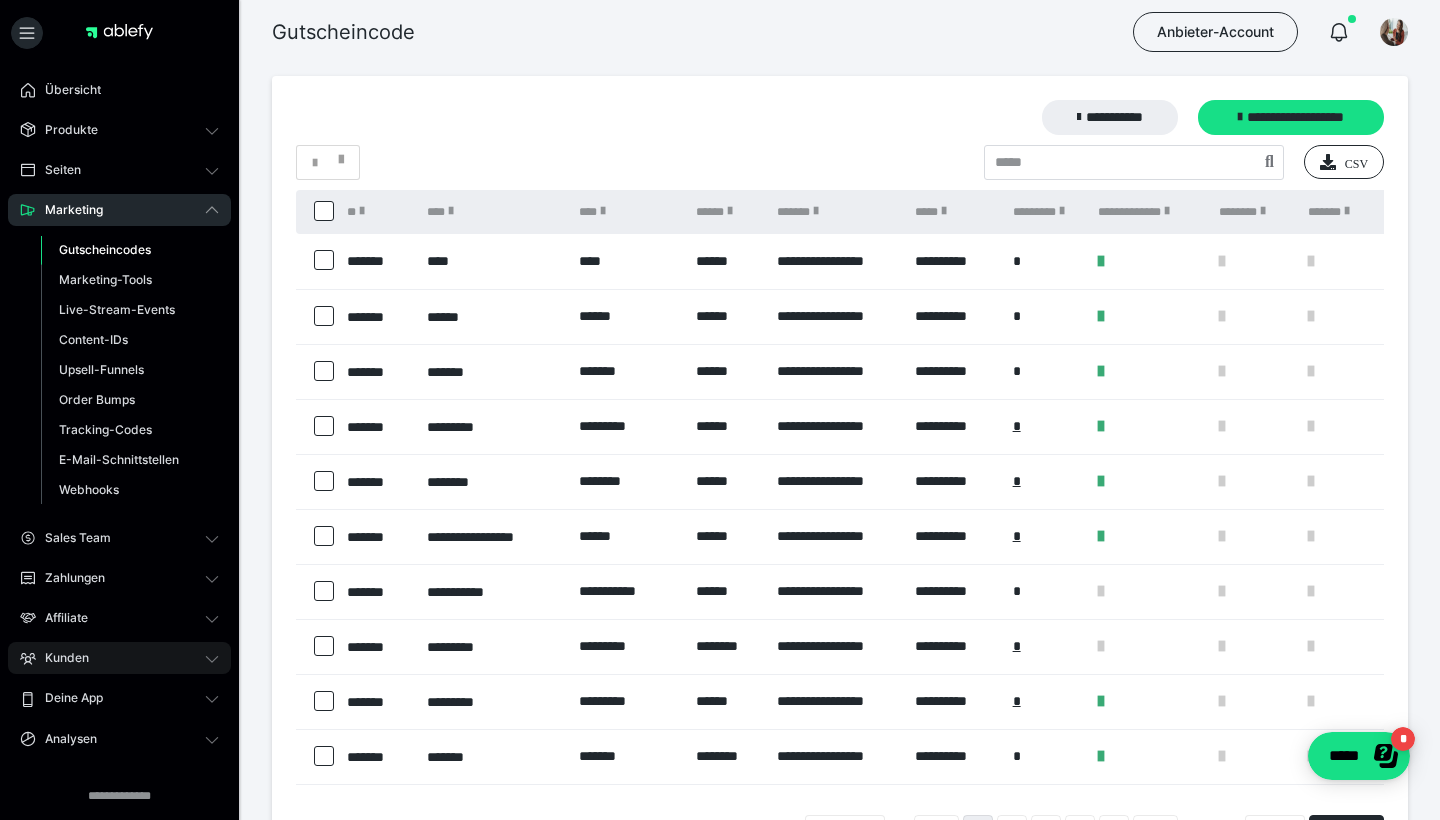 click on "Kunden" at bounding box center (119, 658) 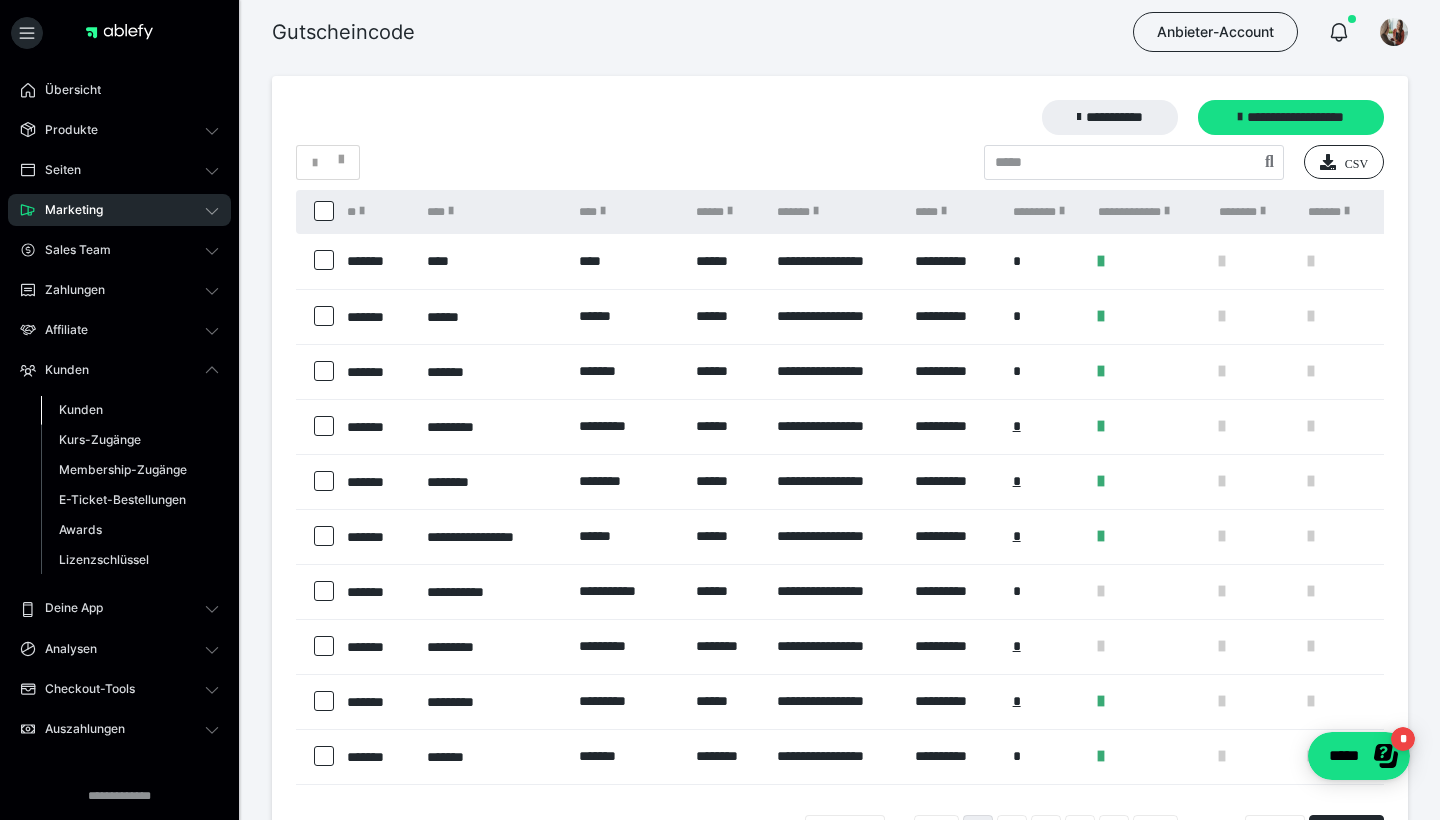 click on "Kunden" at bounding box center (81, 409) 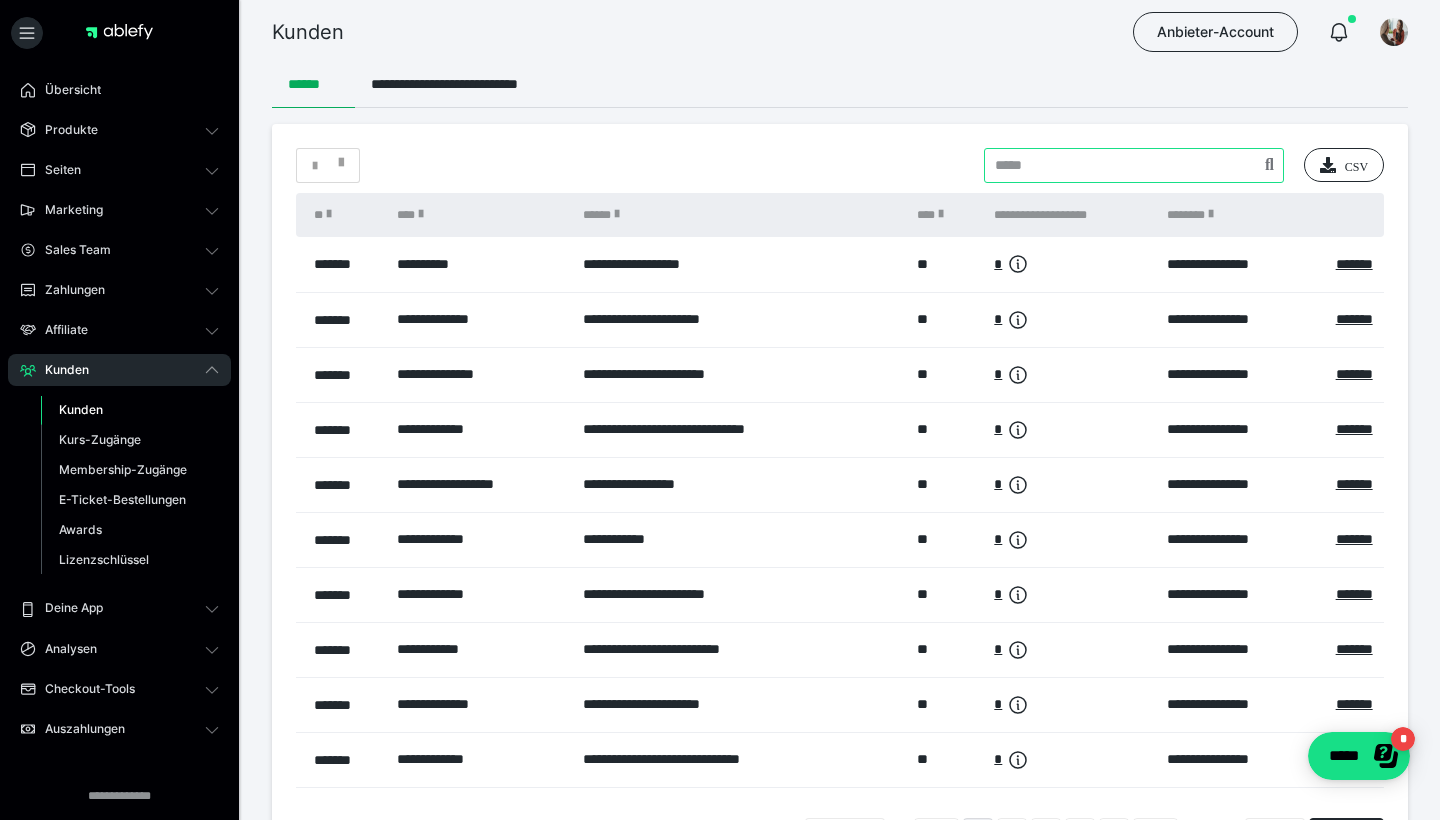 click at bounding box center [1134, 165] 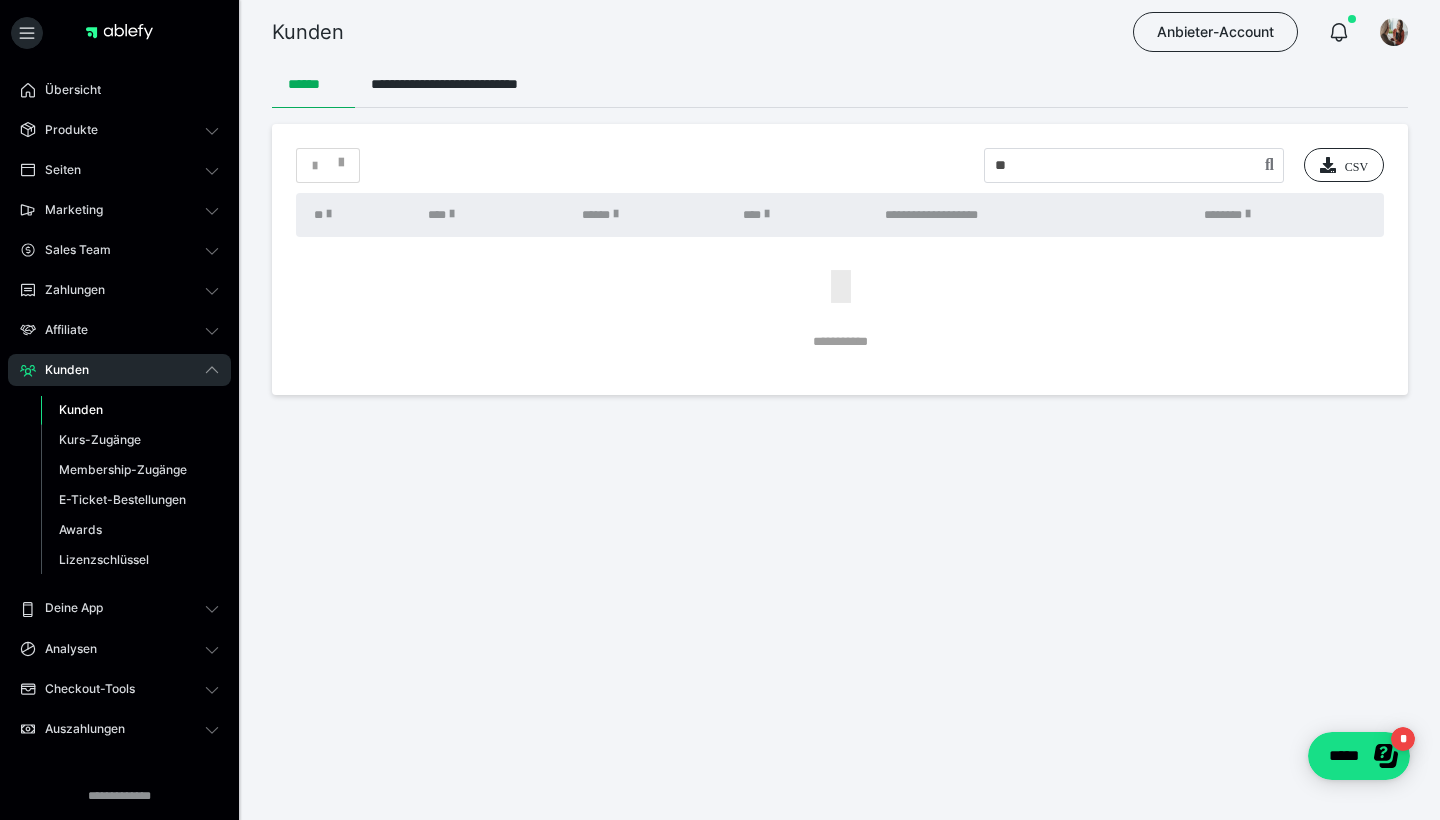 type on "*" 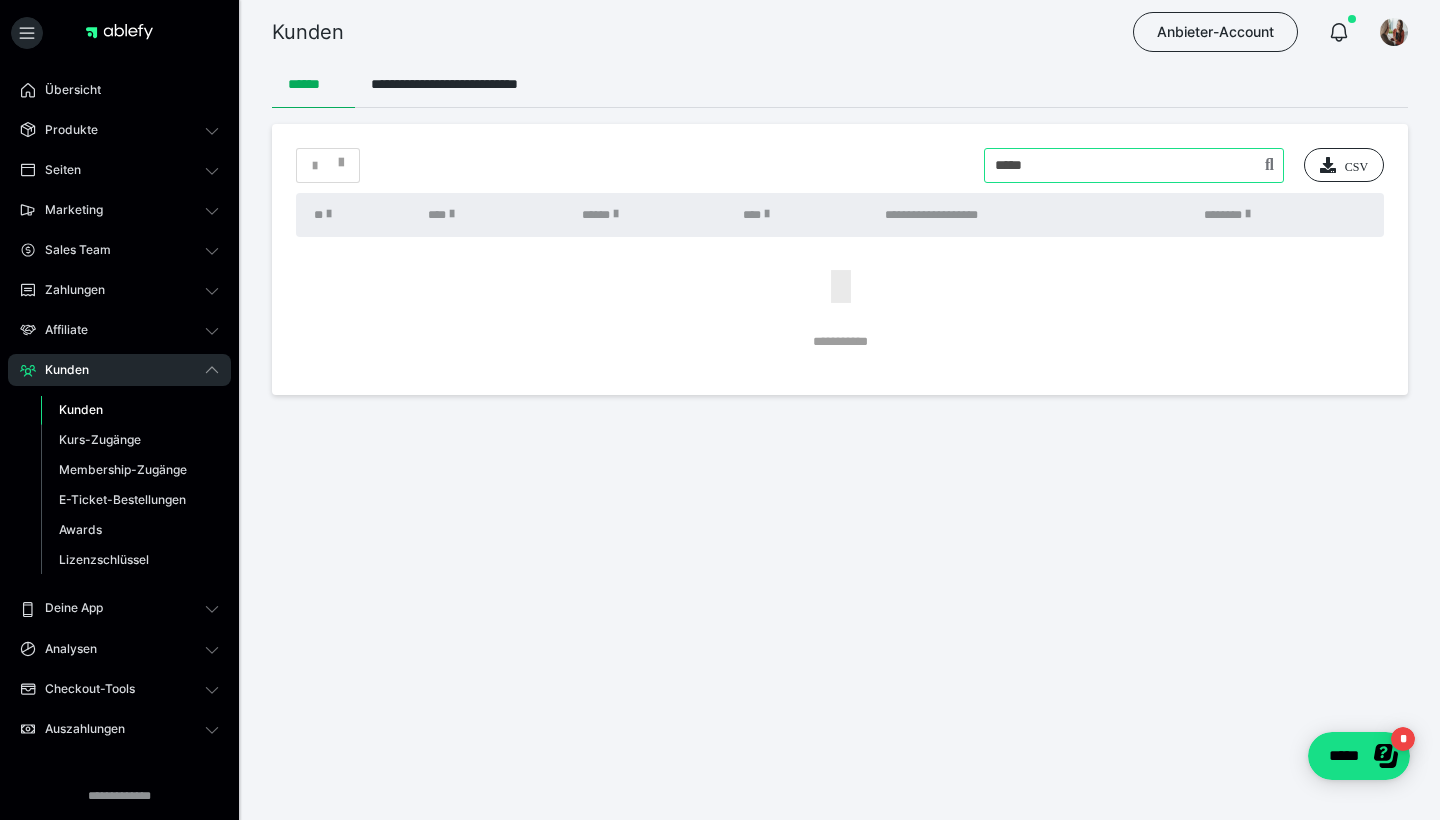 type on "*****" 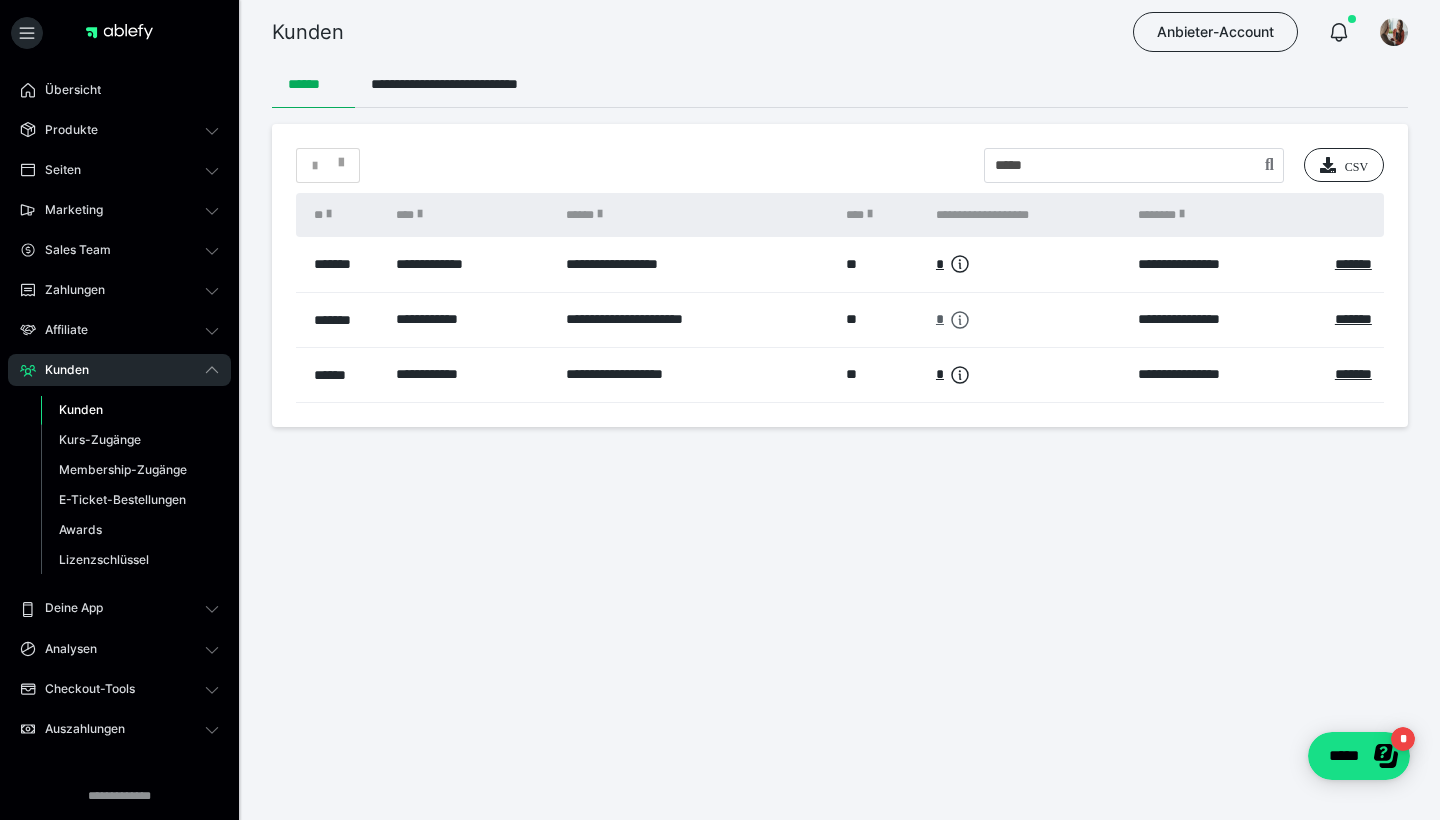 click on "*" at bounding box center [940, 319] 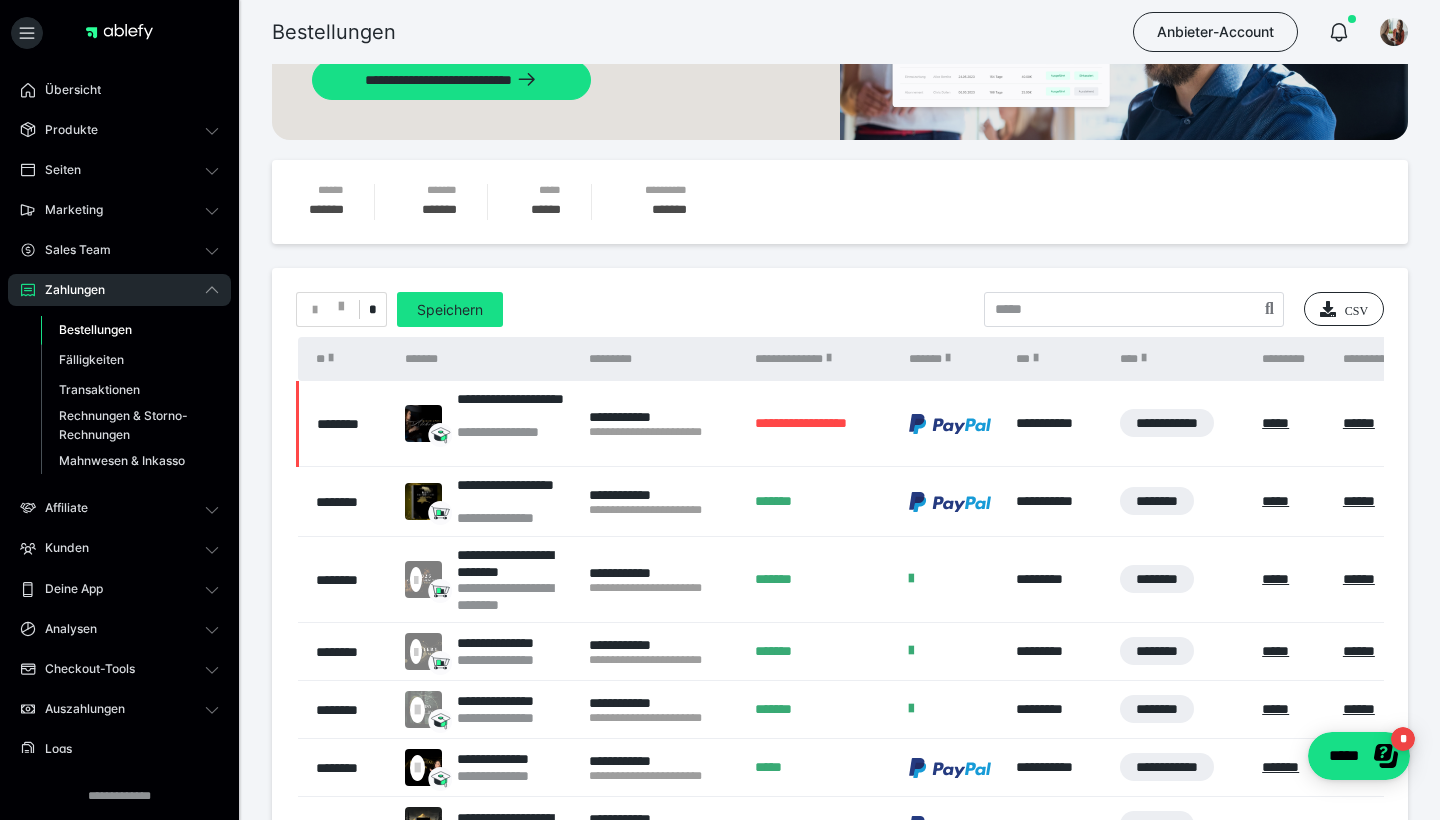 scroll, scrollTop: 245, scrollLeft: 0, axis: vertical 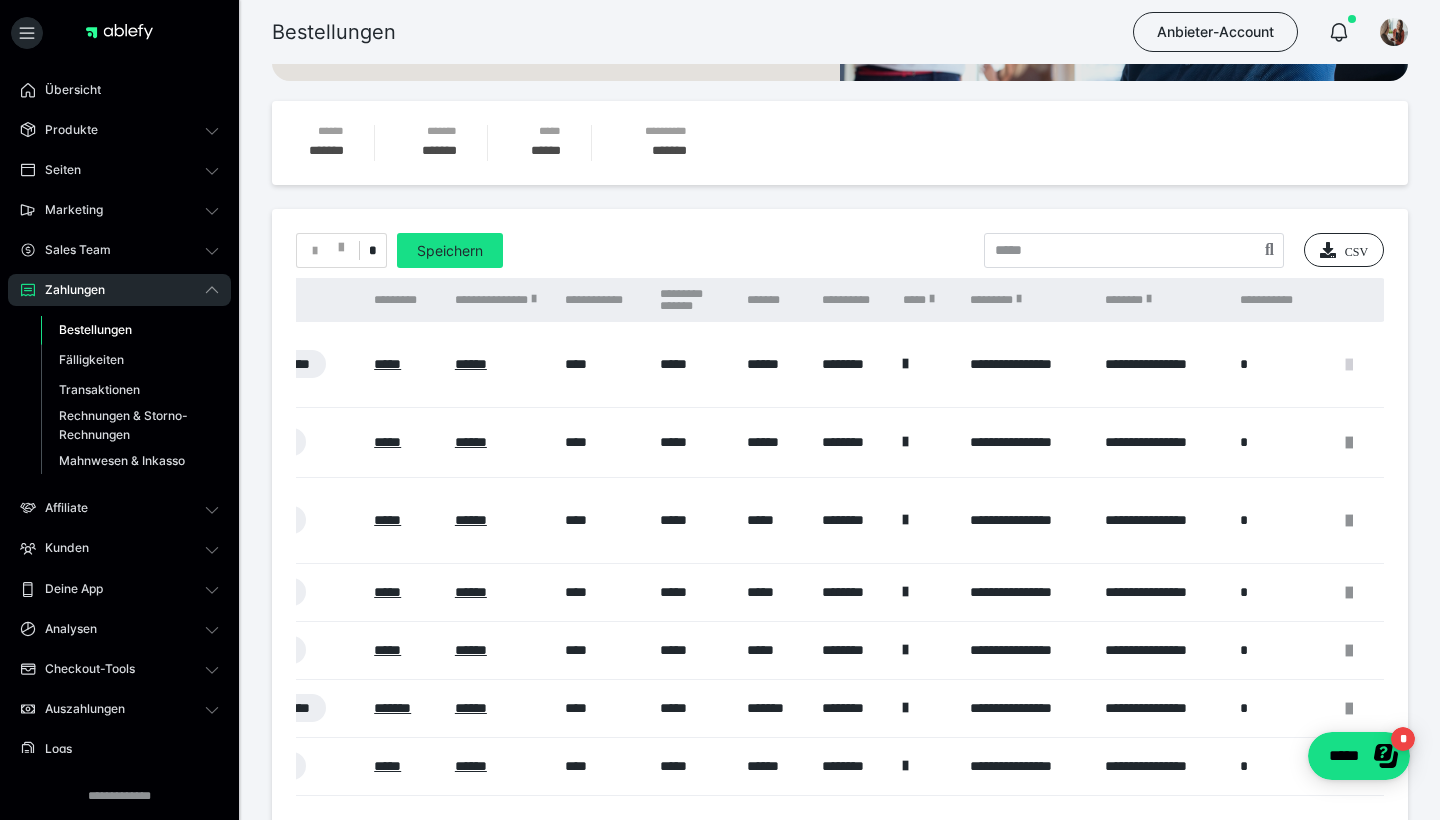click at bounding box center (1349, 365) 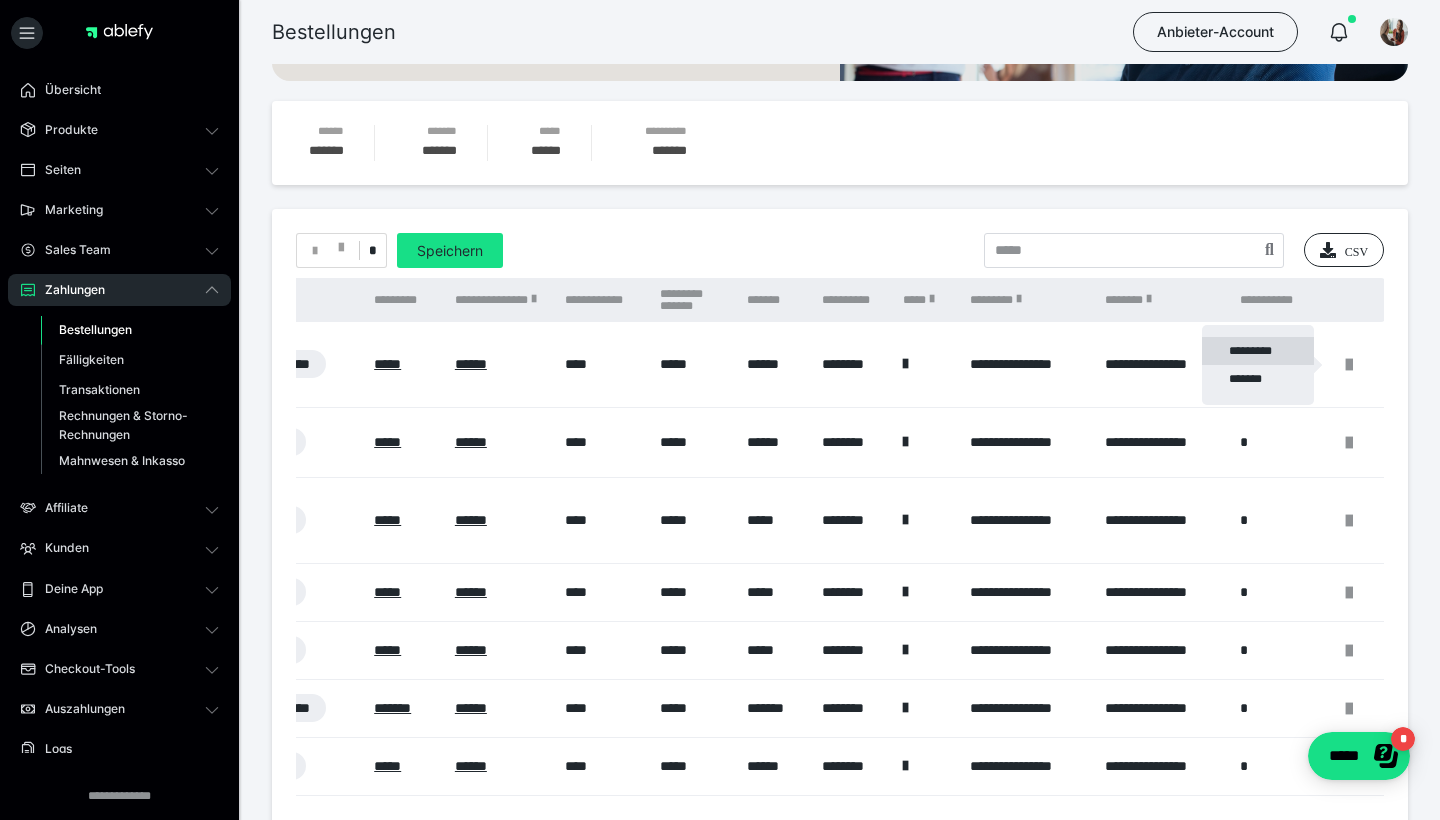 click on "*********" at bounding box center (1258, 351) 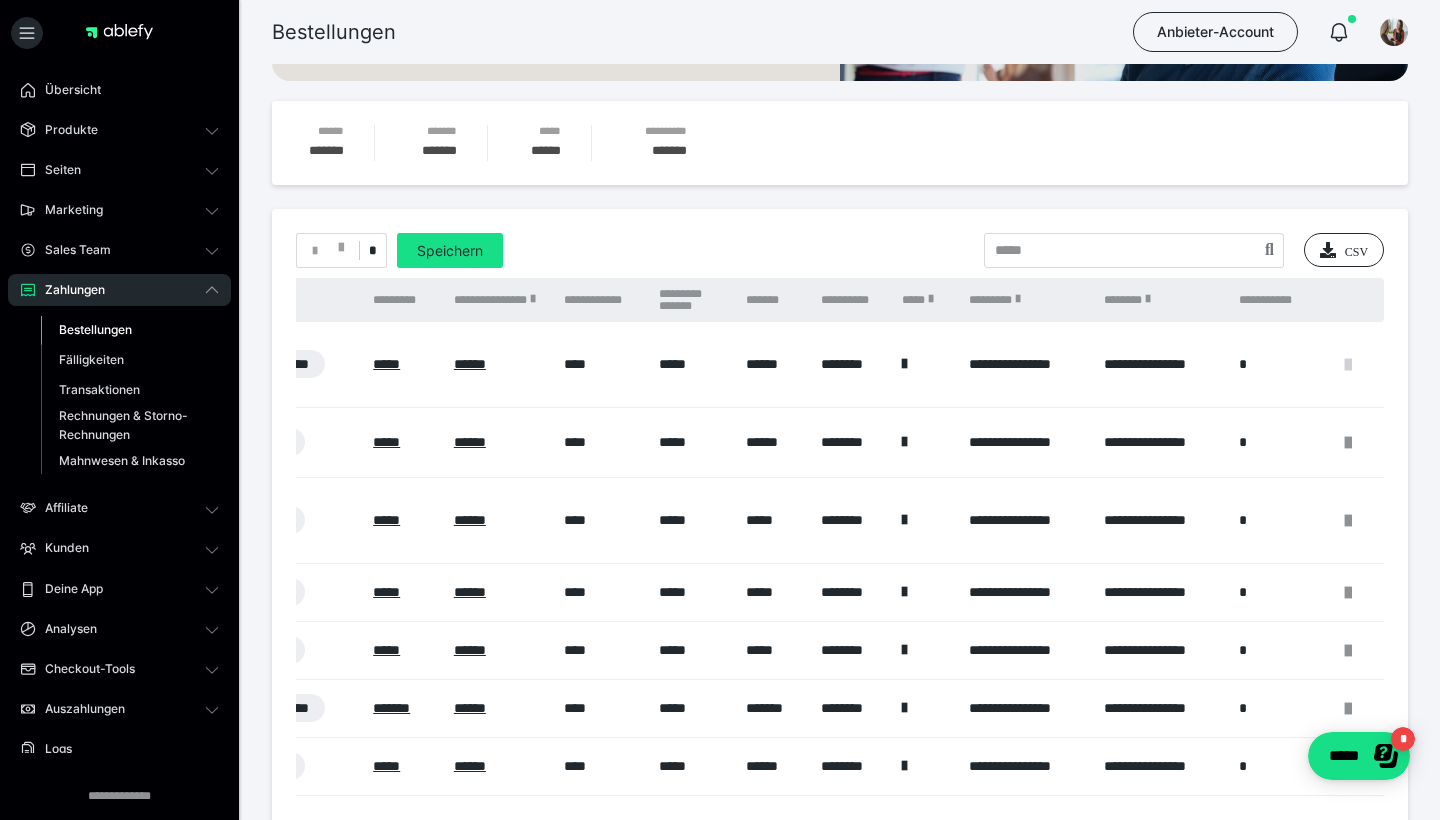 scroll, scrollTop: 0, scrollLeft: 888, axis: horizontal 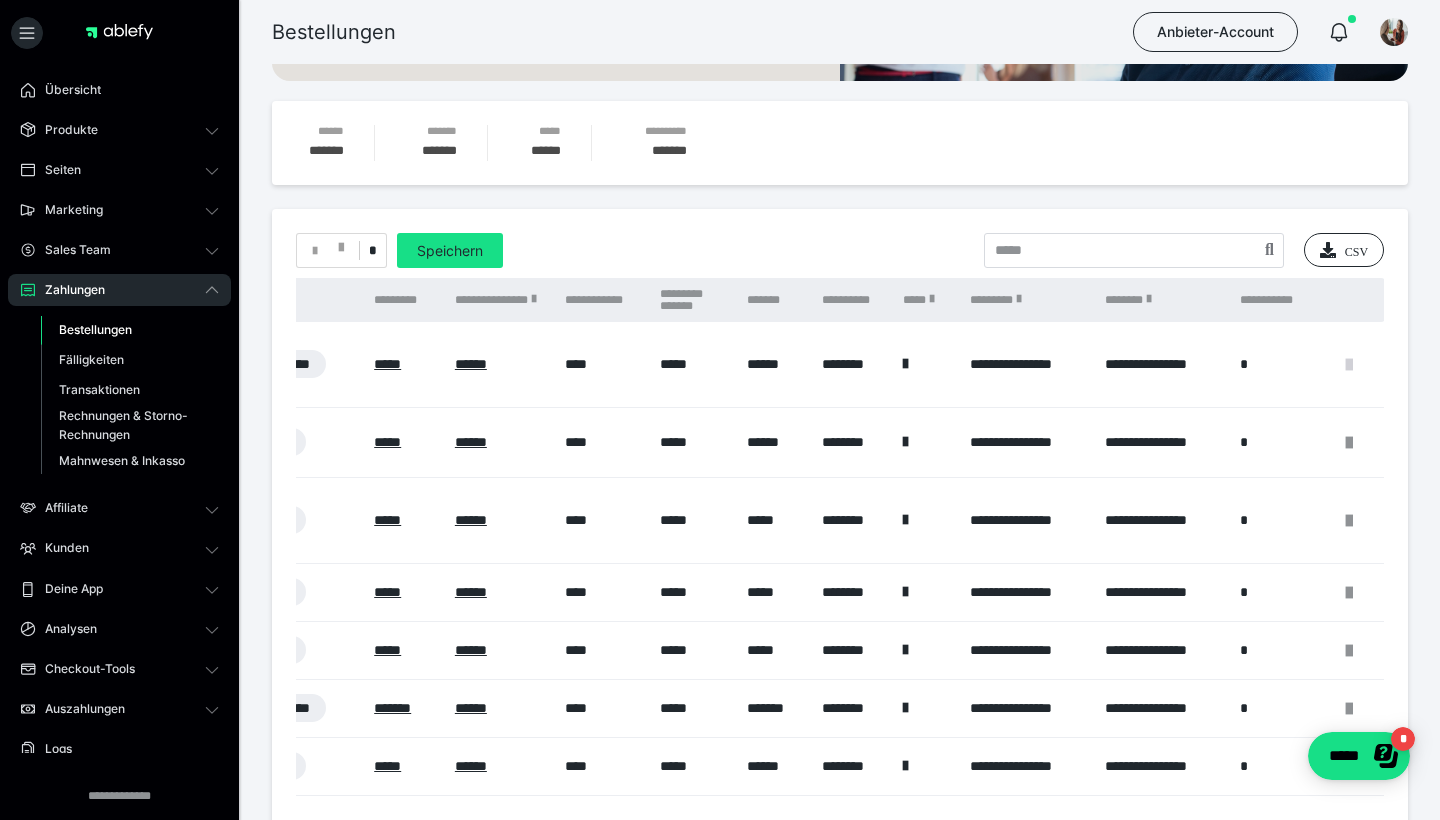 click at bounding box center [1349, 365] 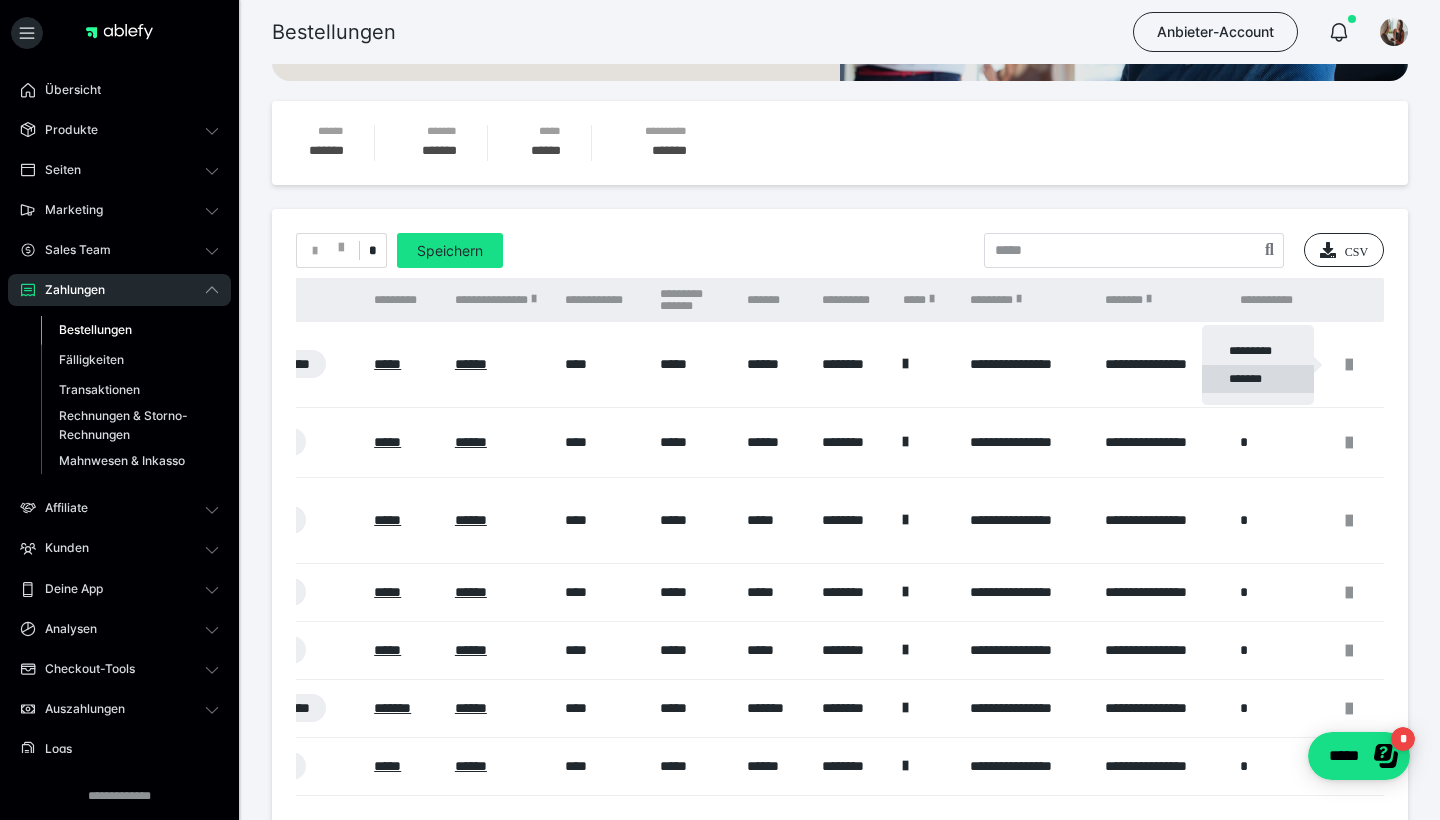 click on "*******" at bounding box center (1258, 379) 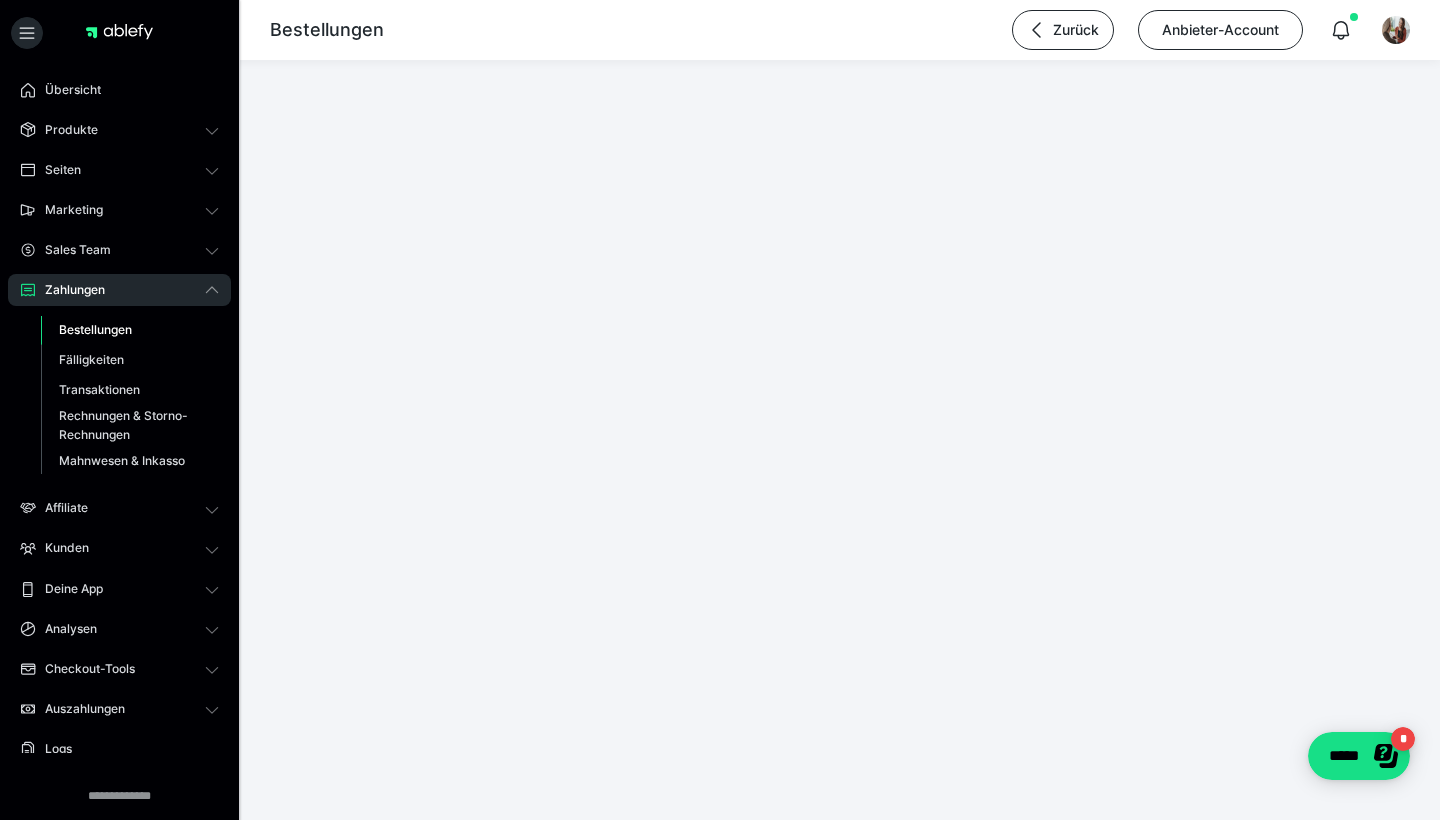 scroll, scrollTop: 0, scrollLeft: 0, axis: both 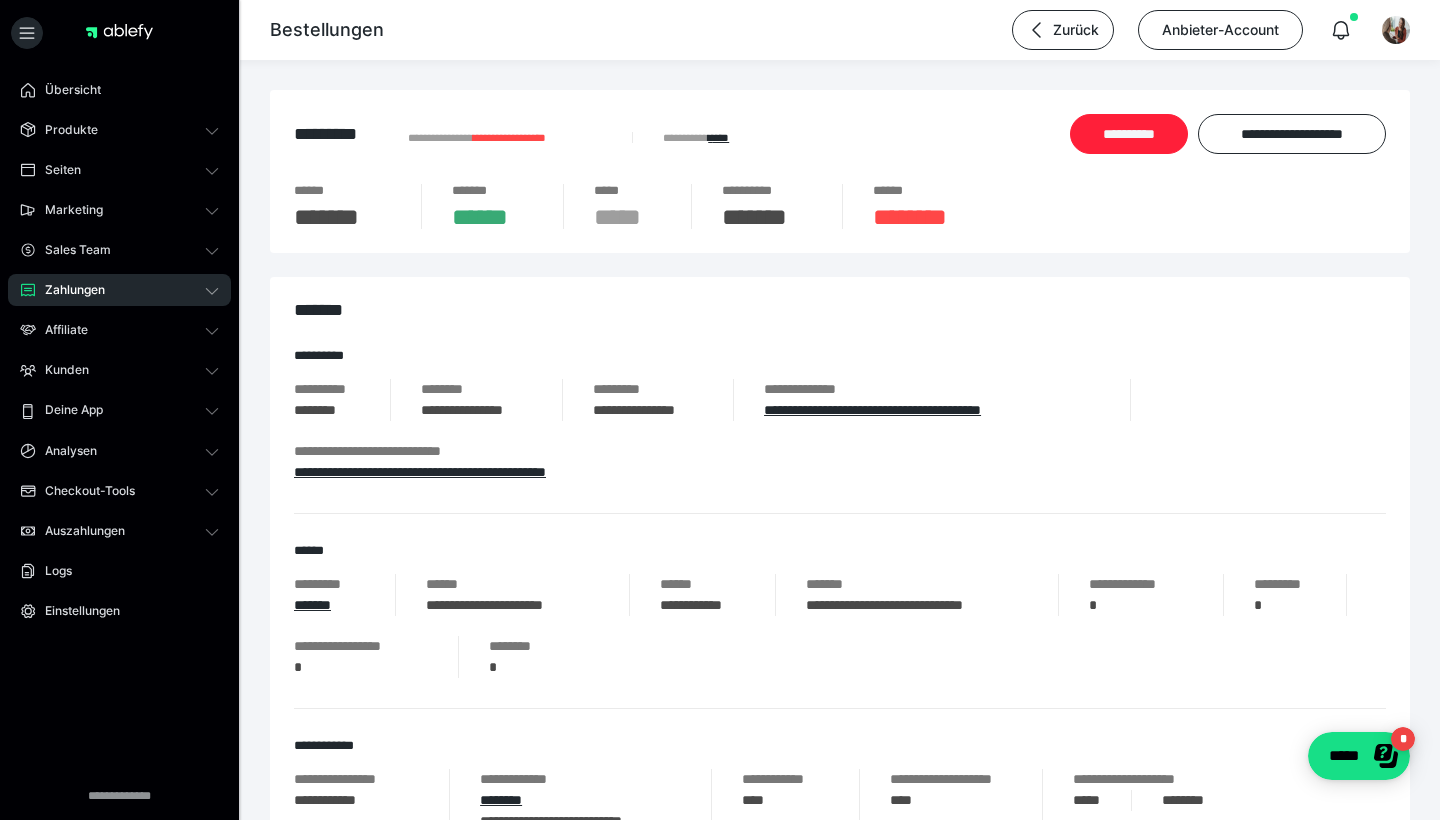 click on "**********" at bounding box center [1129, 134] 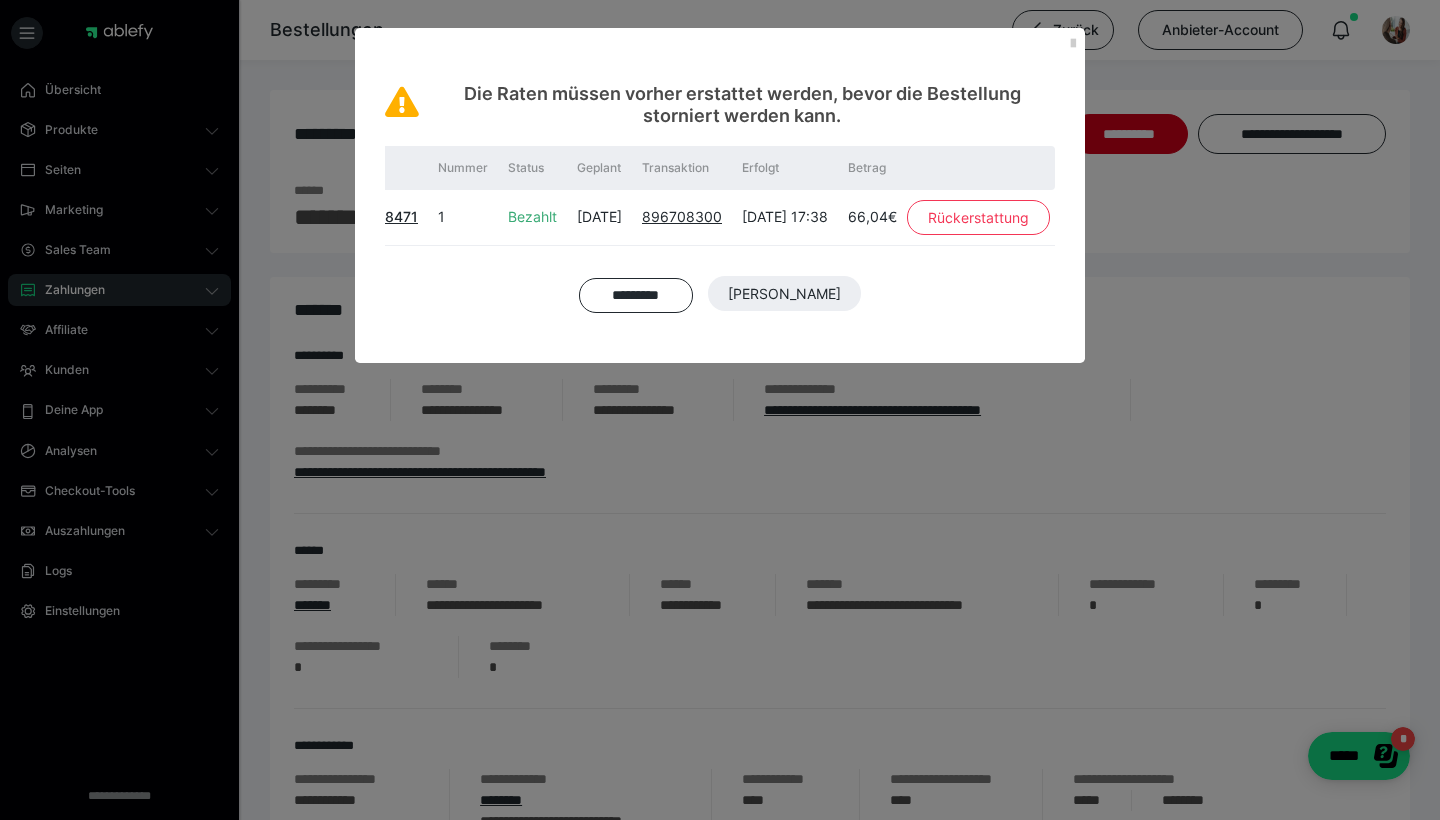 scroll, scrollTop: 0, scrollLeft: 101, axis: horizontal 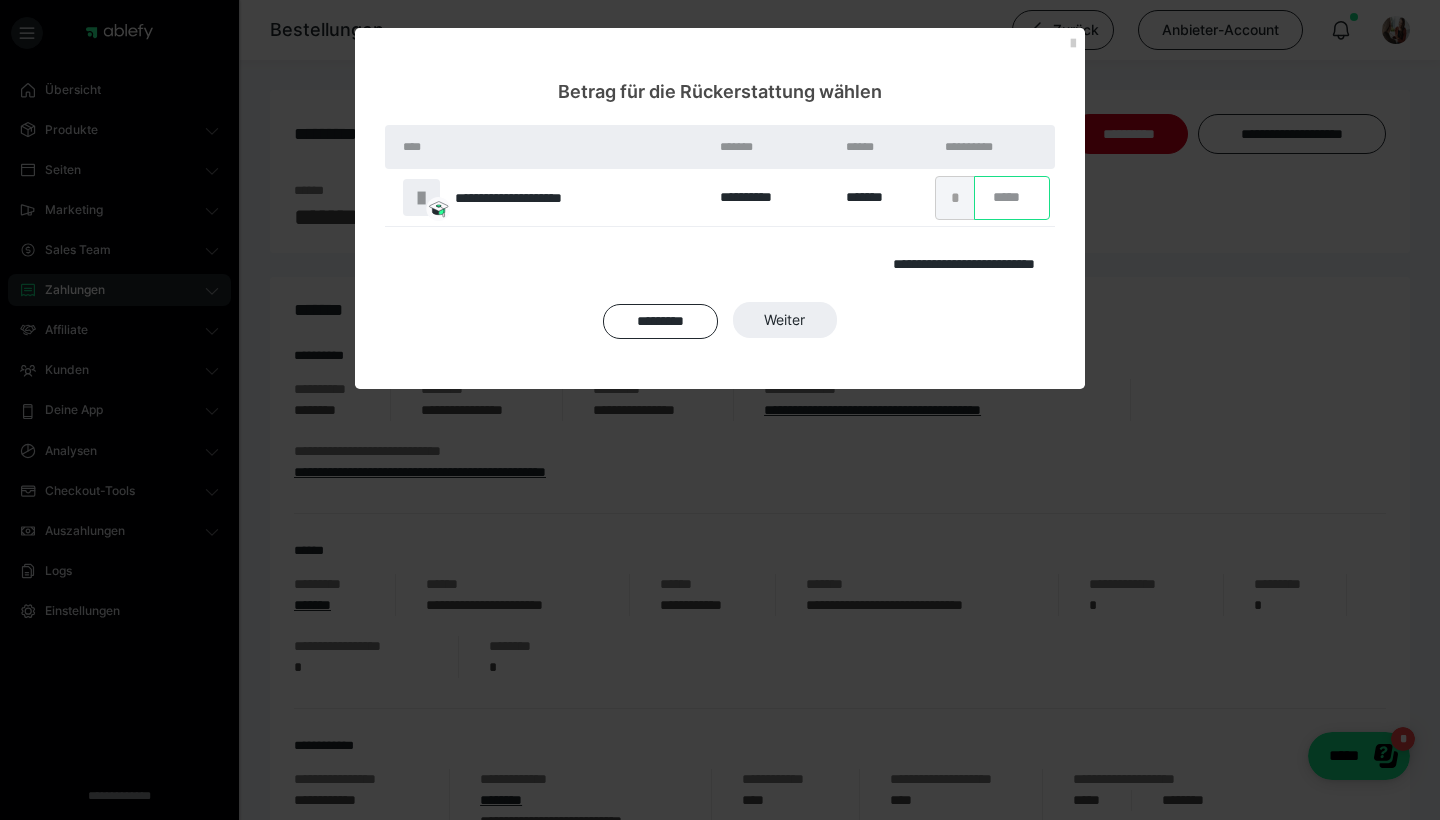 click on "*" at bounding box center [1012, 198] 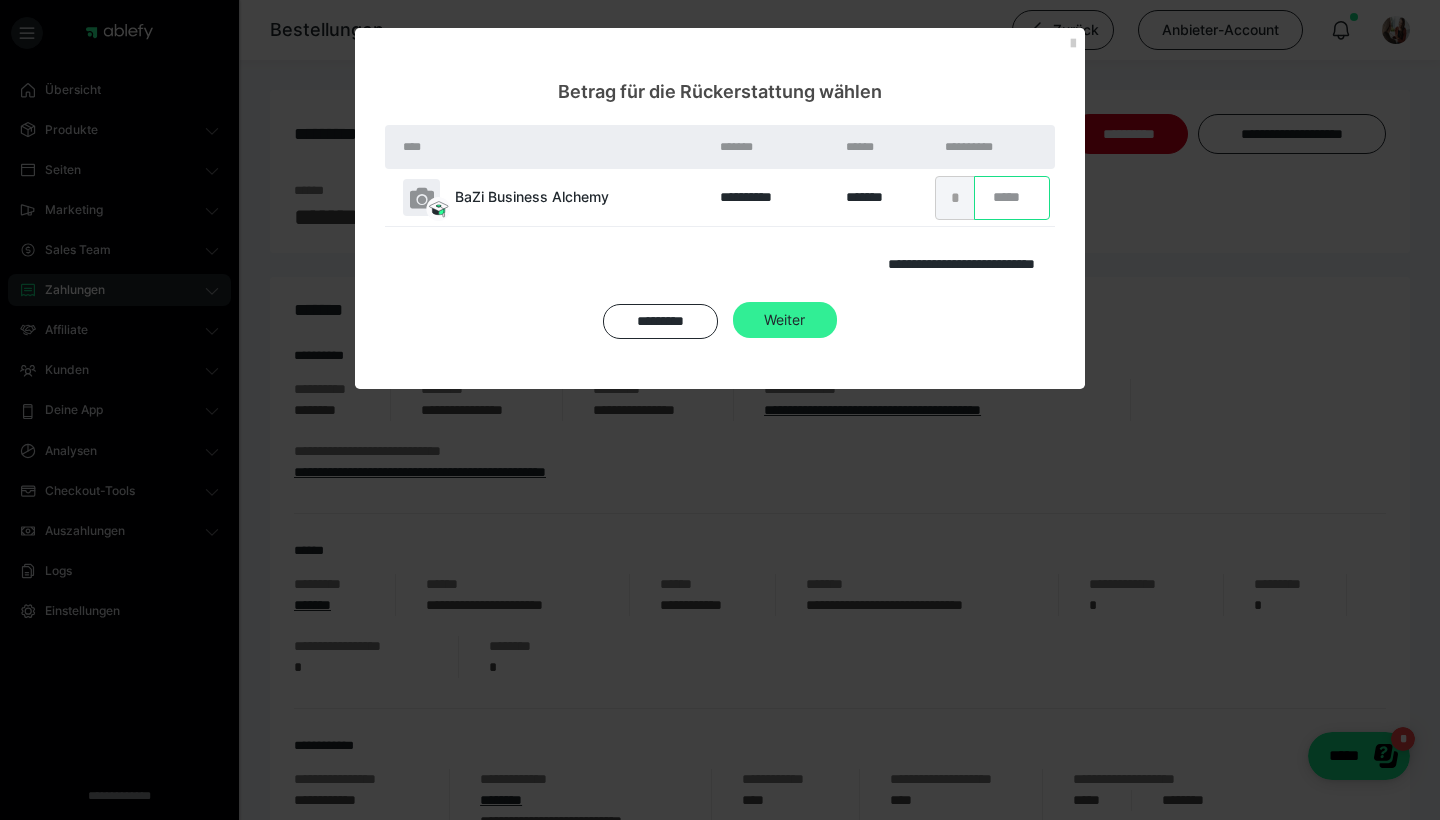 type on "*****" 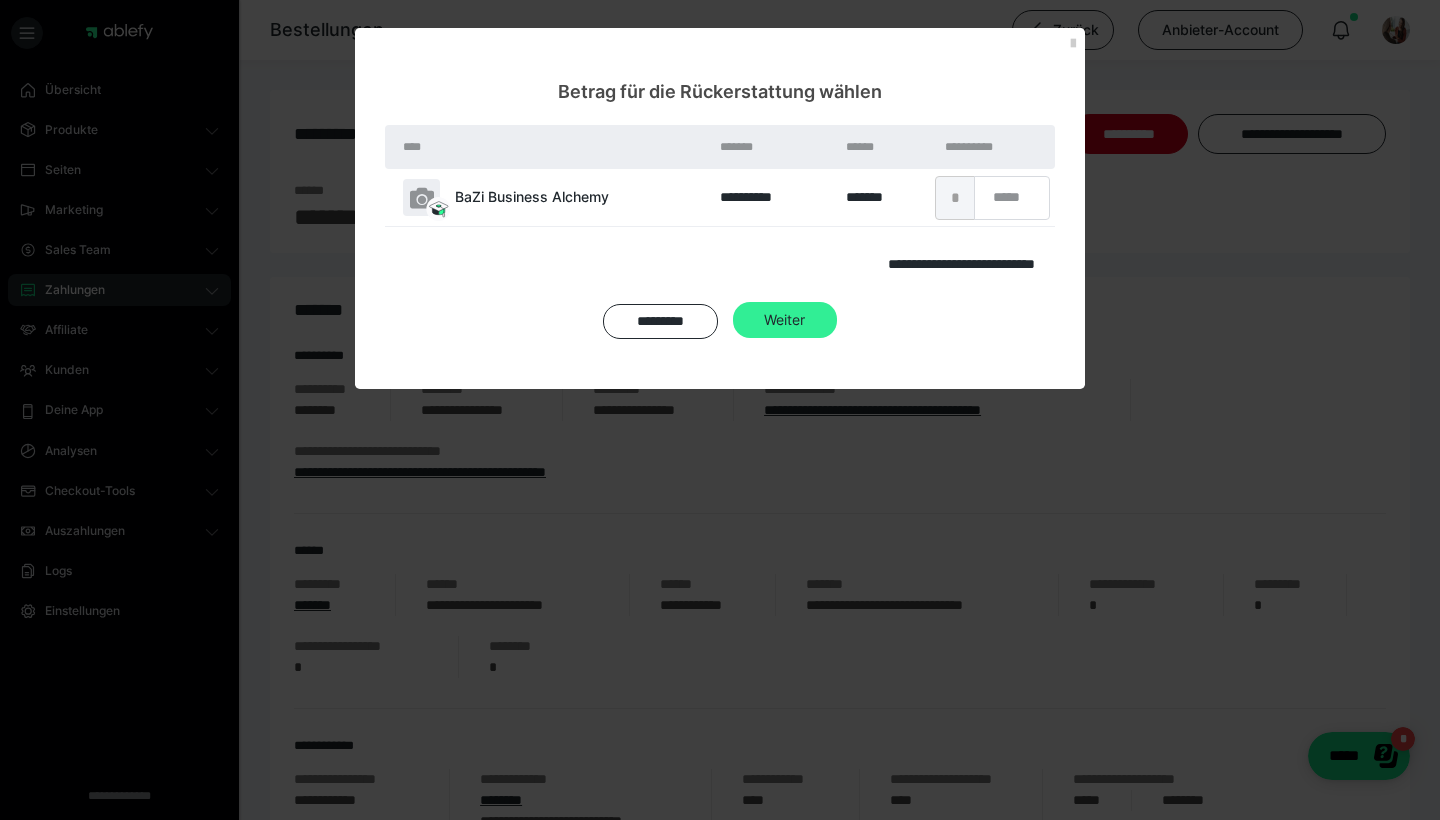 click on "Weiter" at bounding box center (784, 294) 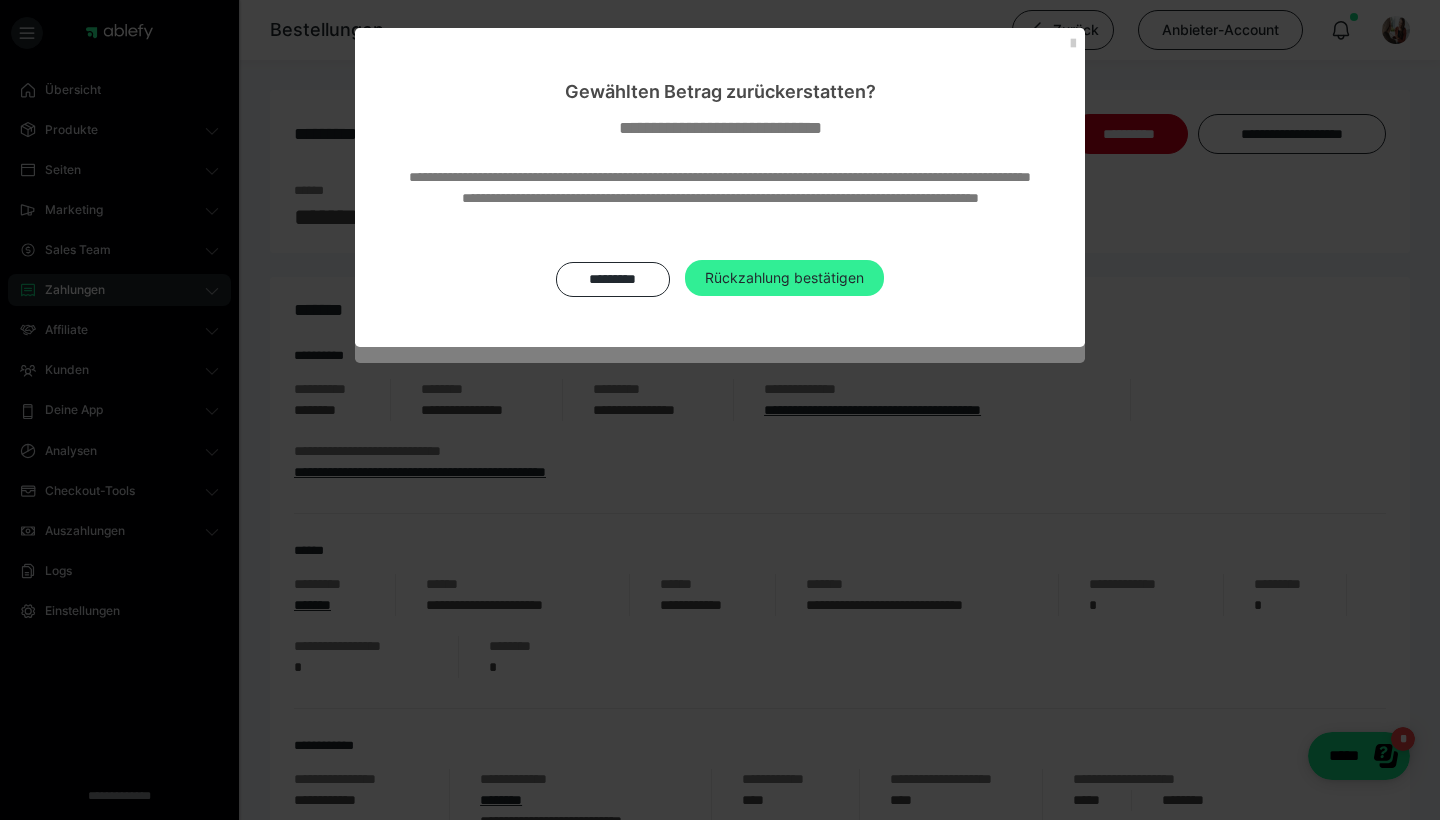 click on "Rückzahlung bestätigen" at bounding box center [784, 278] 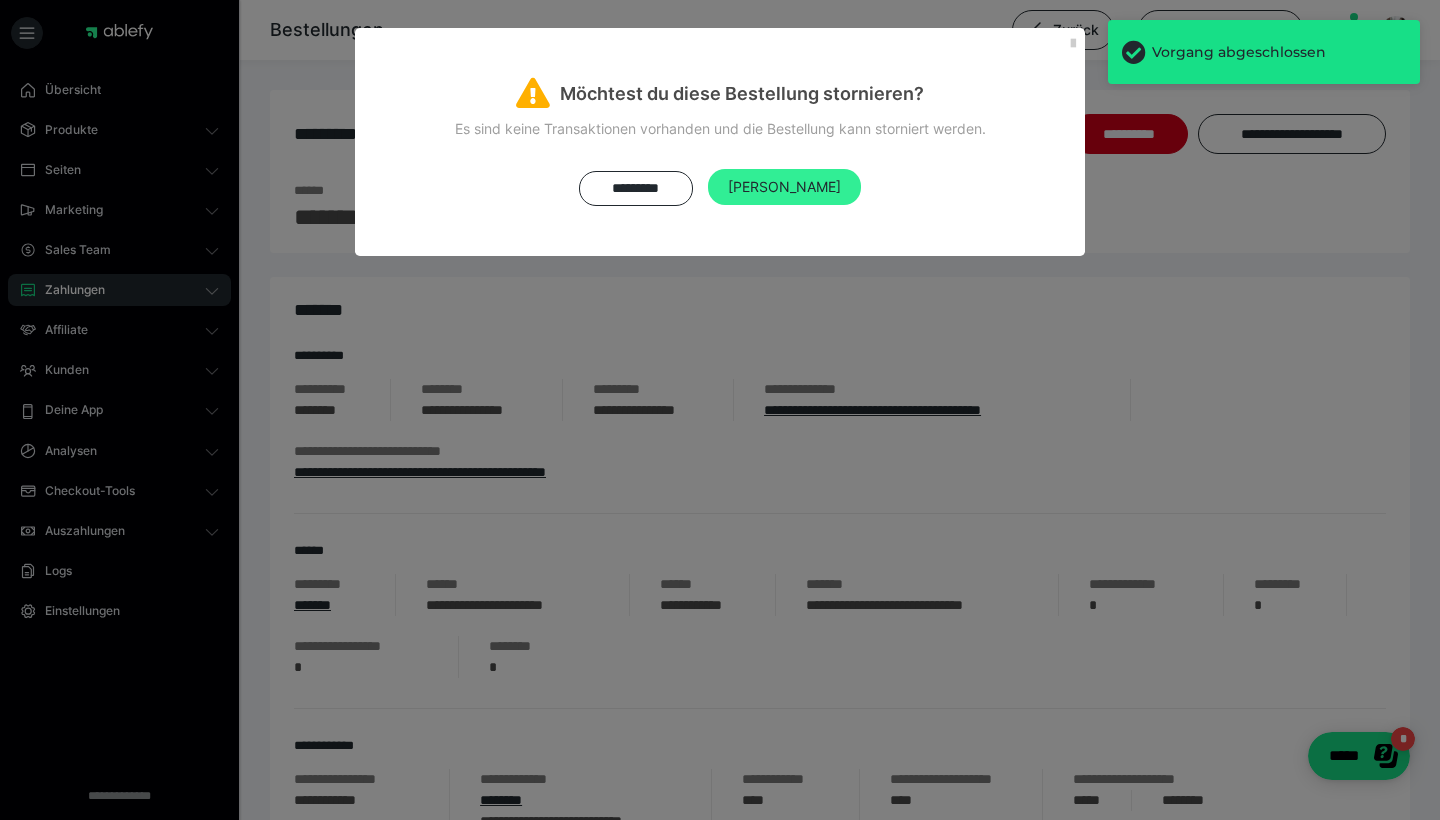 click on "Ja" at bounding box center (784, 187) 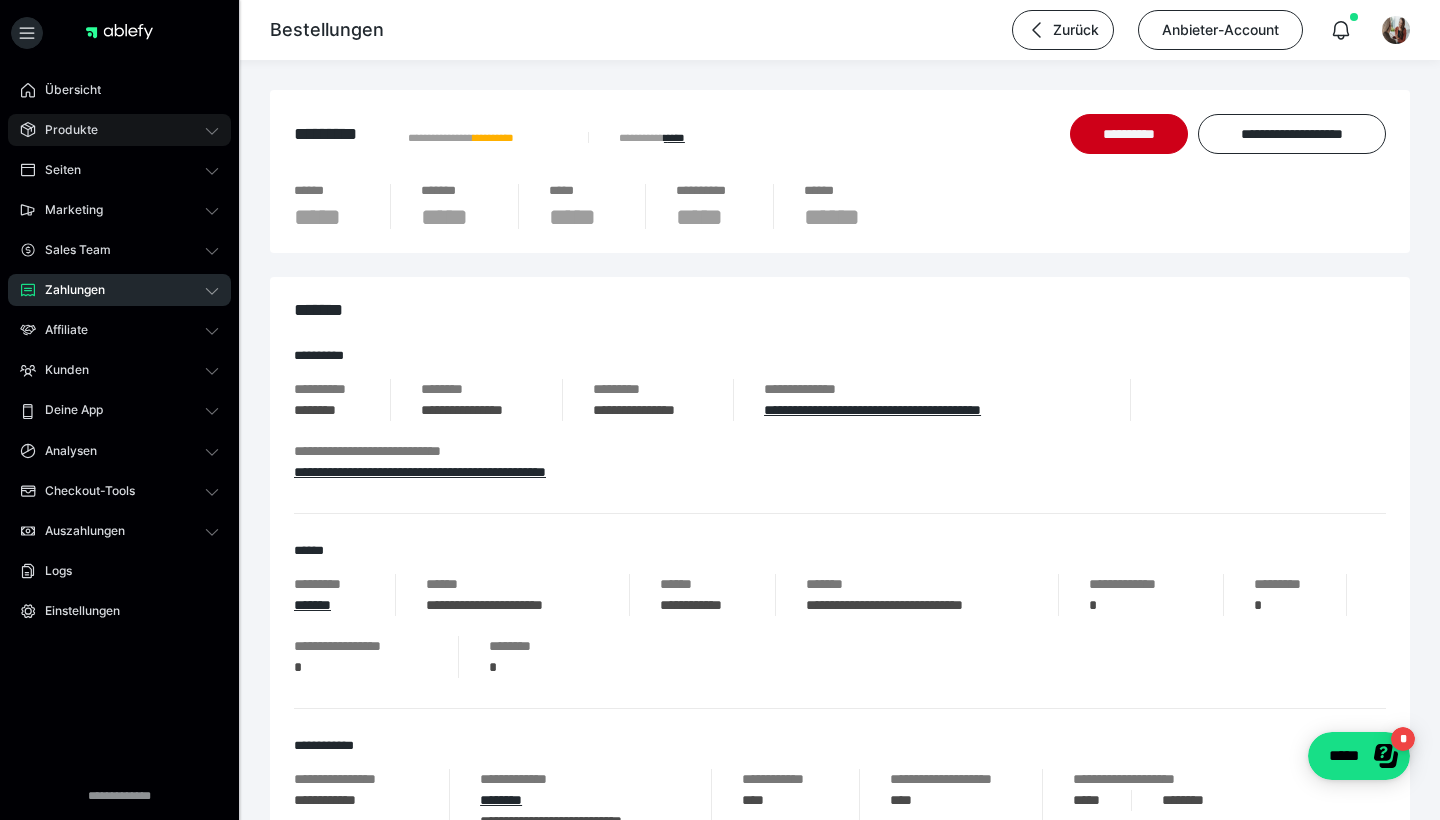 click on "Produkte" at bounding box center [119, 130] 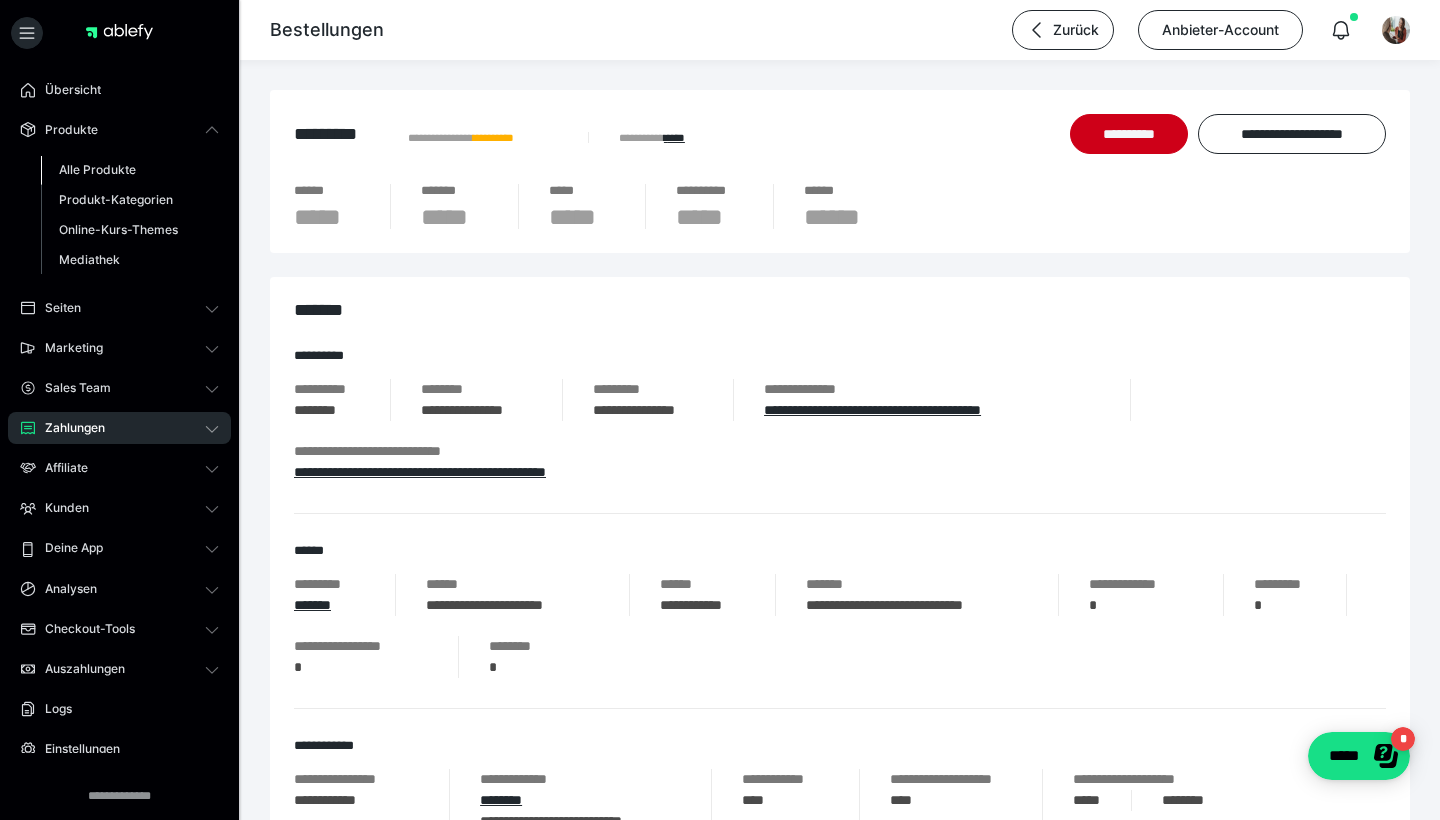click on "Alle Produkte" at bounding box center (97, 169) 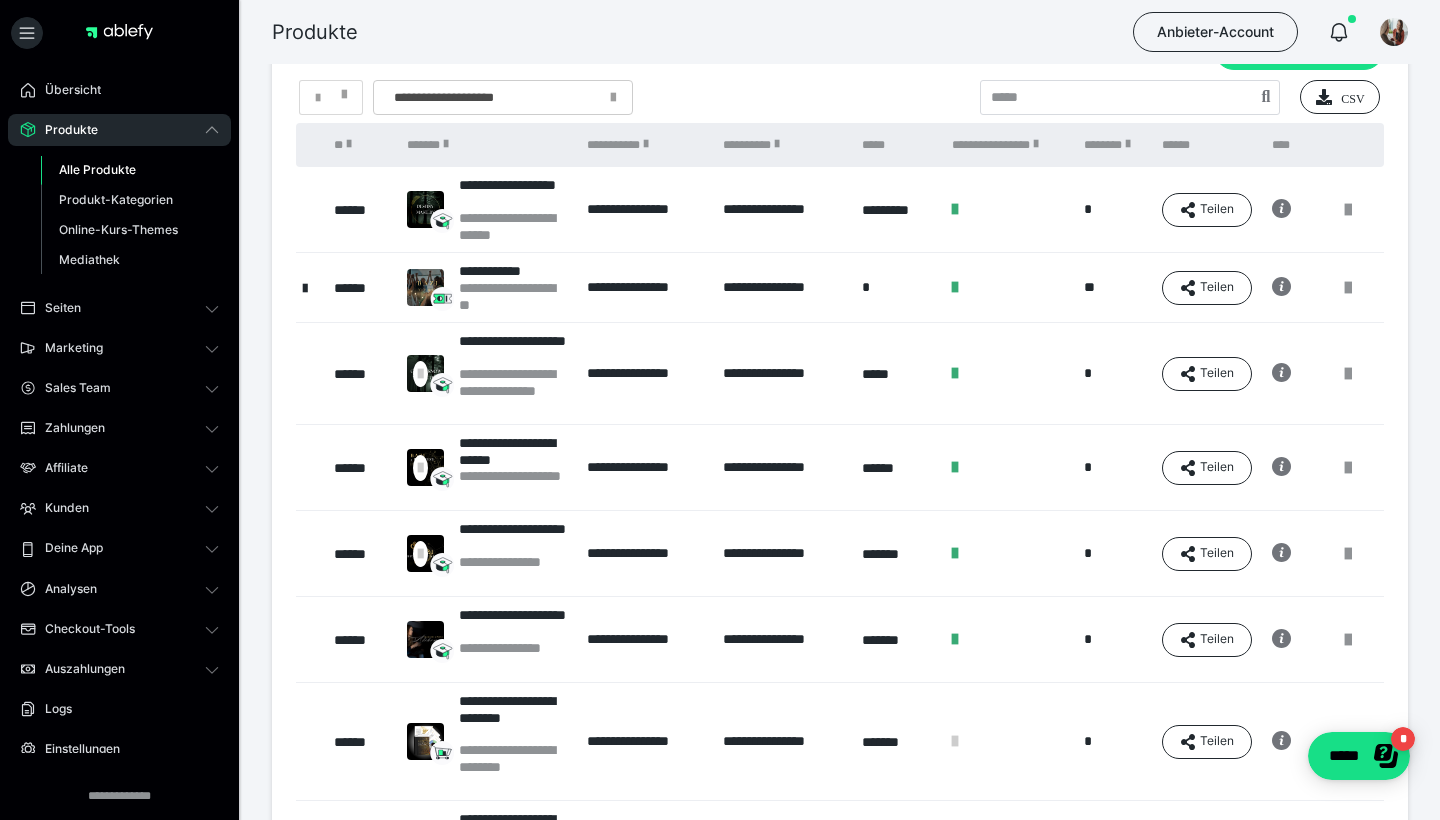 scroll, scrollTop: 71, scrollLeft: 0, axis: vertical 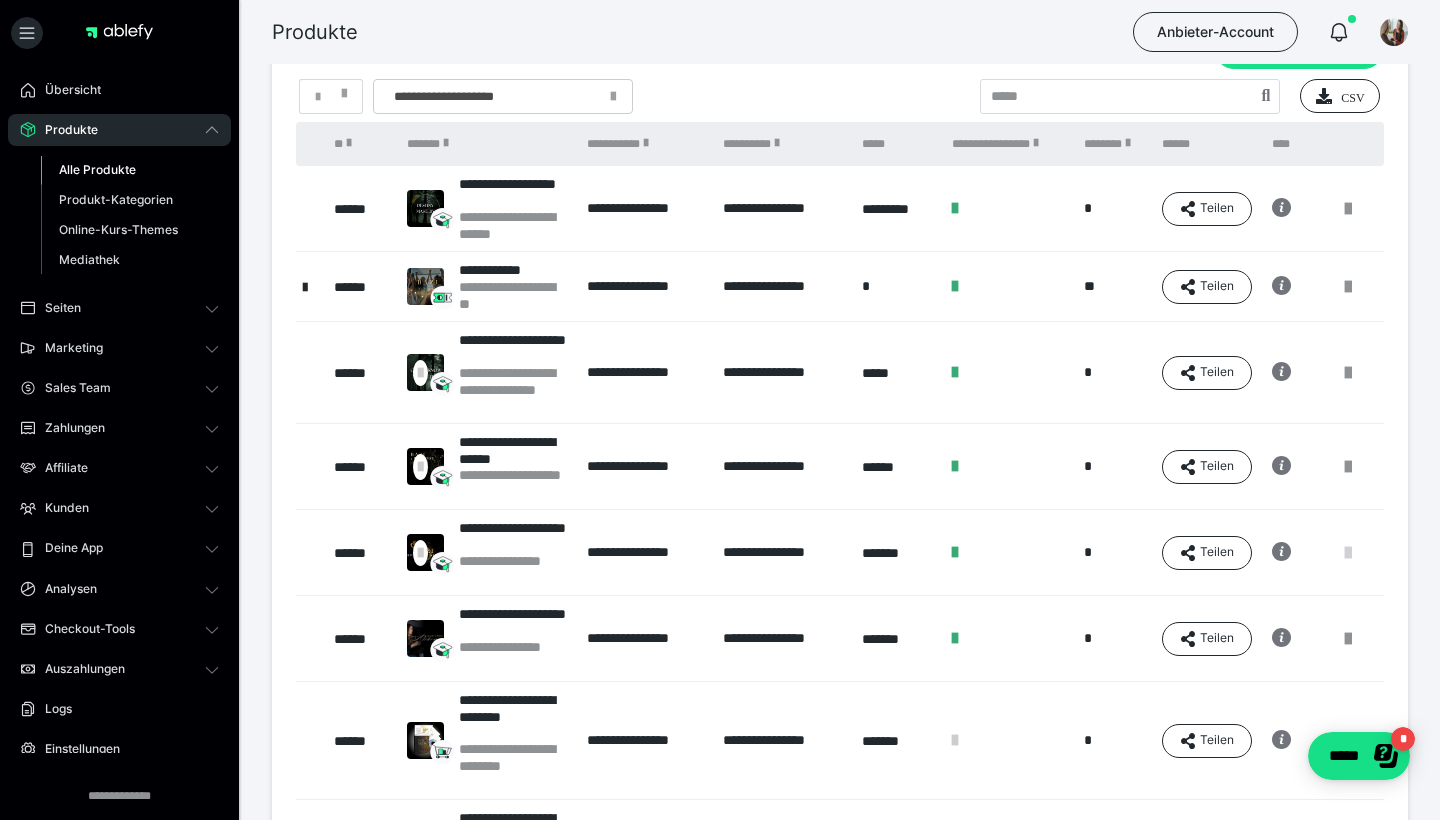 click at bounding box center [1348, 553] 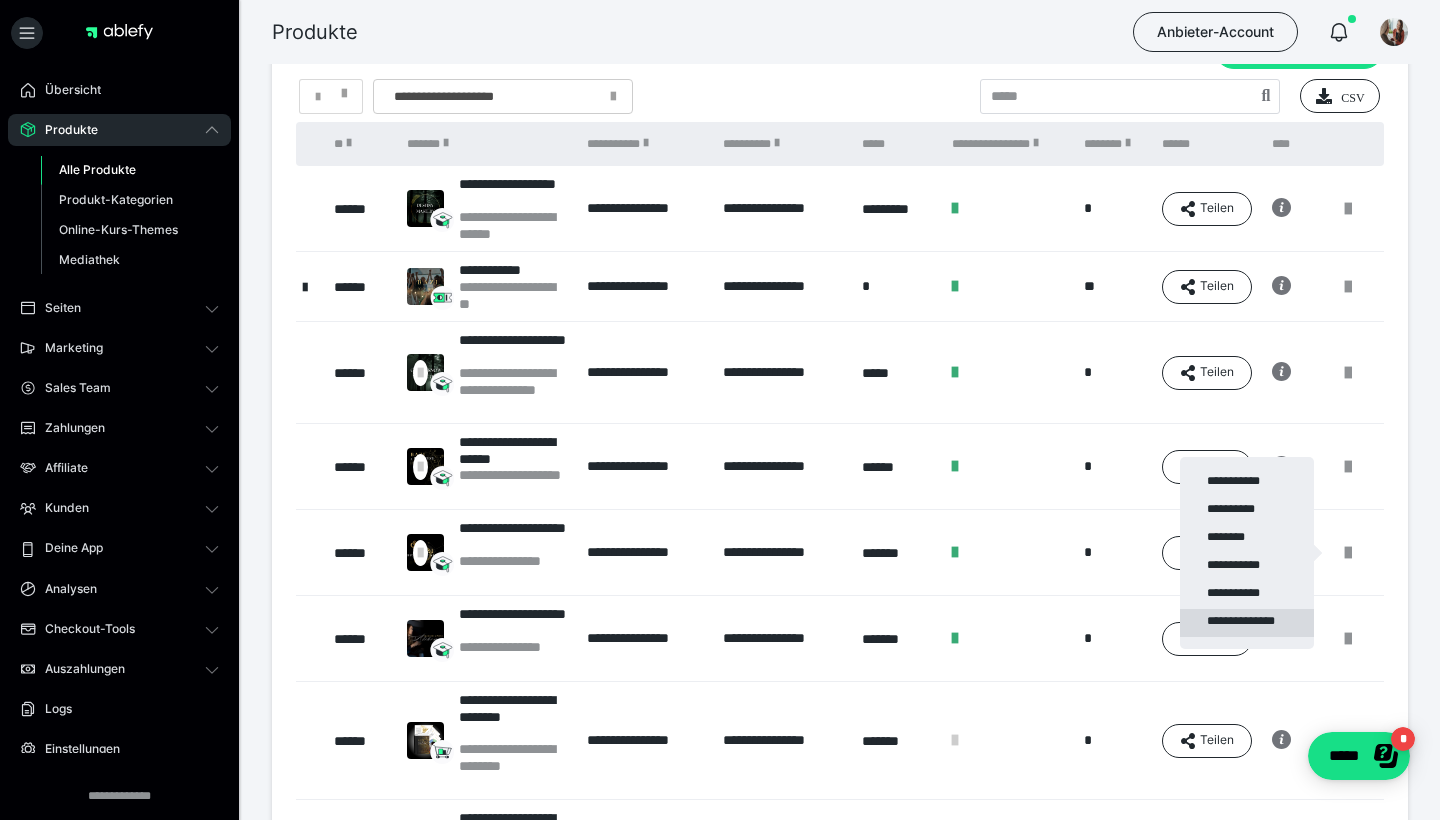 click on "**********" at bounding box center [1247, 623] 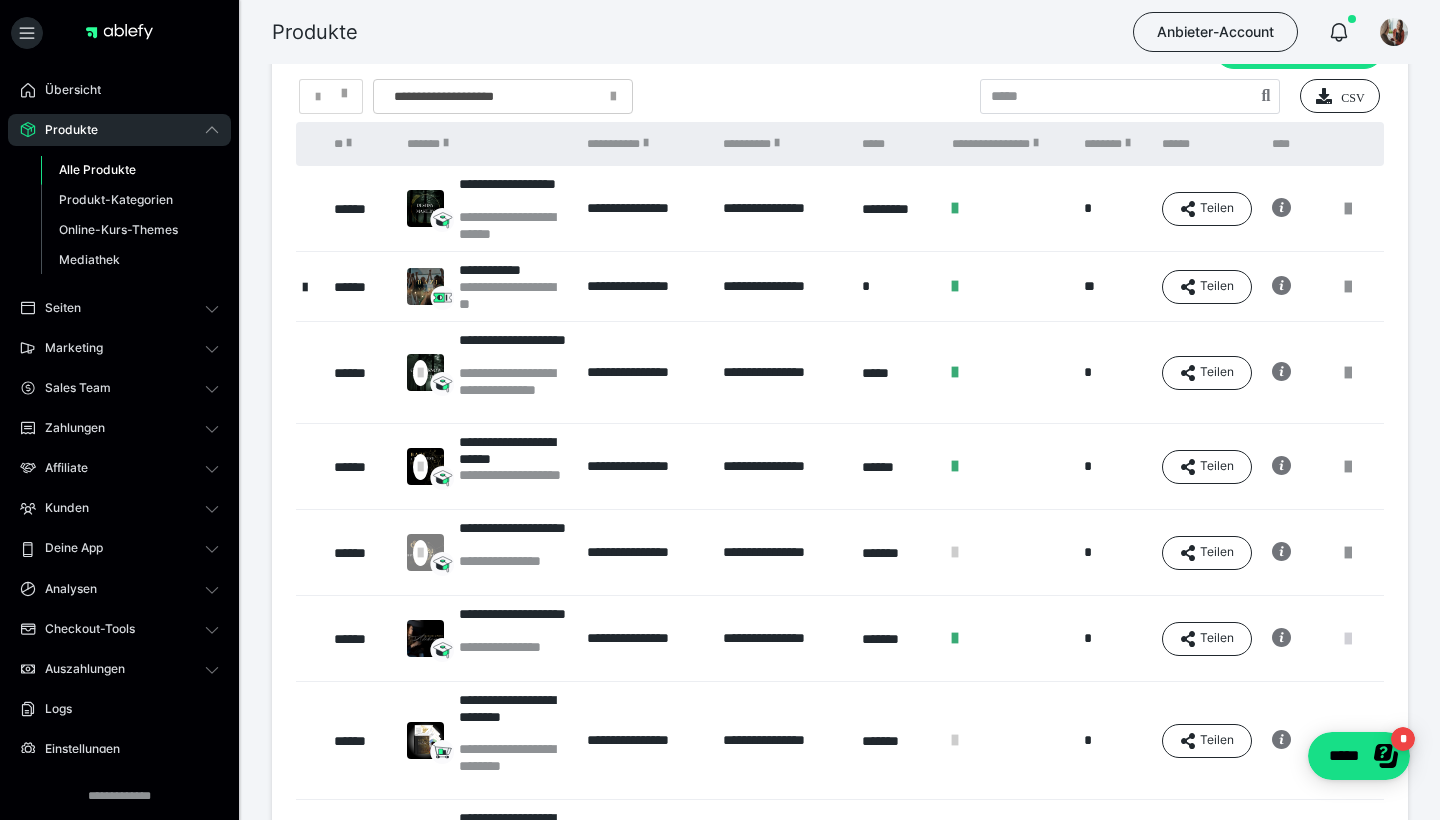 click at bounding box center (1348, 639) 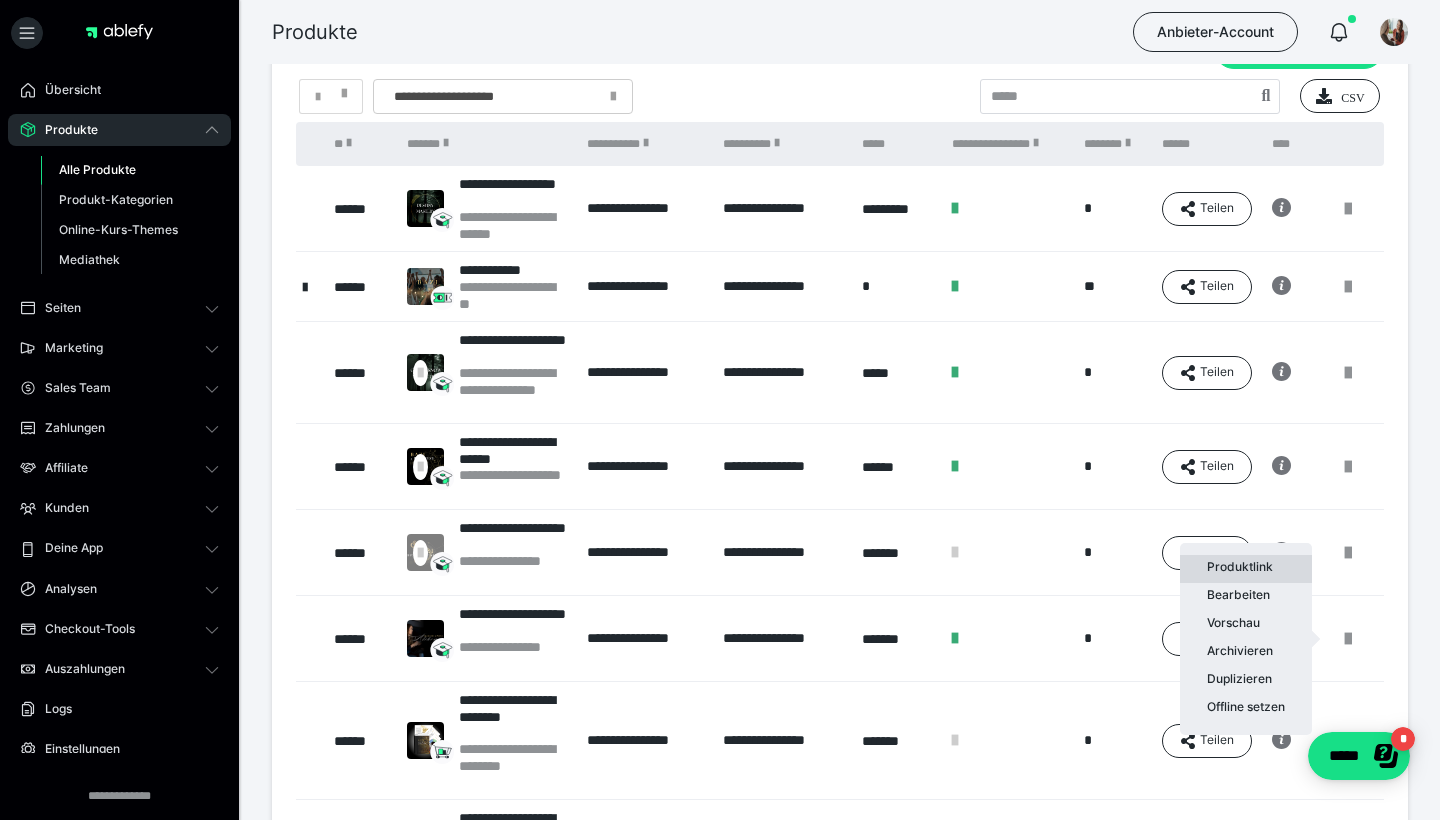 click on "Produktlink" at bounding box center [1246, 569] 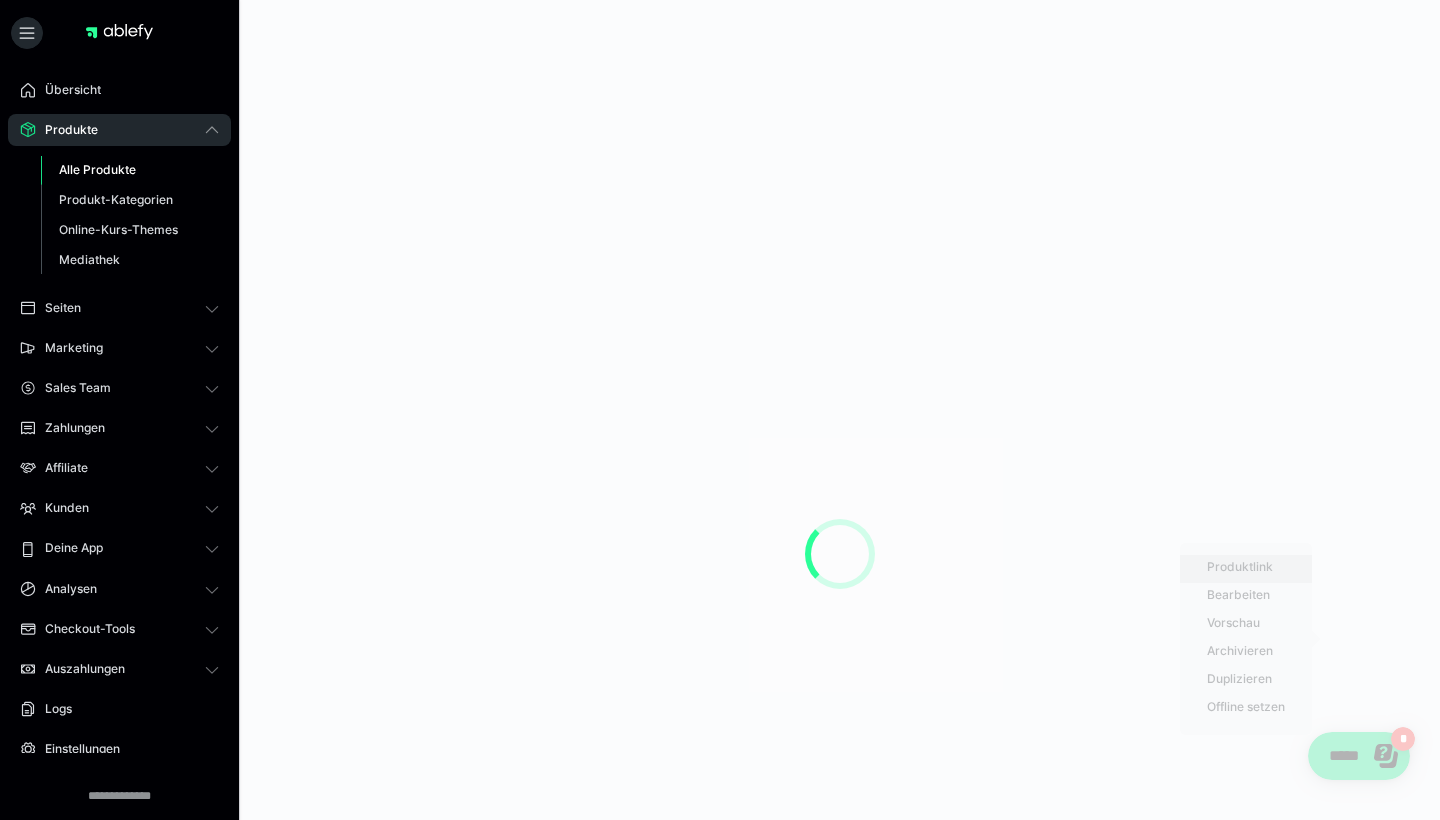 scroll, scrollTop: 0, scrollLeft: 0, axis: both 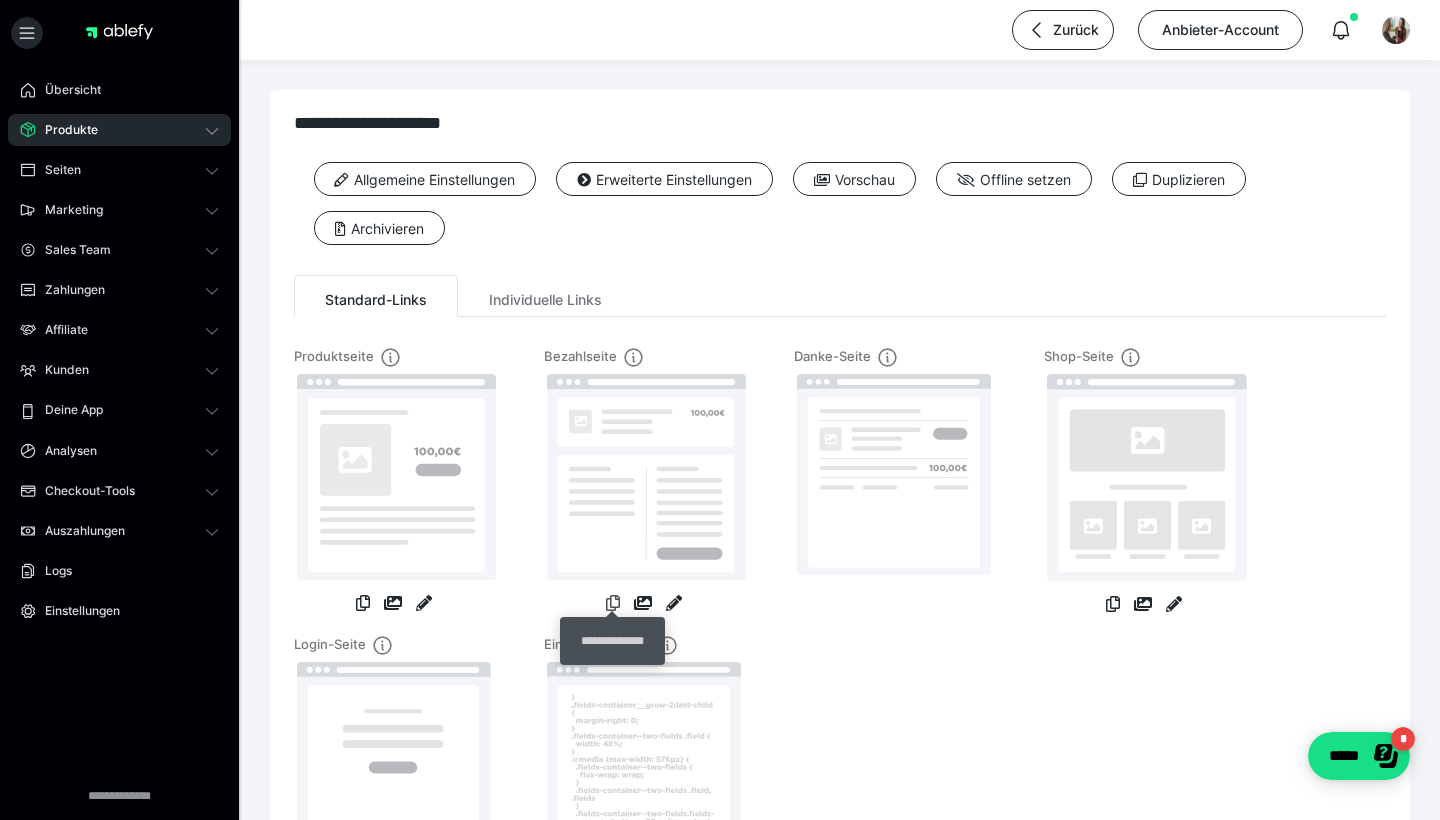 click at bounding box center [613, 603] 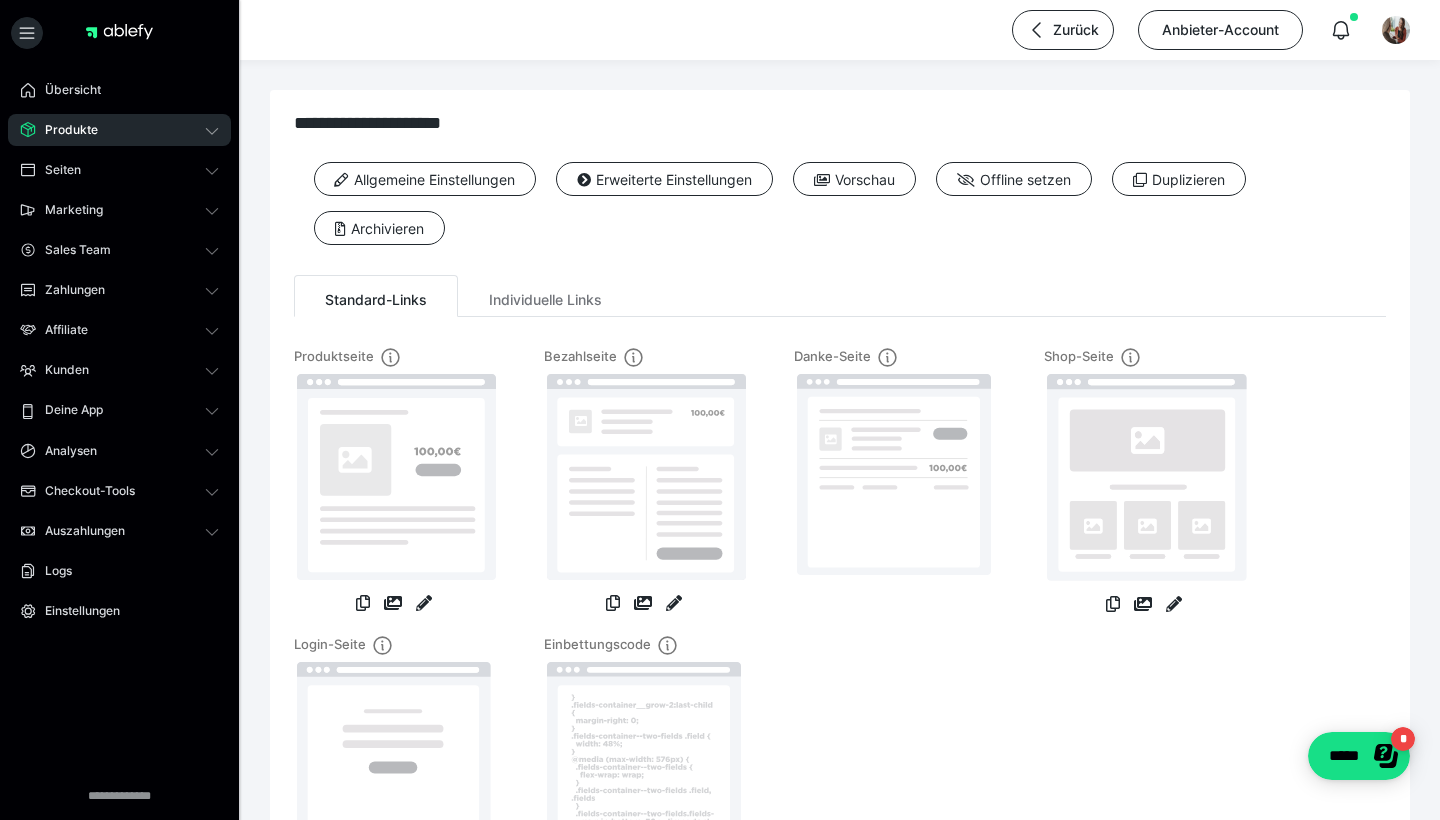 click on "Produkte" at bounding box center [119, 130] 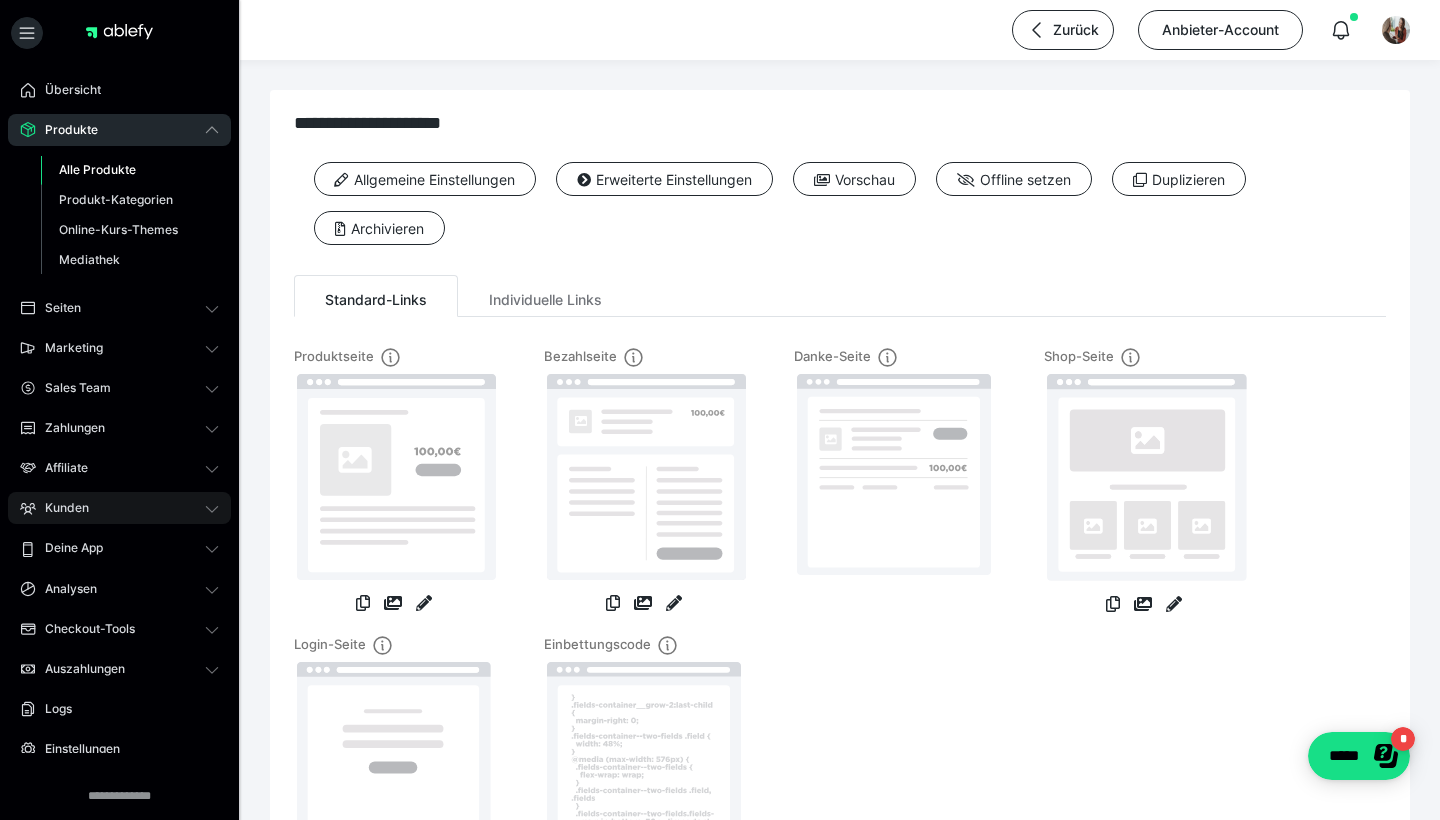 click on "Kunden" at bounding box center [119, 508] 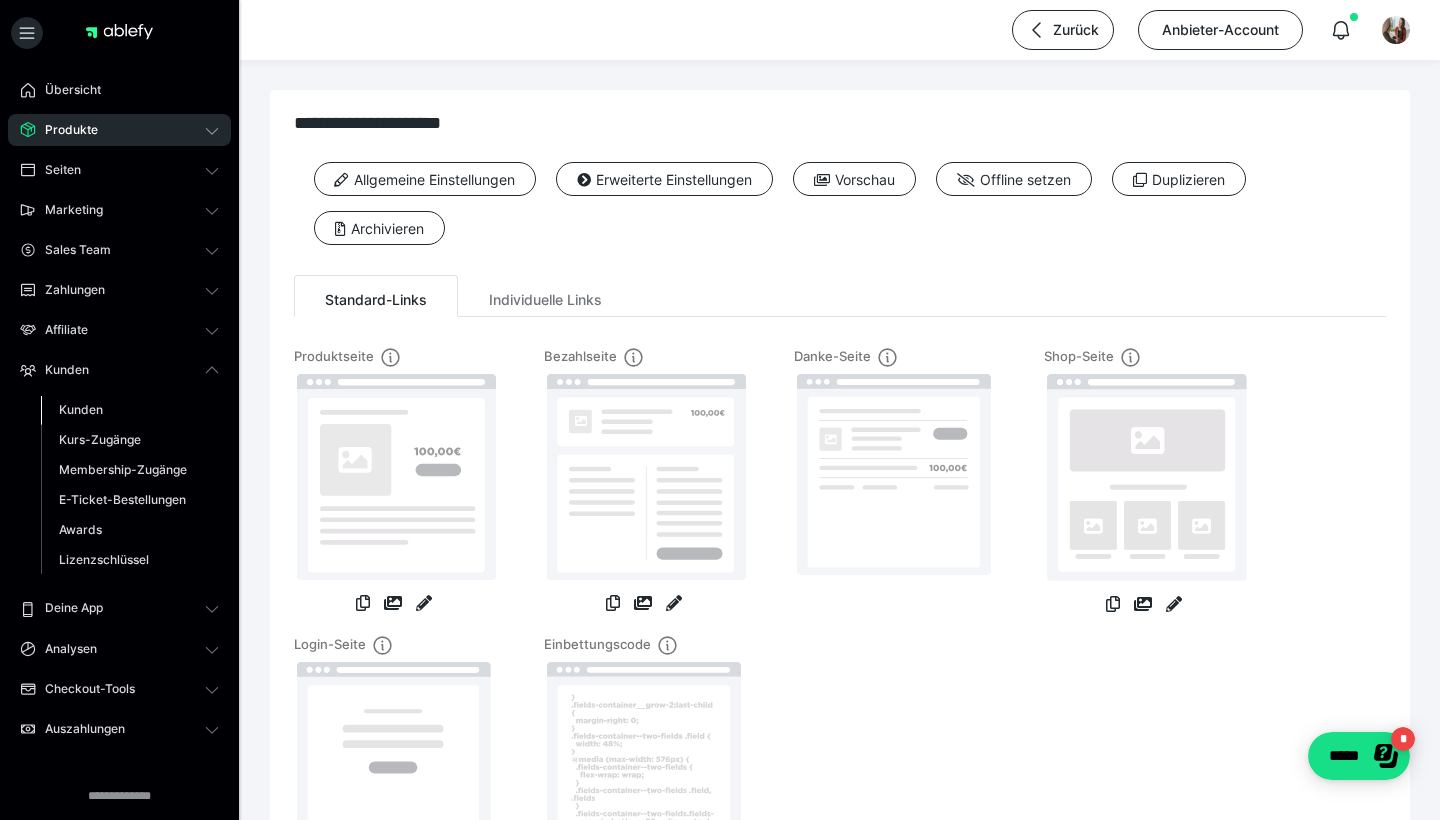 click on "Kunden" at bounding box center [81, 409] 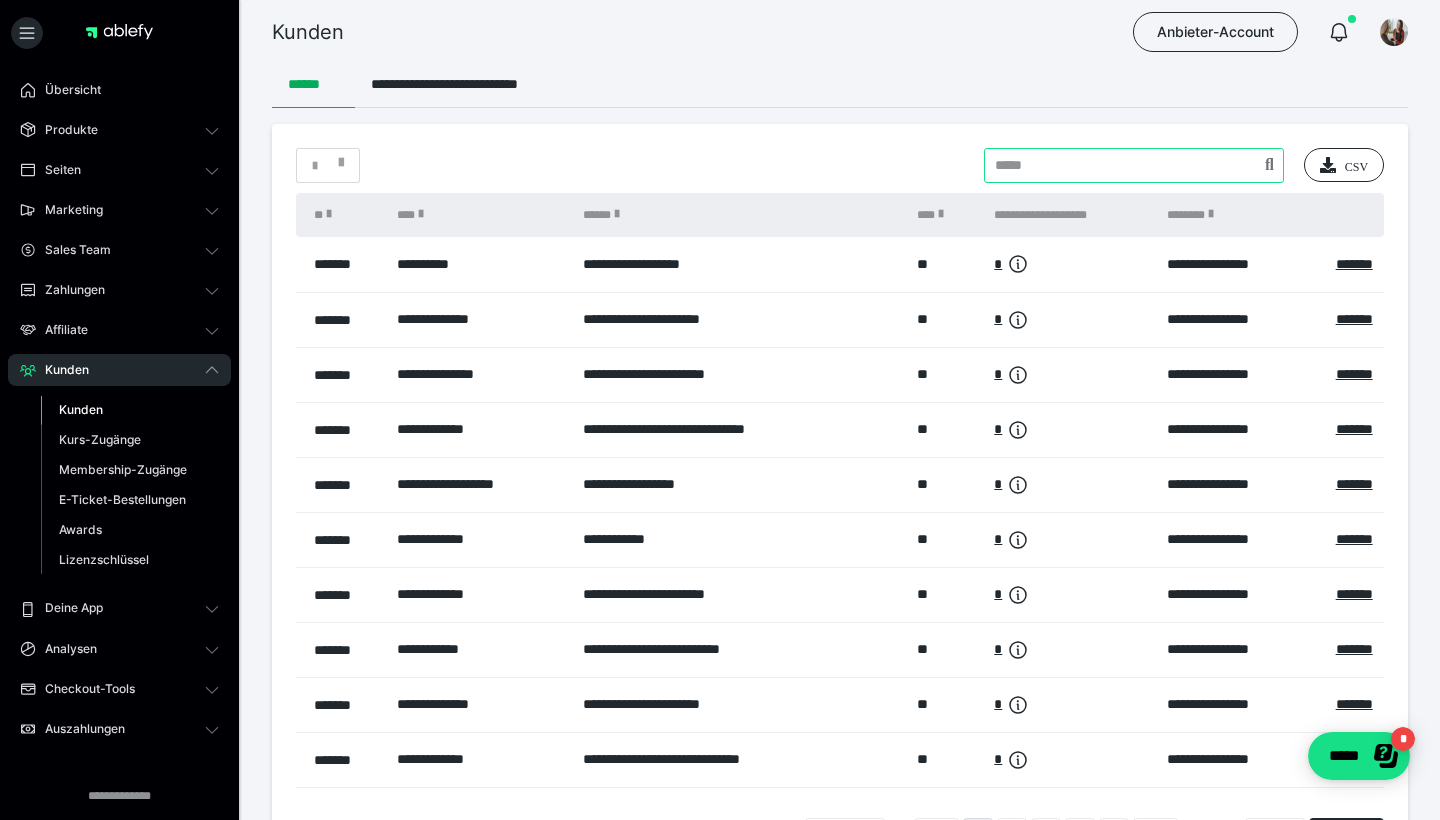 click at bounding box center (1134, 165) 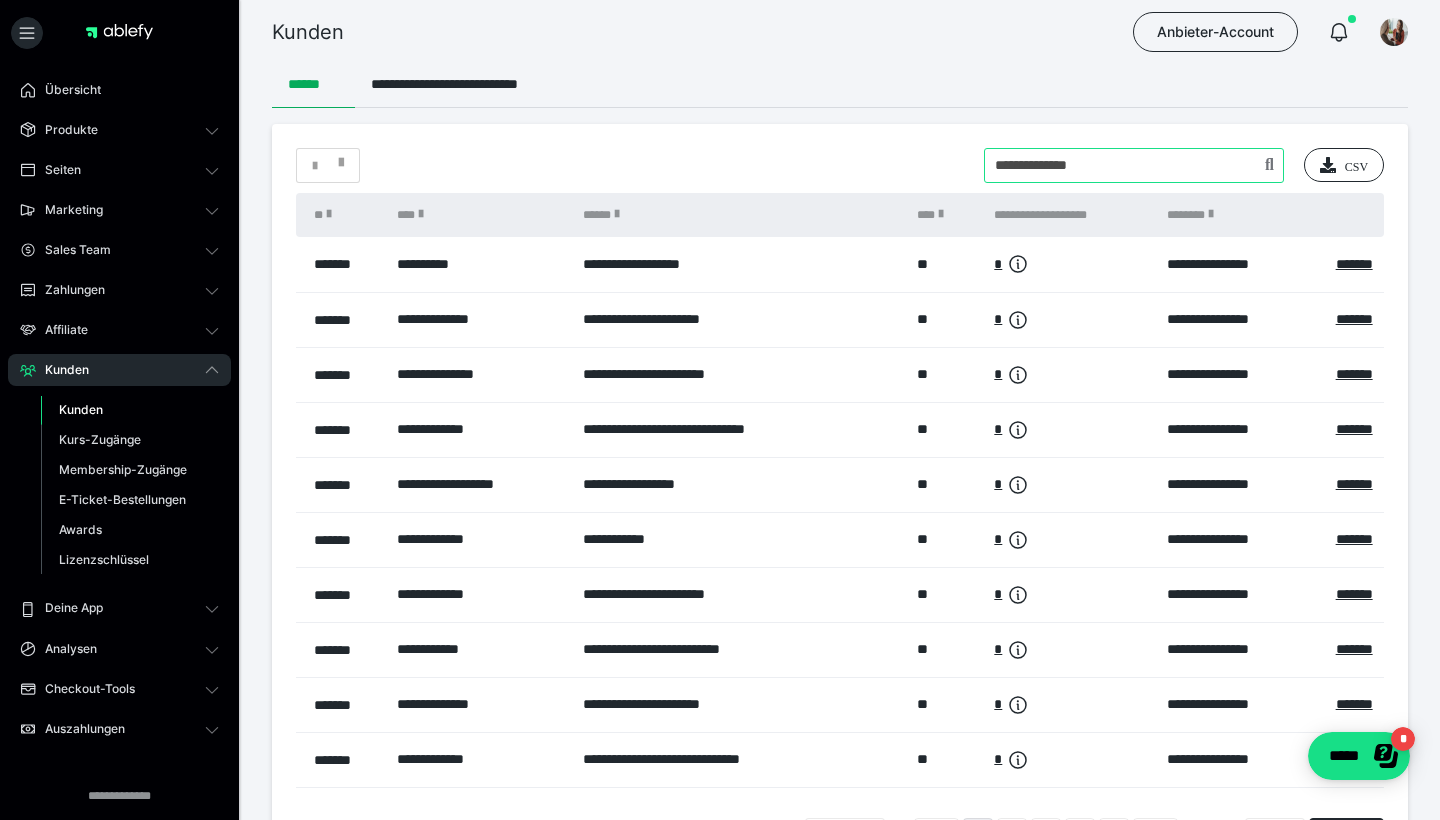 type on "**********" 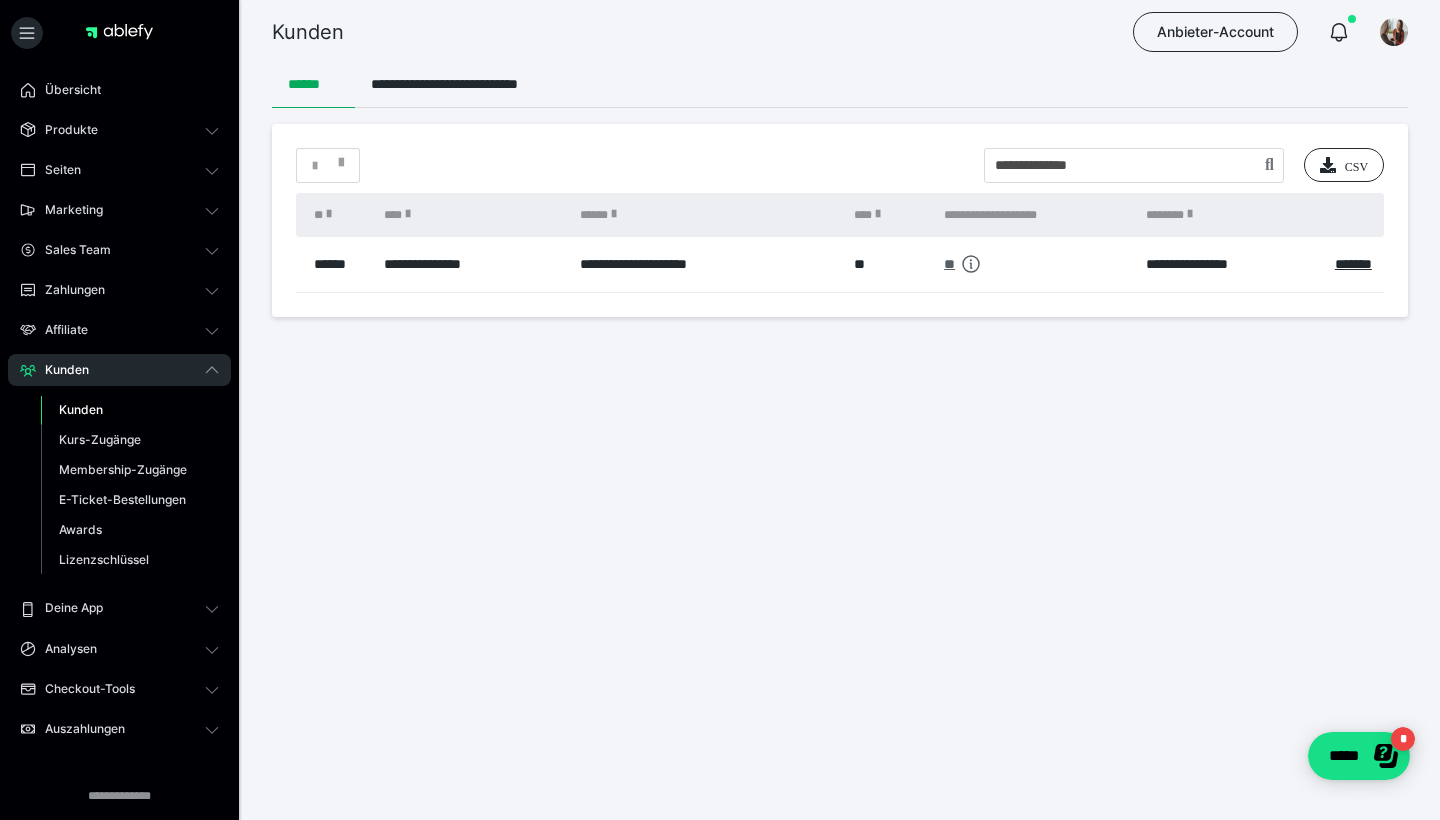 click on "**" at bounding box center (949, 264) 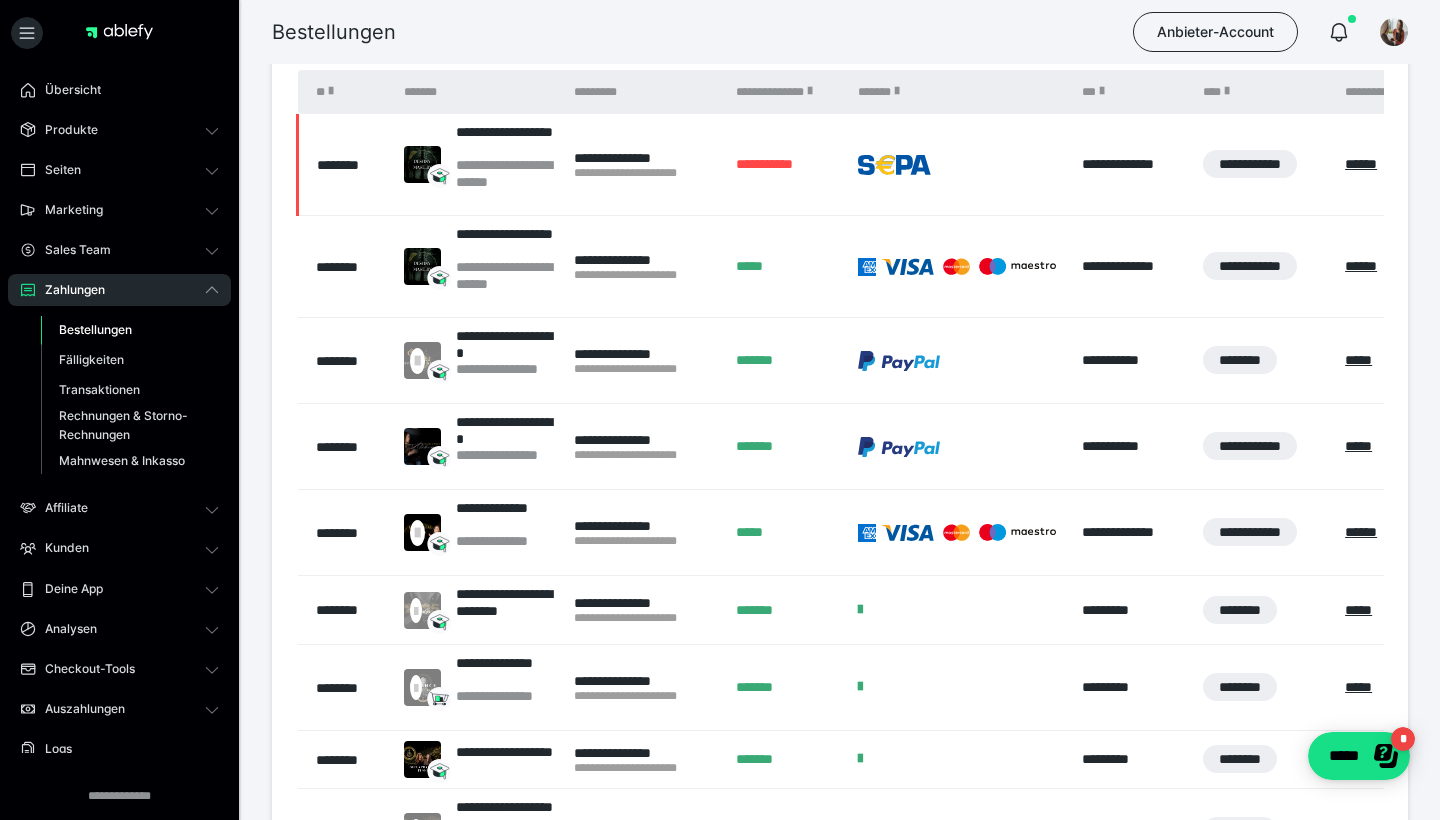 scroll, scrollTop: 444, scrollLeft: 0, axis: vertical 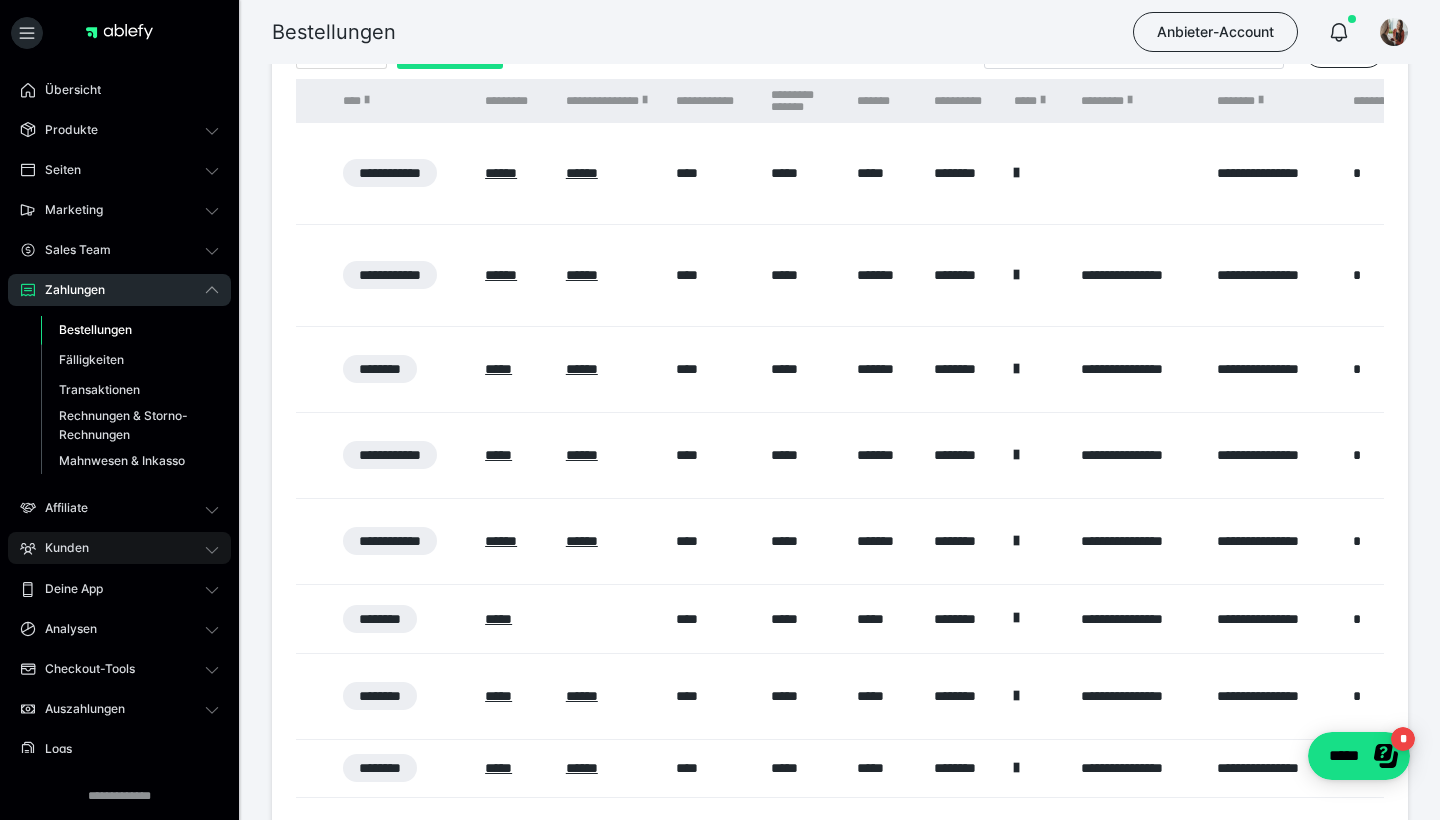 click on "Kunden" at bounding box center [60, 548] 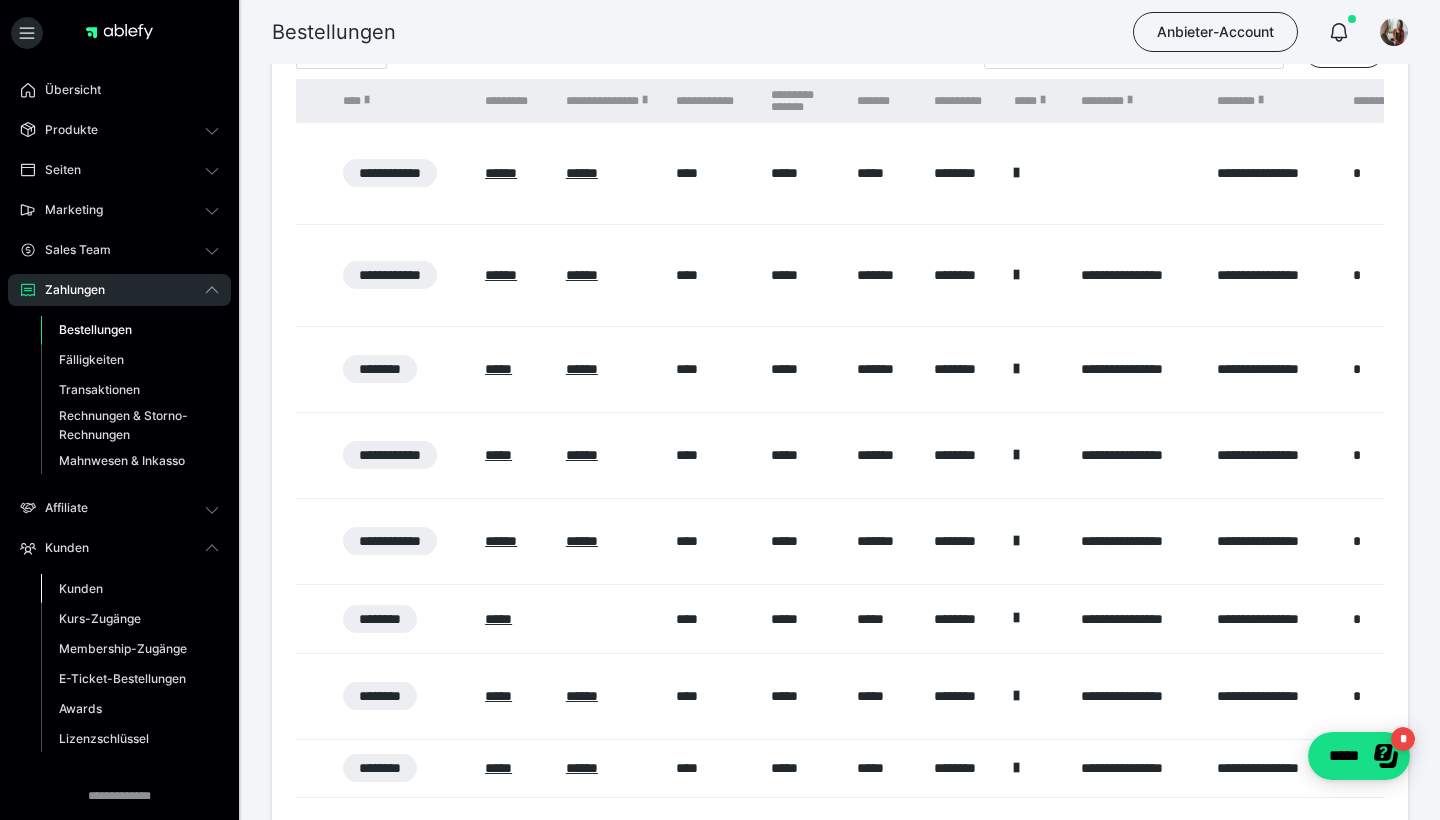 click on "Kunden" at bounding box center [81, 588] 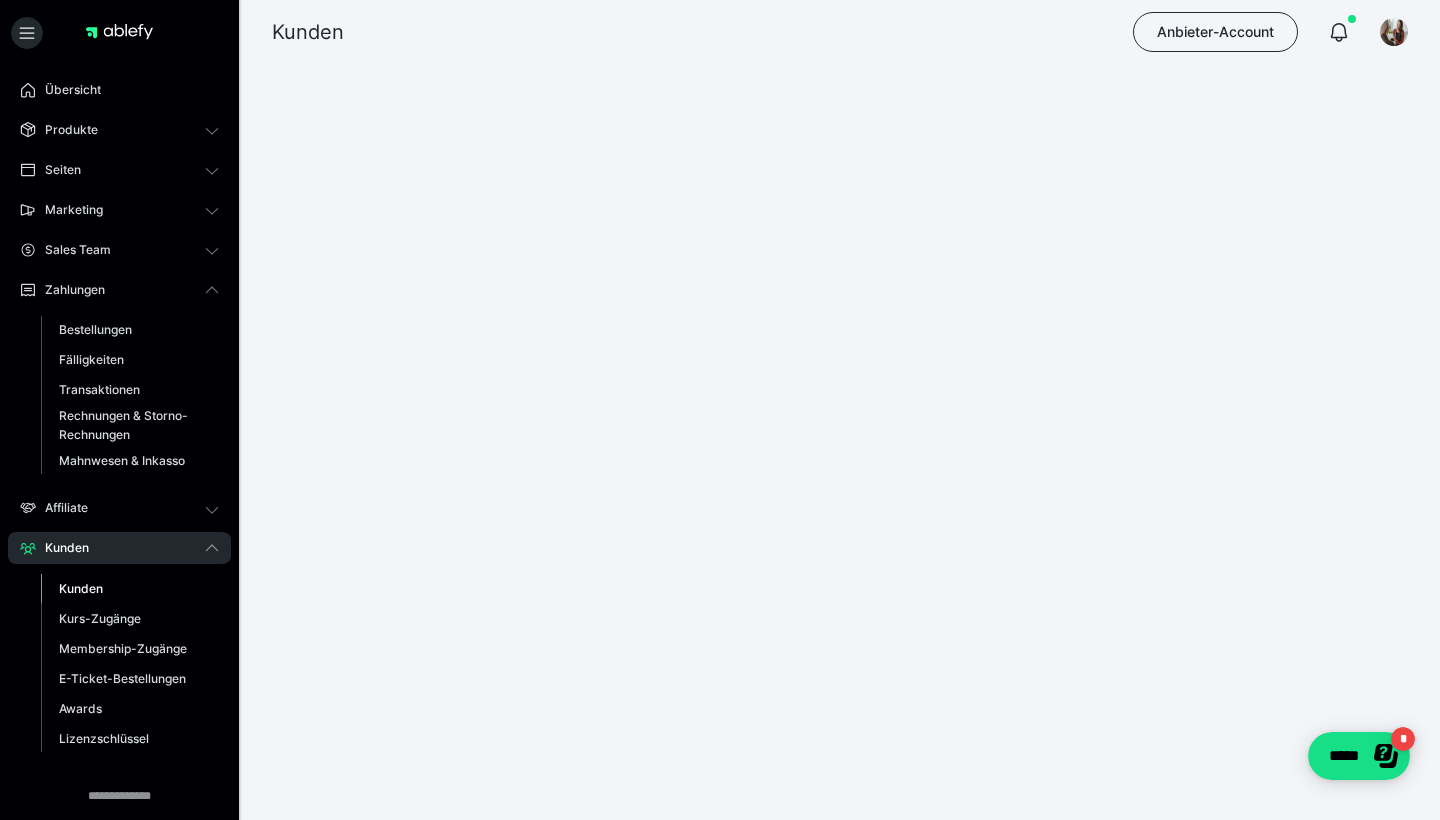 scroll, scrollTop: 0, scrollLeft: 0, axis: both 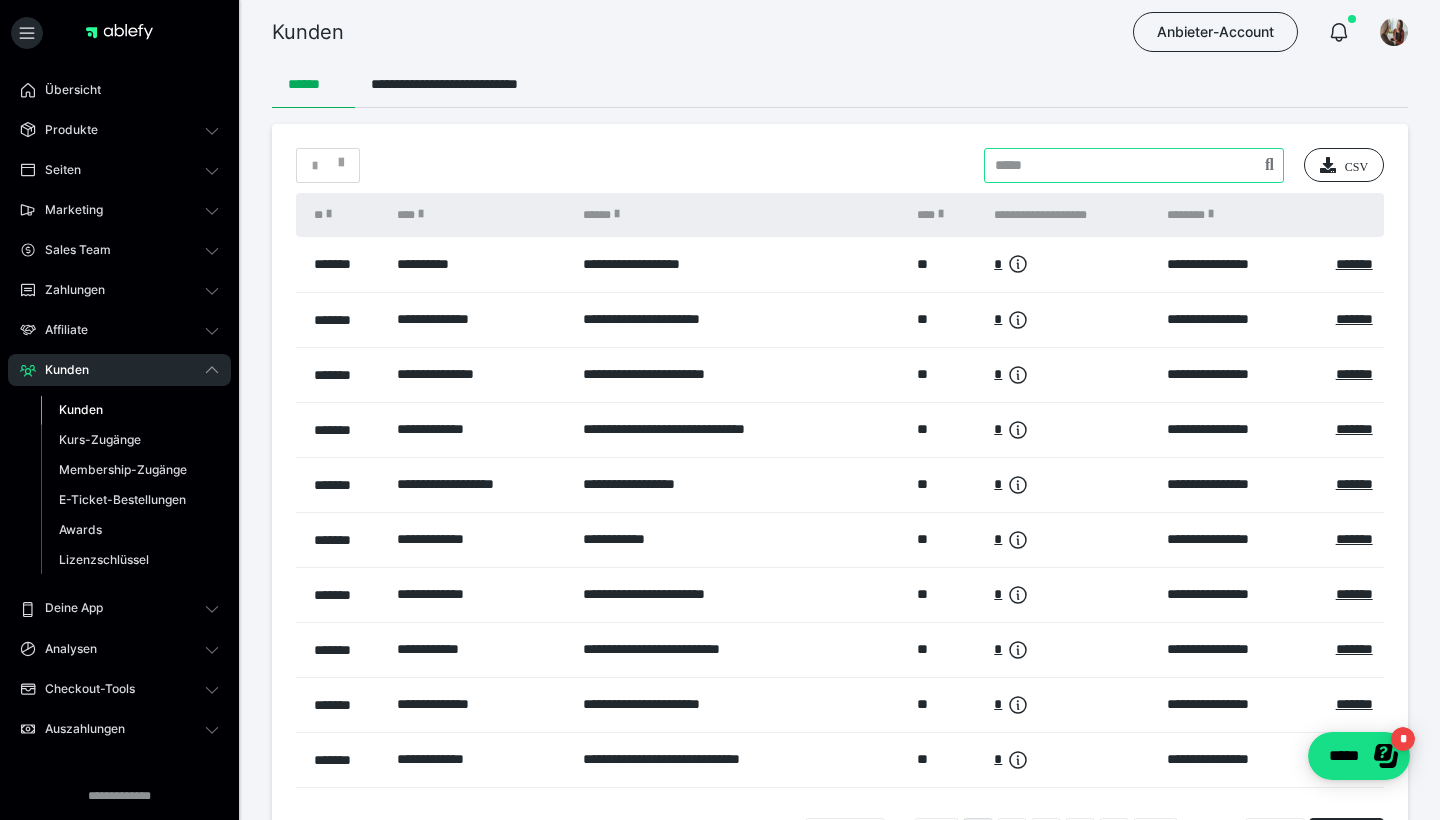 click at bounding box center [1134, 165] 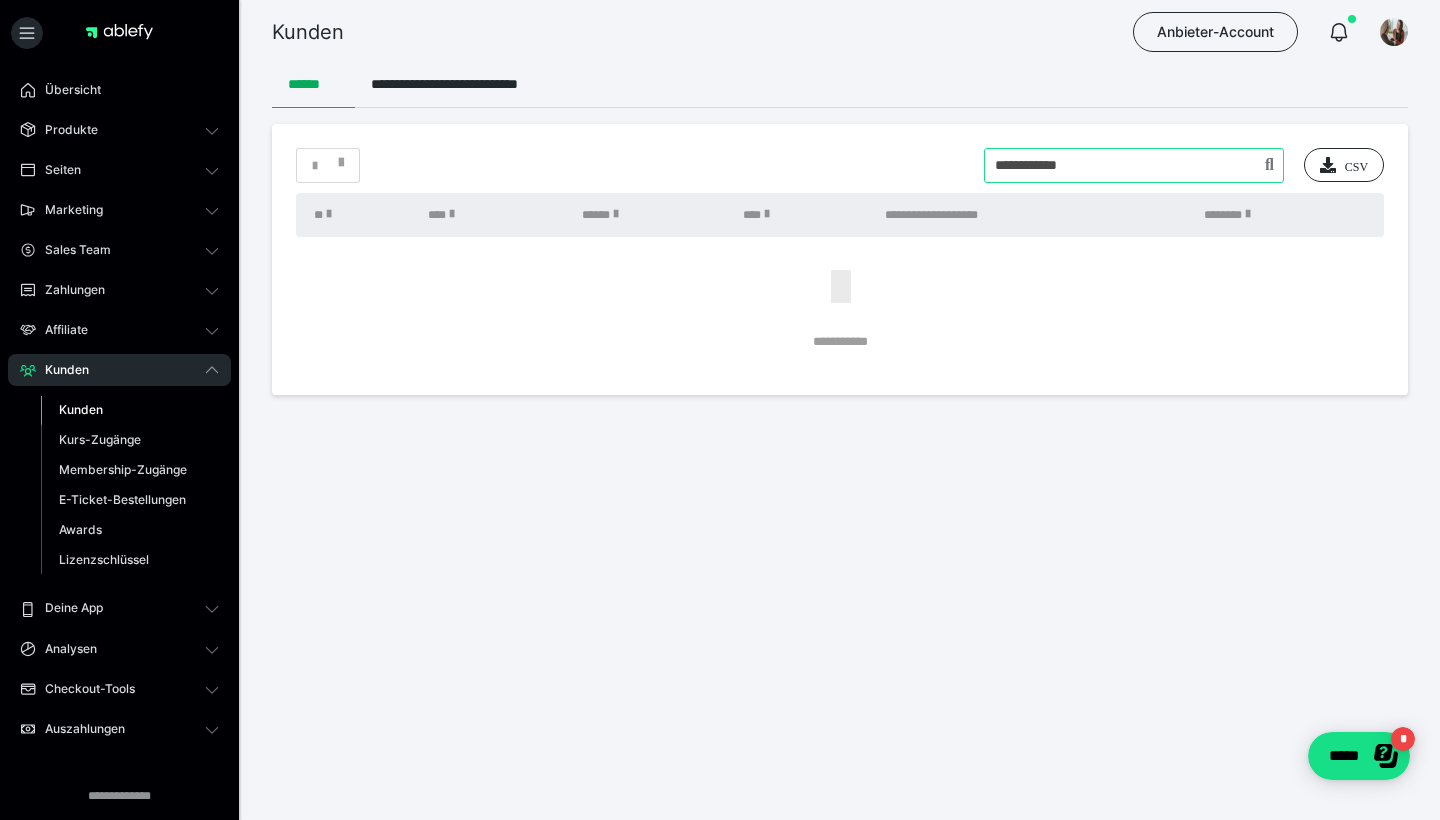 click at bounding box center (1134, 165) 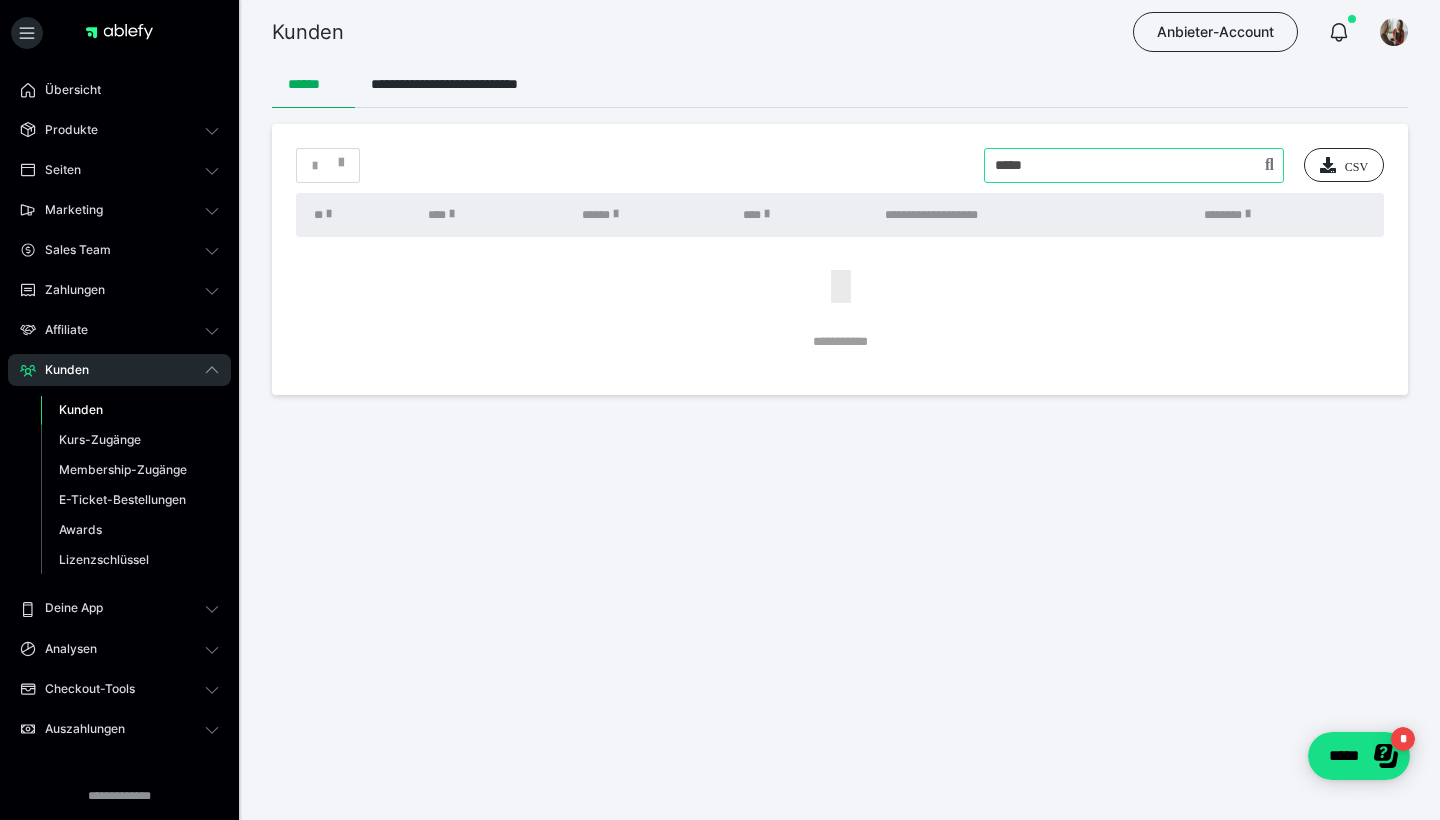 type on "*****" 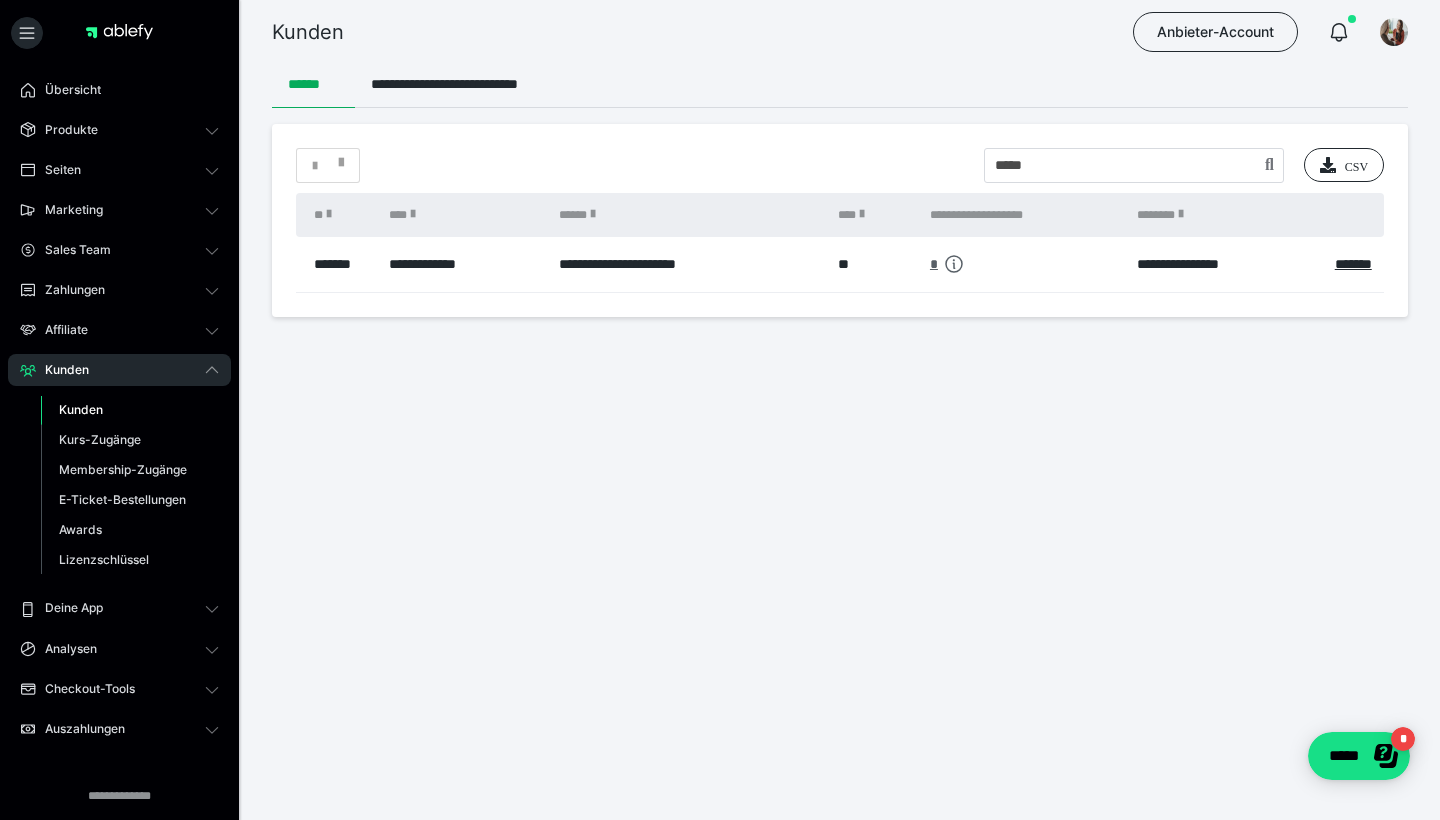 click on "*" at bounding box center [934, 264] 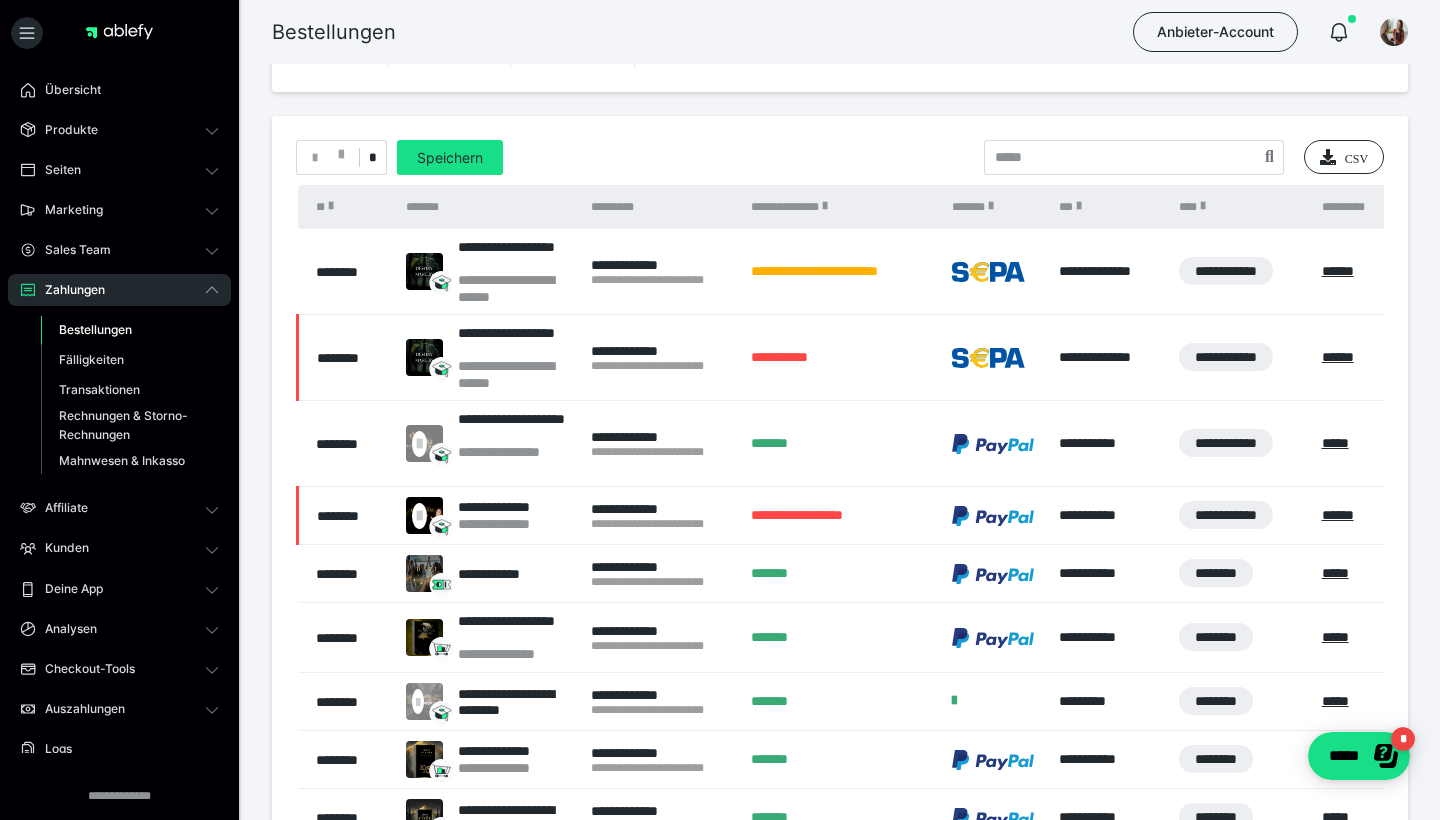 scroll, scrollTop: 343, scrollLeft: 0, axis: vertical 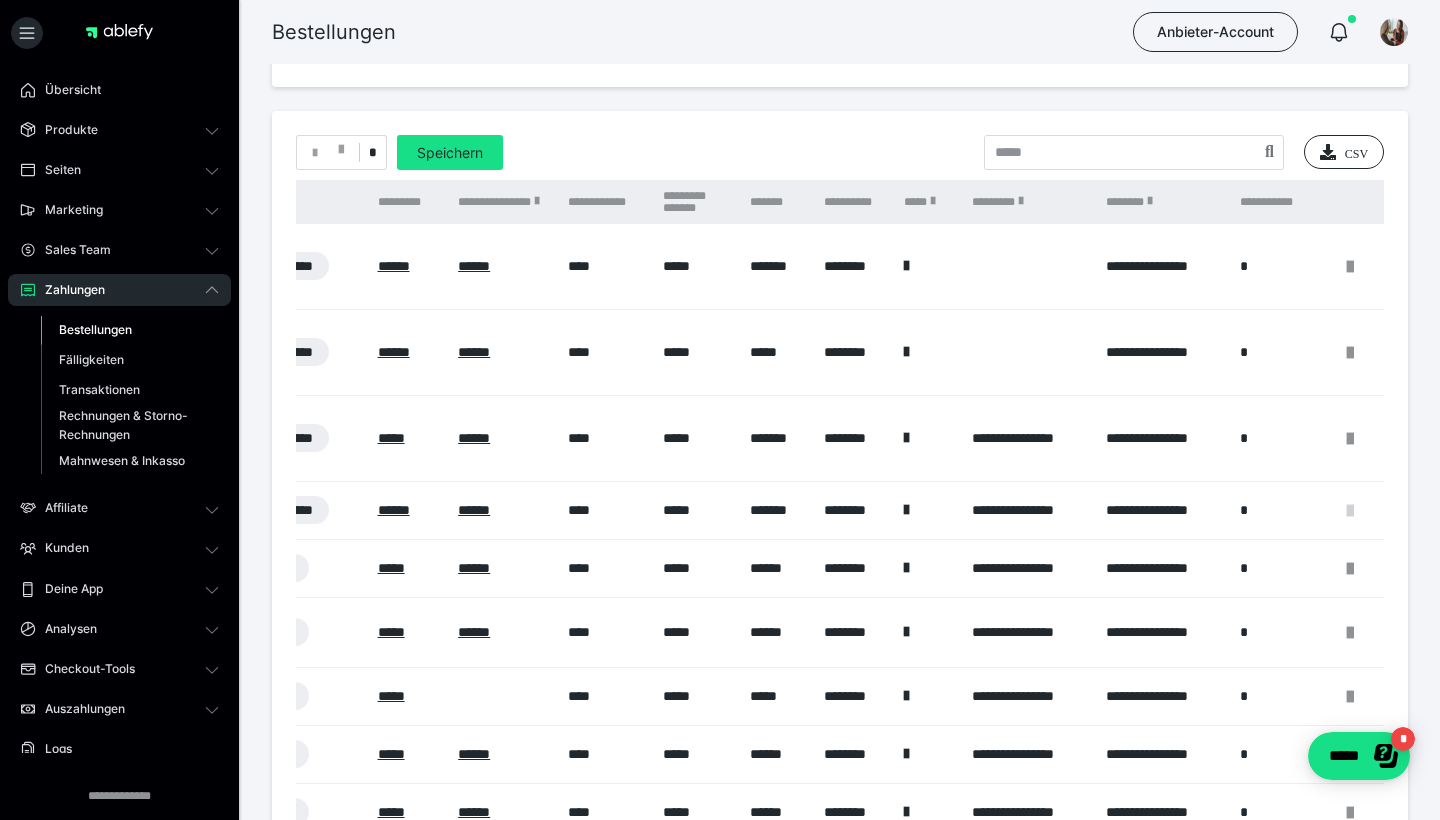 click at bounding box center (1350, 511) 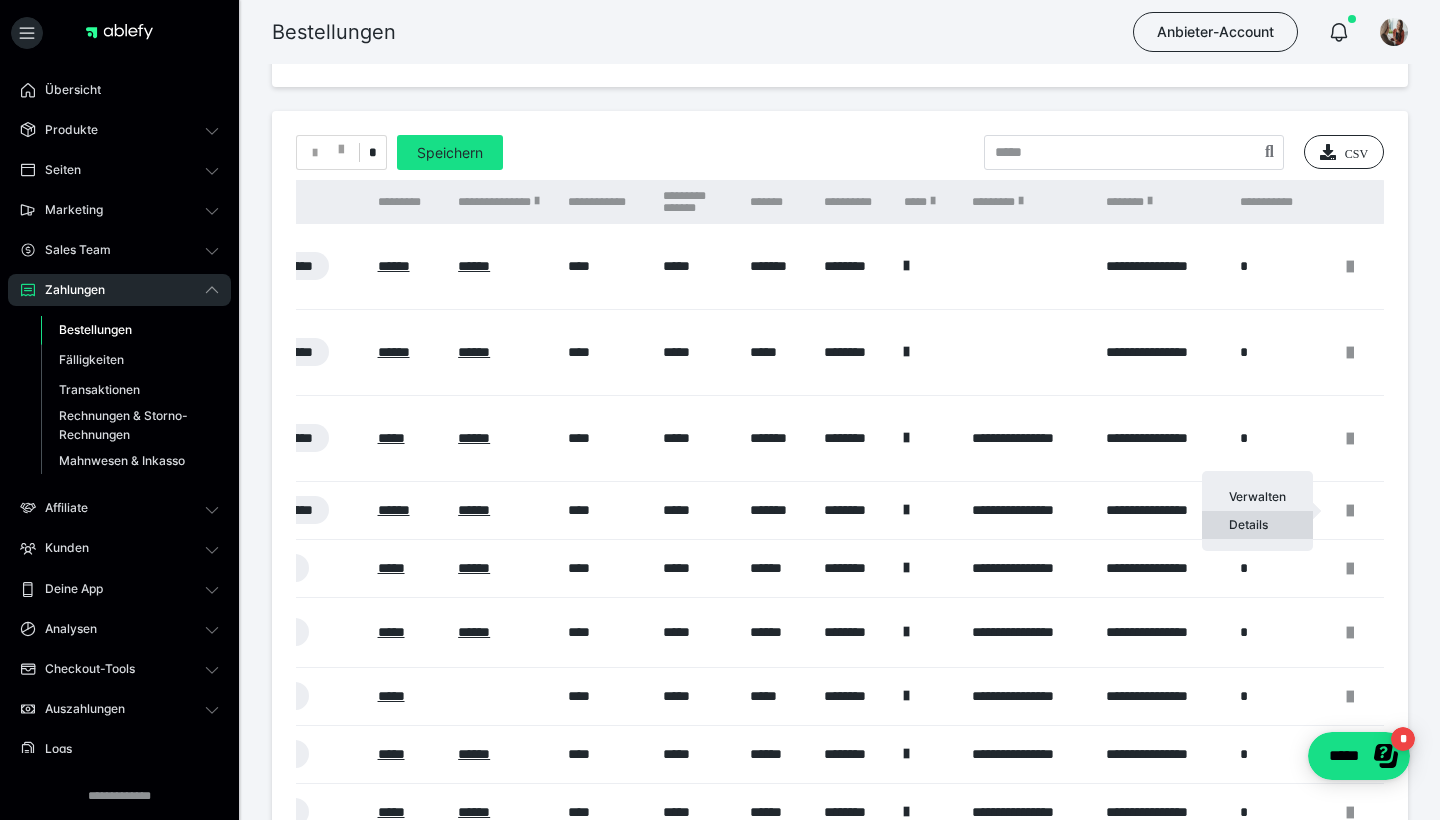 click on "Details" at bounding box center [1257, 525] 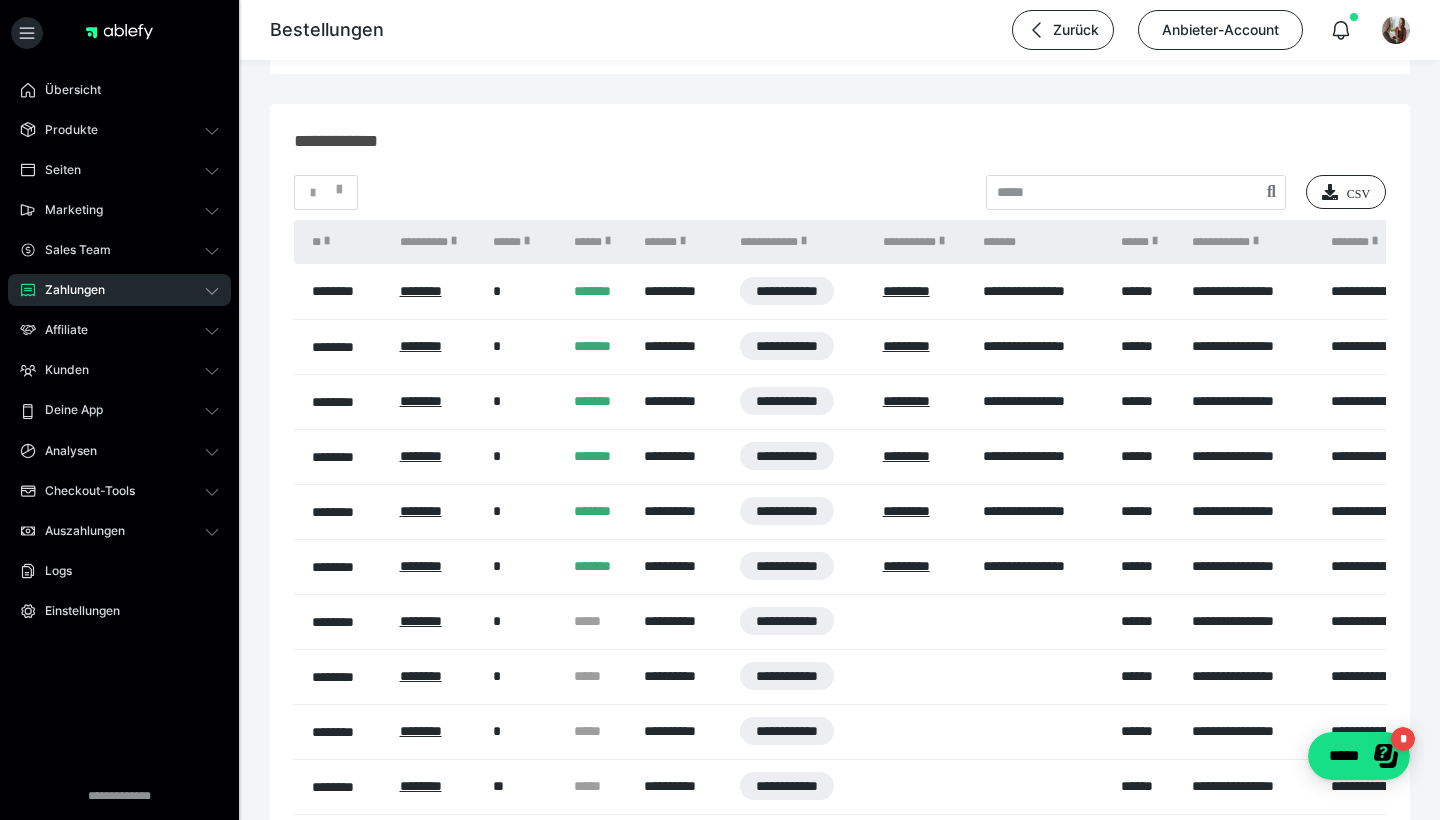 scroll, scrollTop: 1272, scrollLeft: 0, axis: vertical 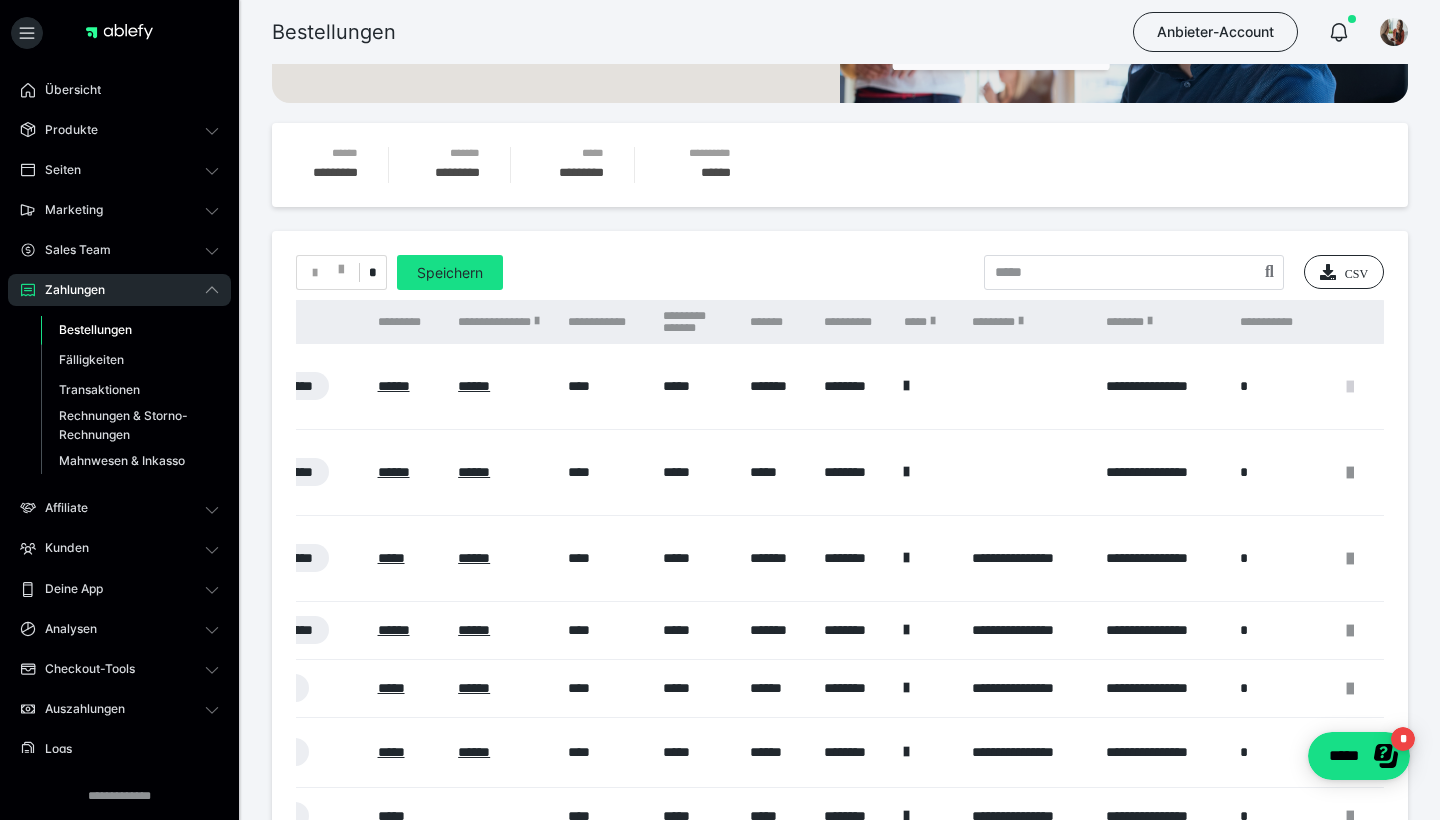 click at bounding box center (1350, 387) 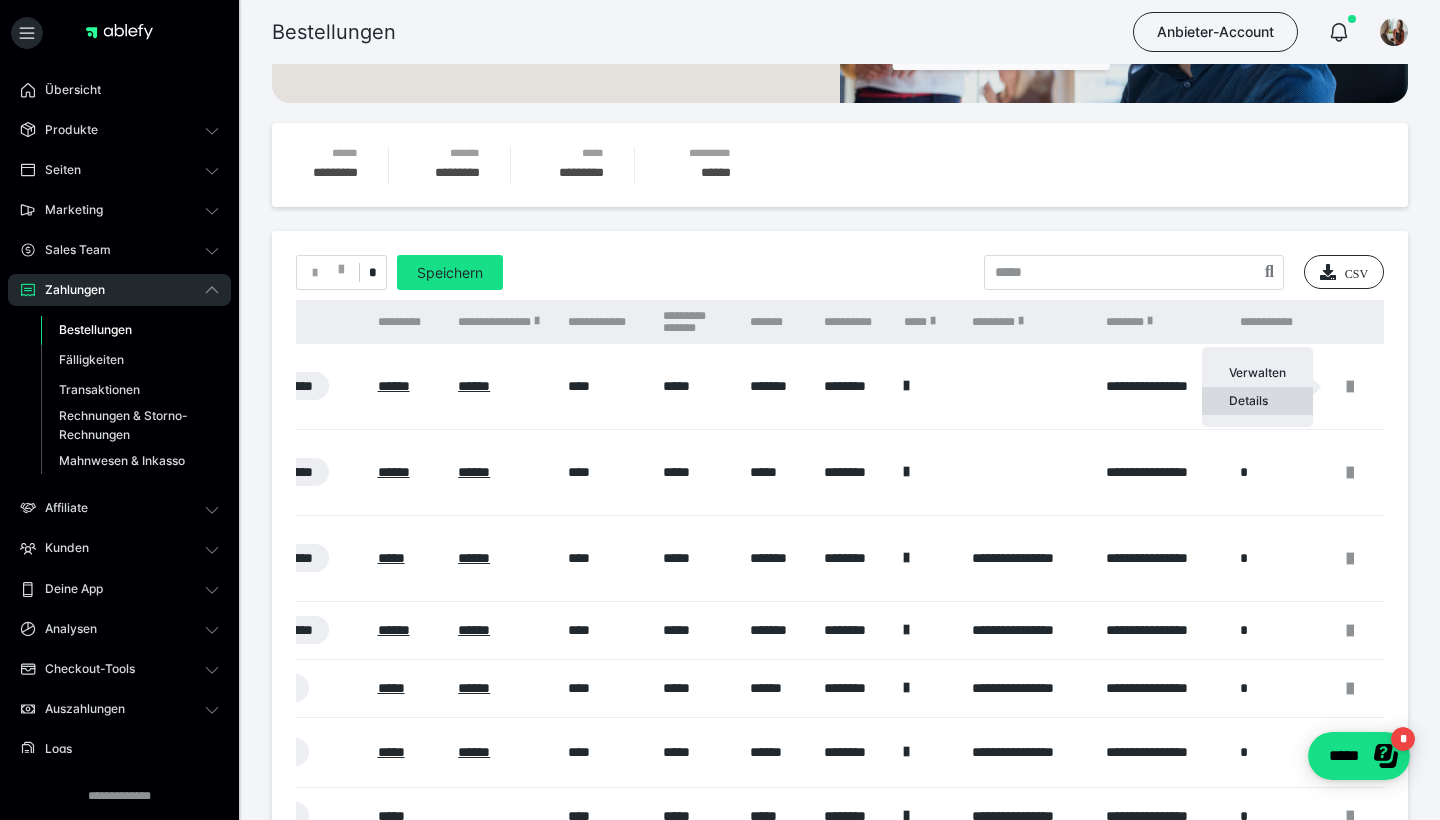 click on "Details" at bounding box center [1257, 401] 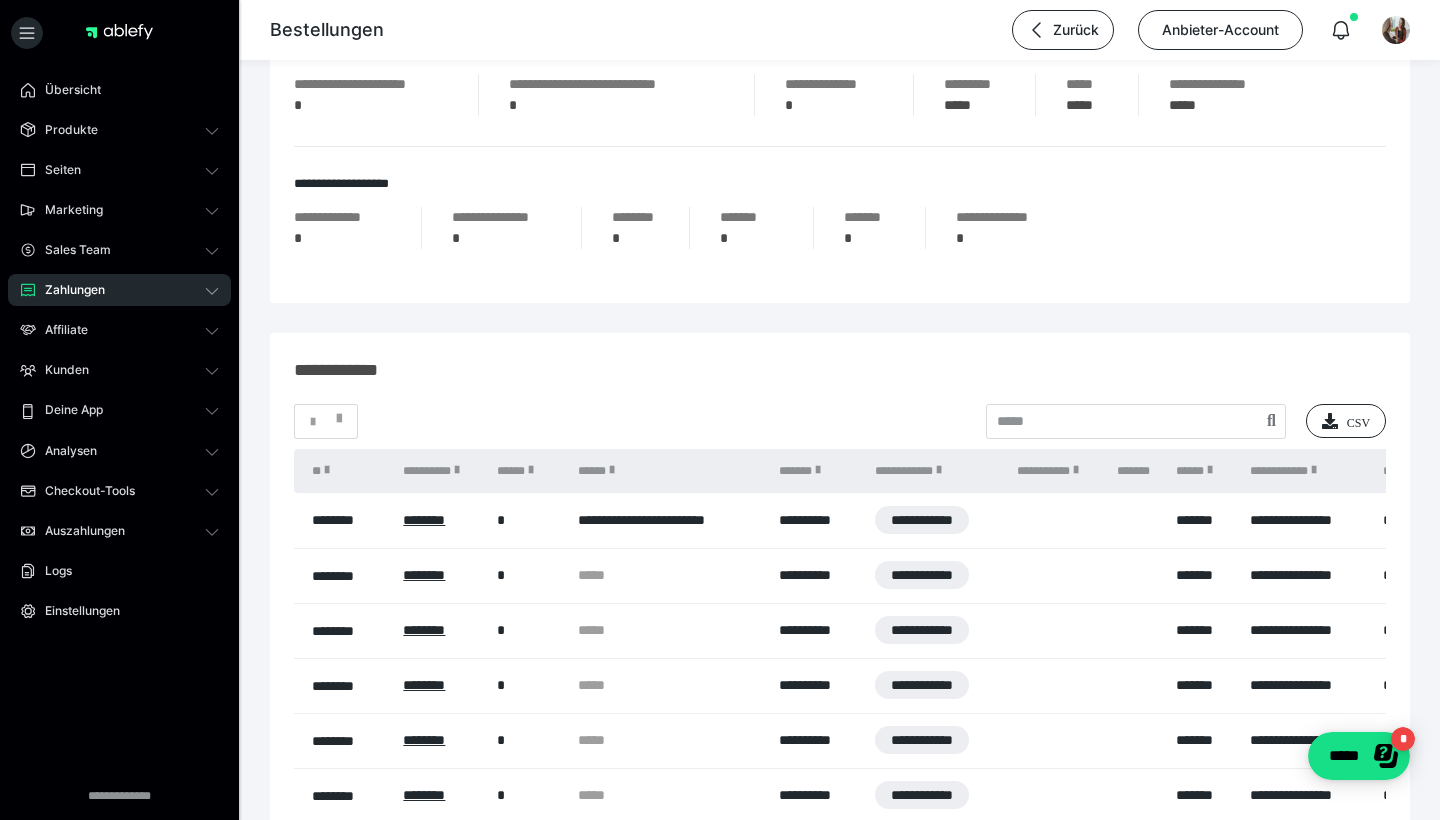 scroll, scrollTop: 1127, scrollLeft: 0, axis: vertical 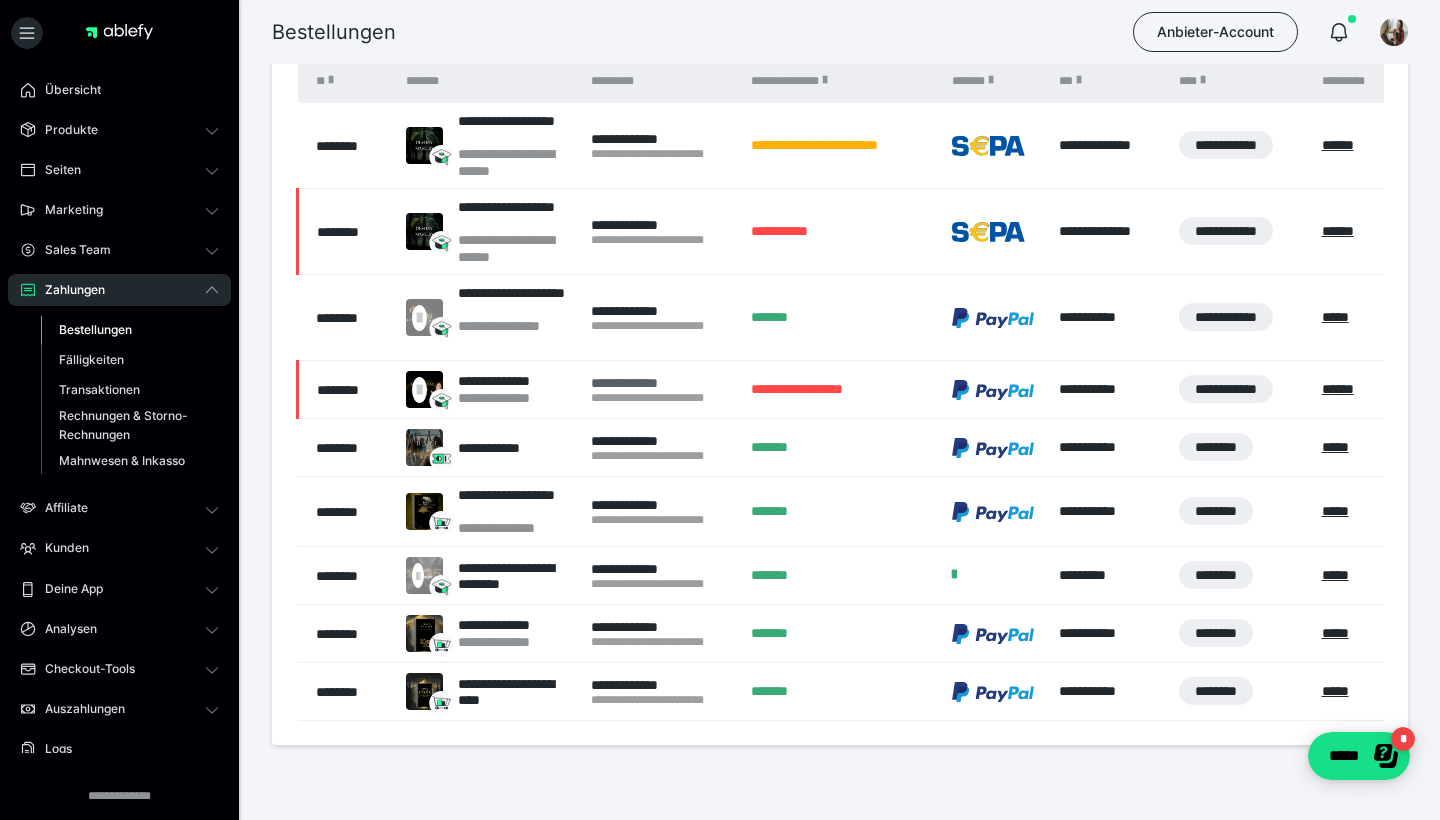 click on "**********" at bounding box center (661, 383) 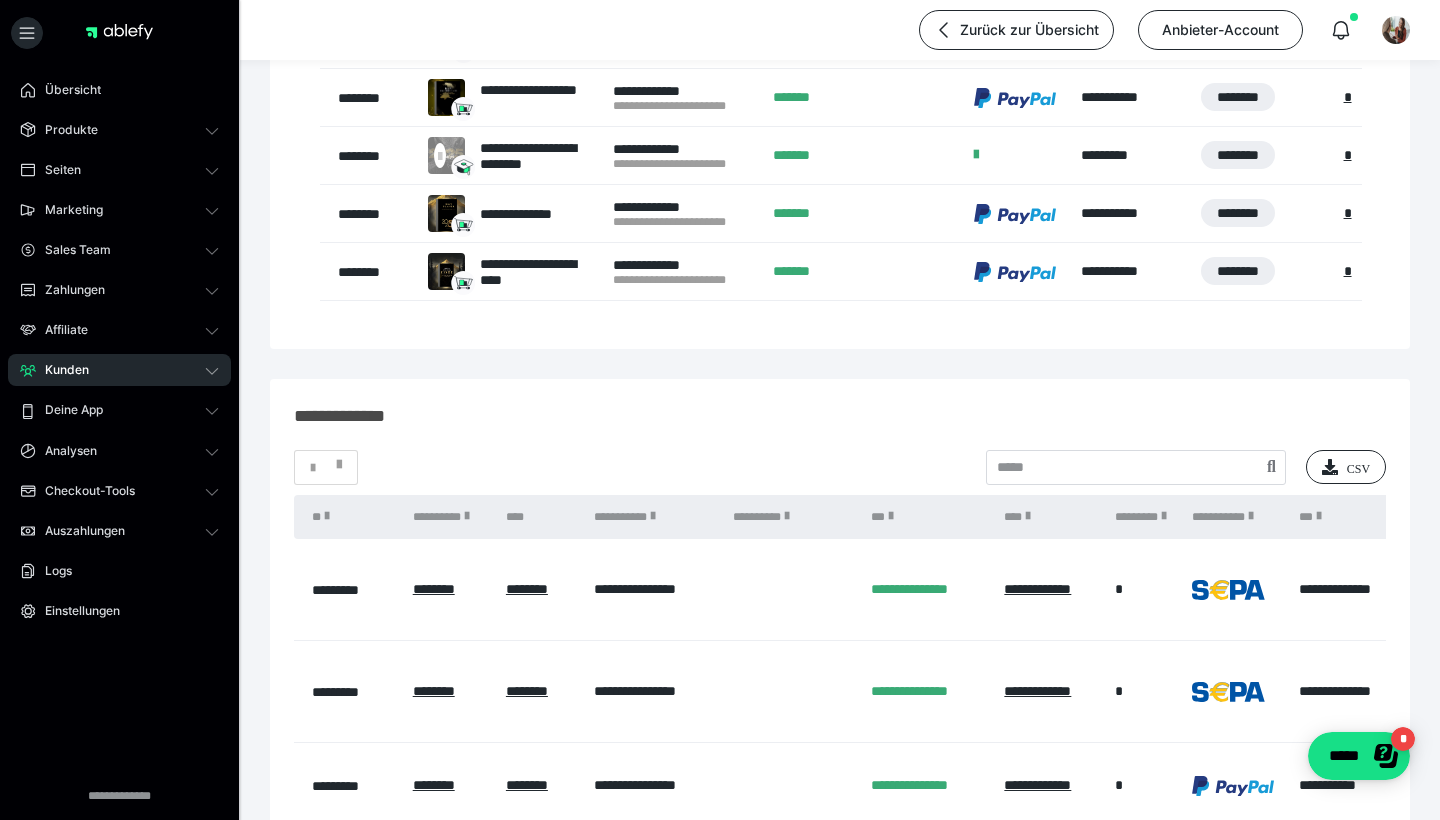 scroll, scrollTop: 357, scrollLeft: 0, axis: vertical 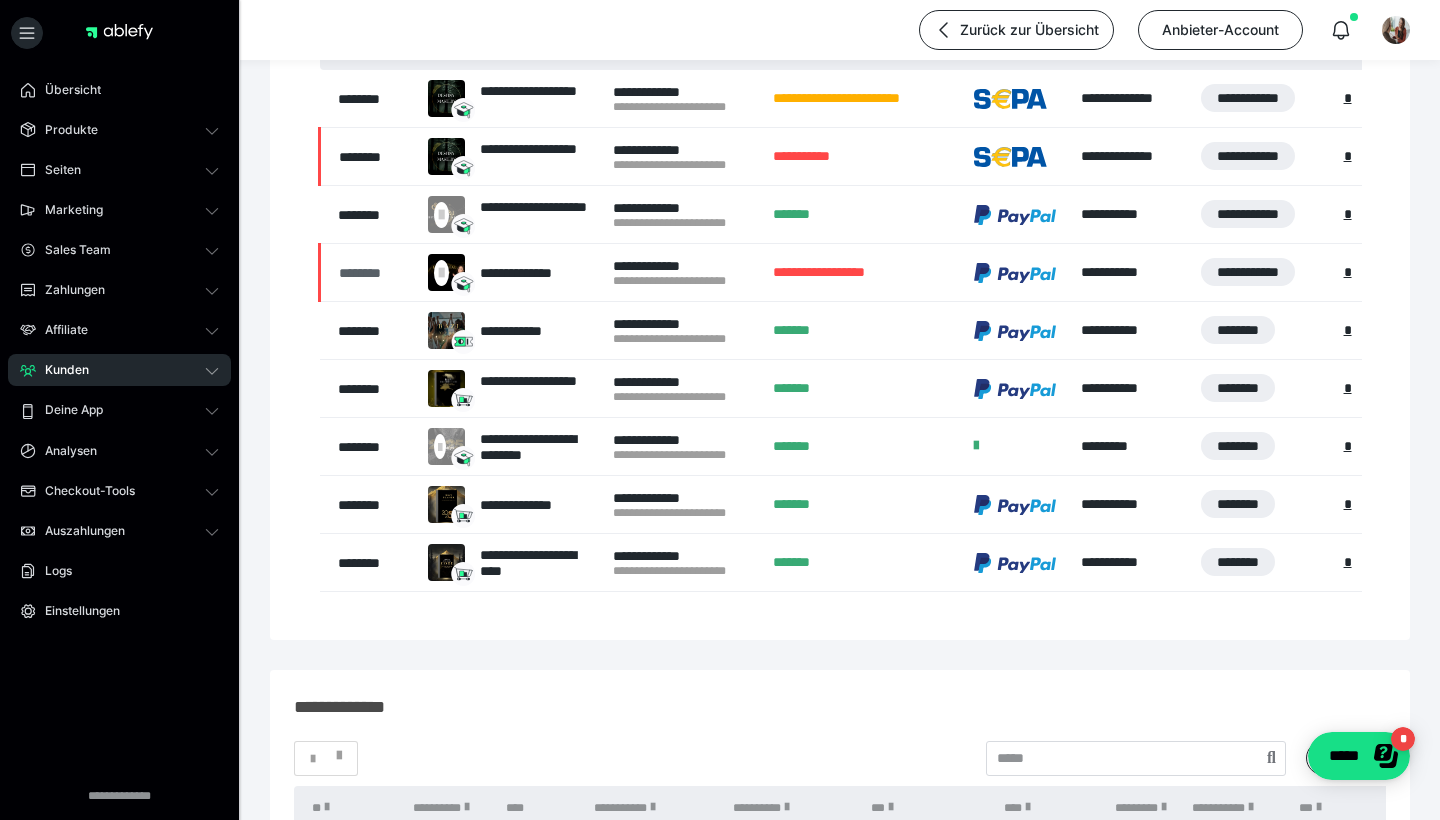 click on "********" at bounding box center [373, 273] 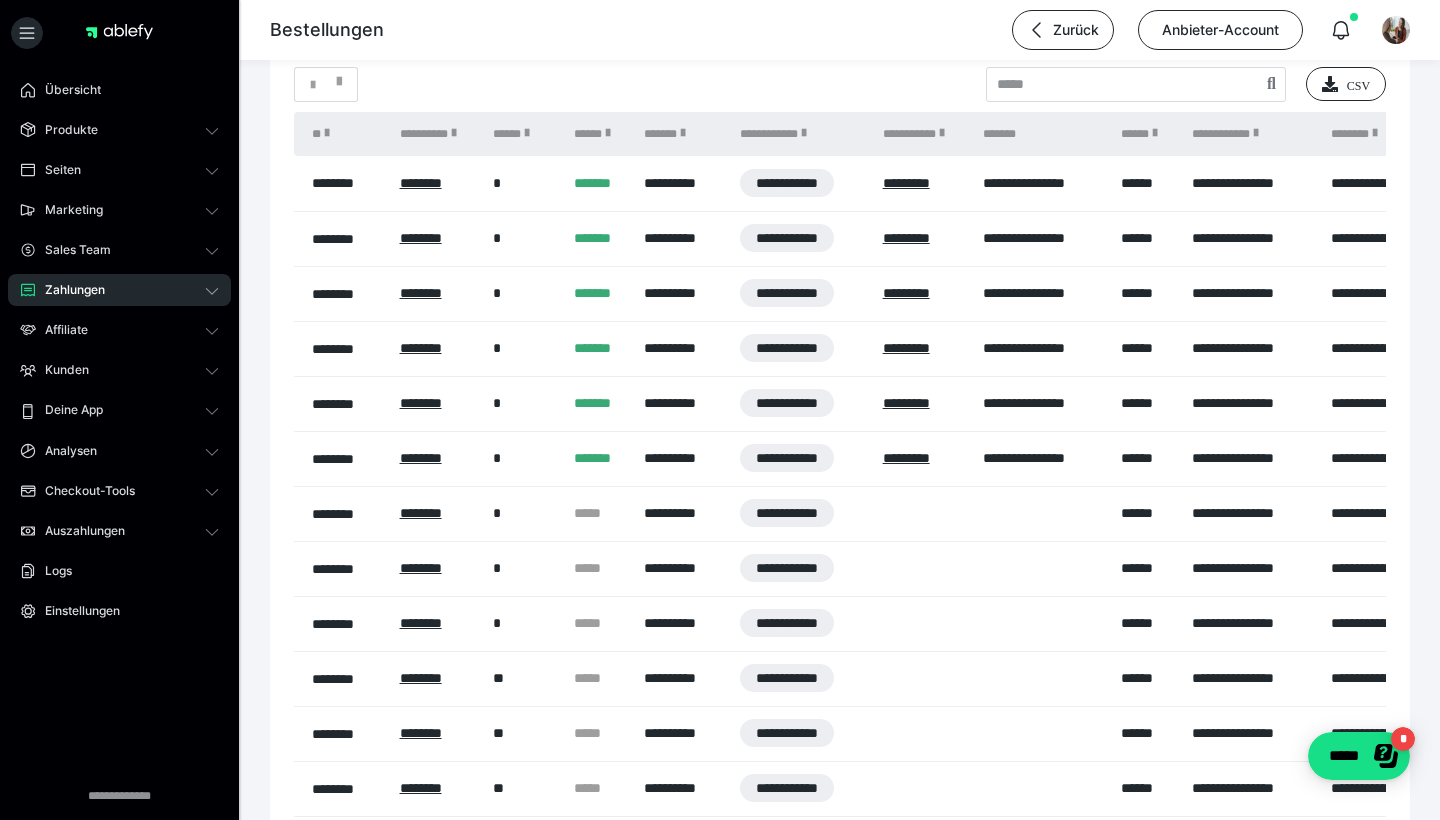 scroll, scrollTop: 1382, scrollLeft: 0, axis: vertical 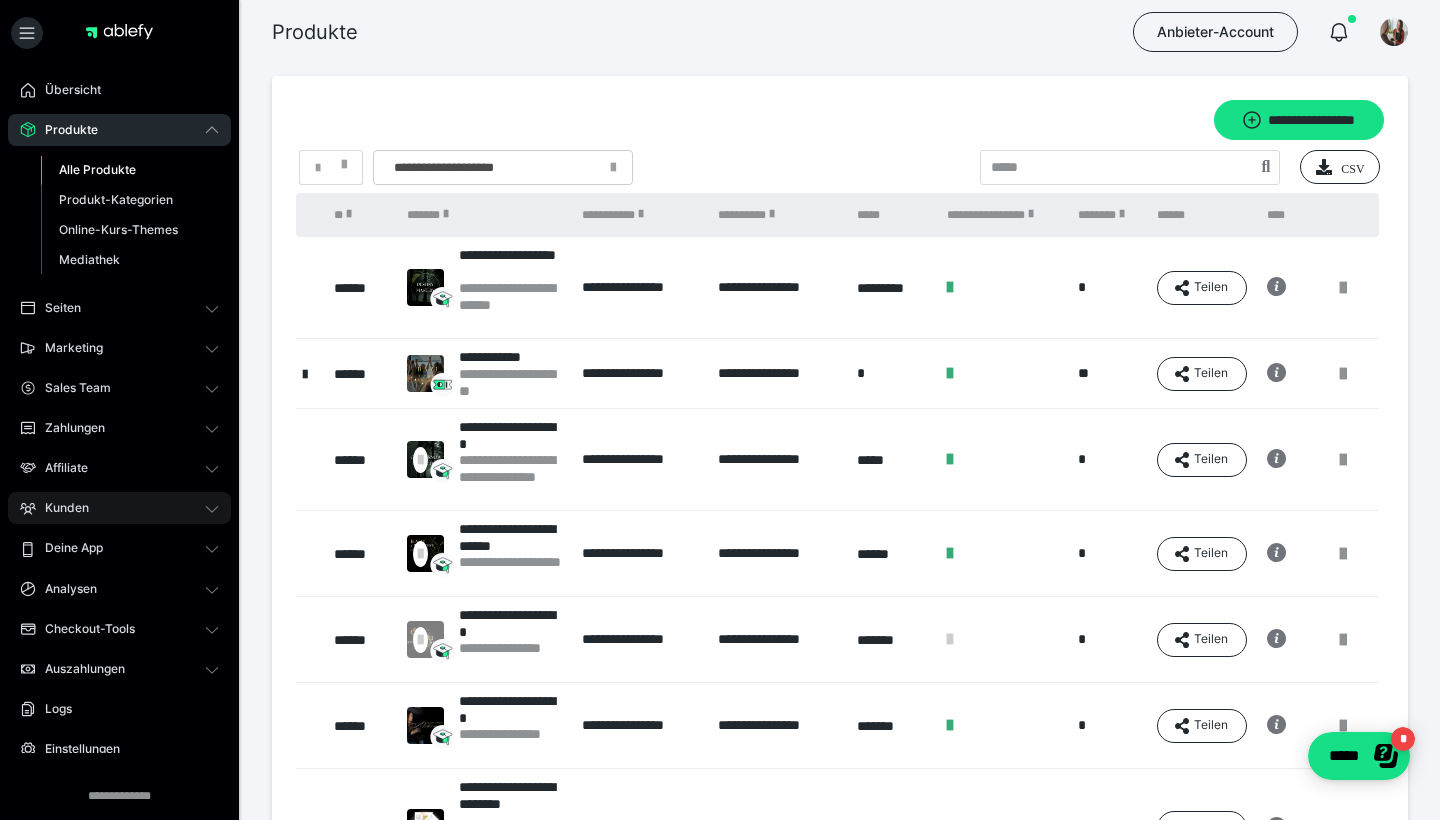 click on "Kunden" at bounding box center (119, 508) 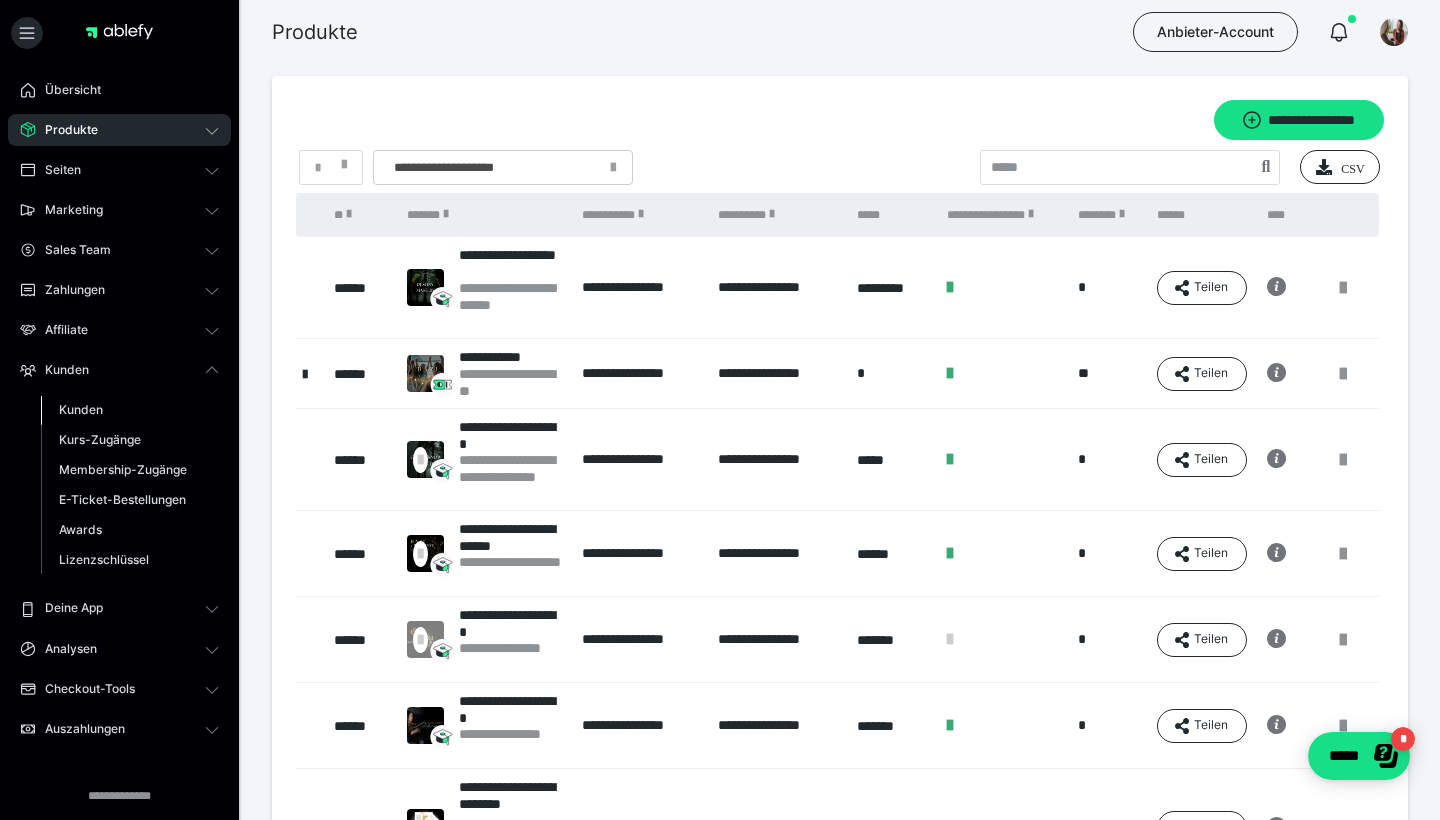 click on "Kunden" at bounding box center [130, 410] 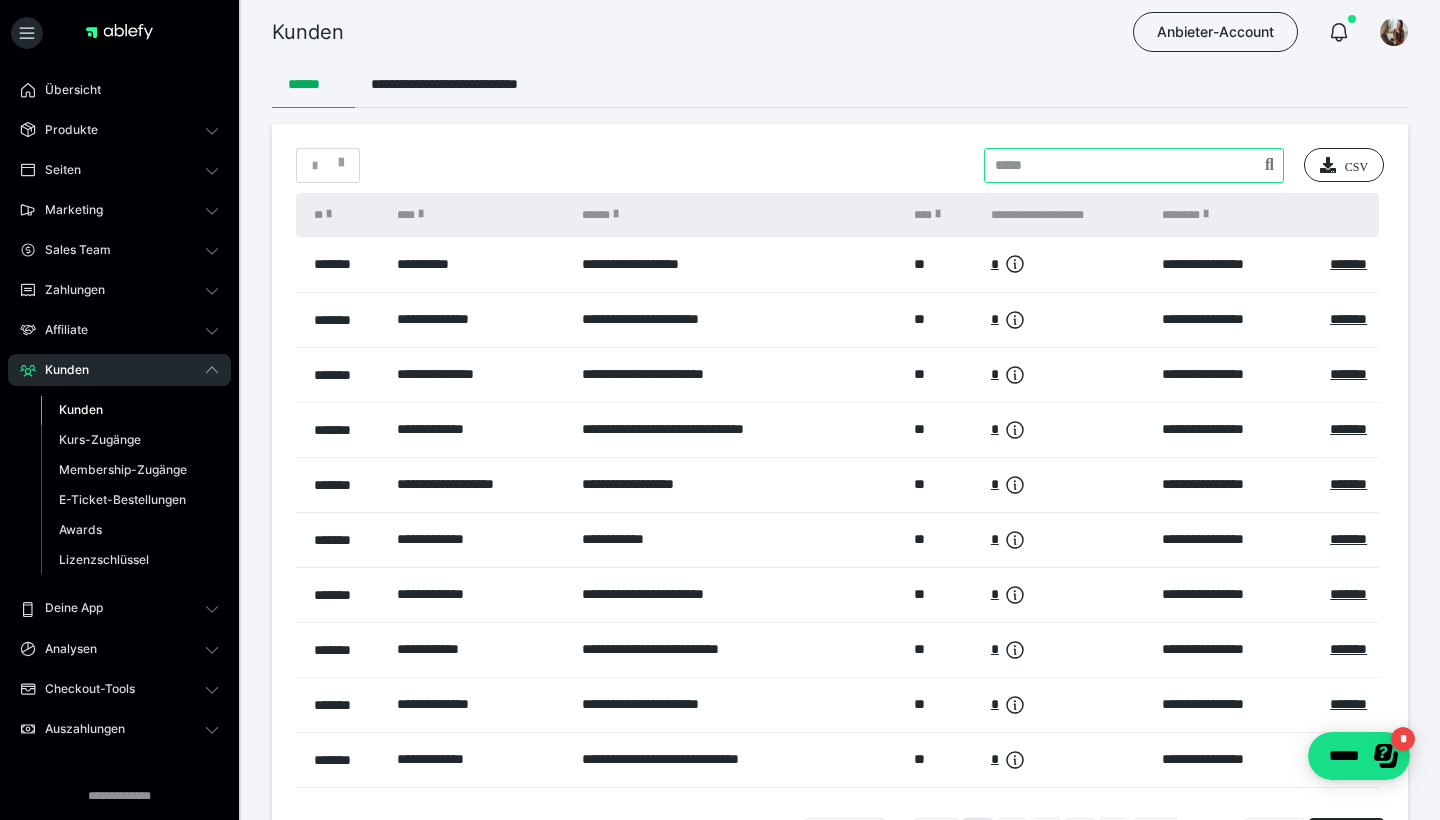click at bounding box center (1134, 165) 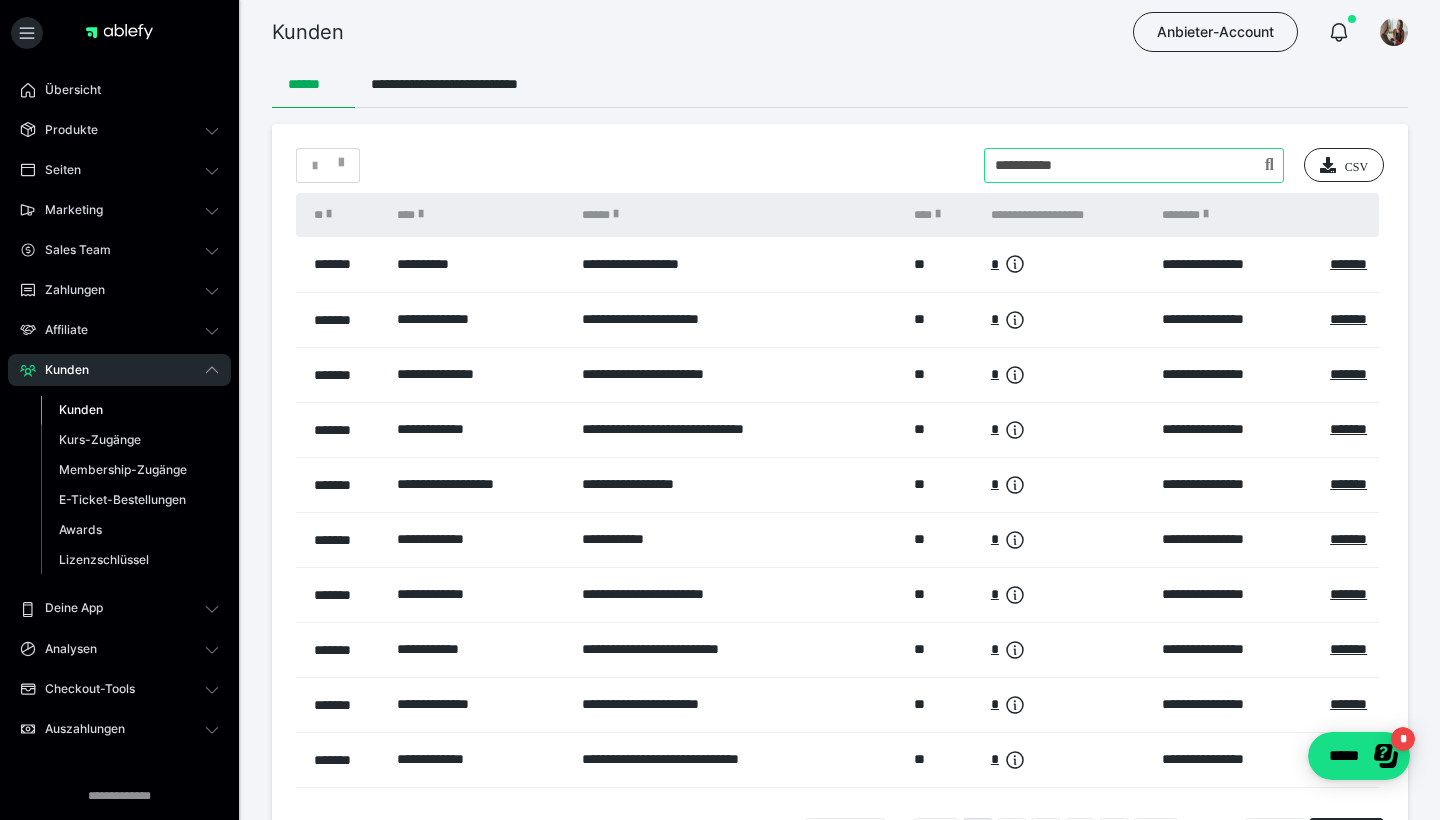 type on "**********" 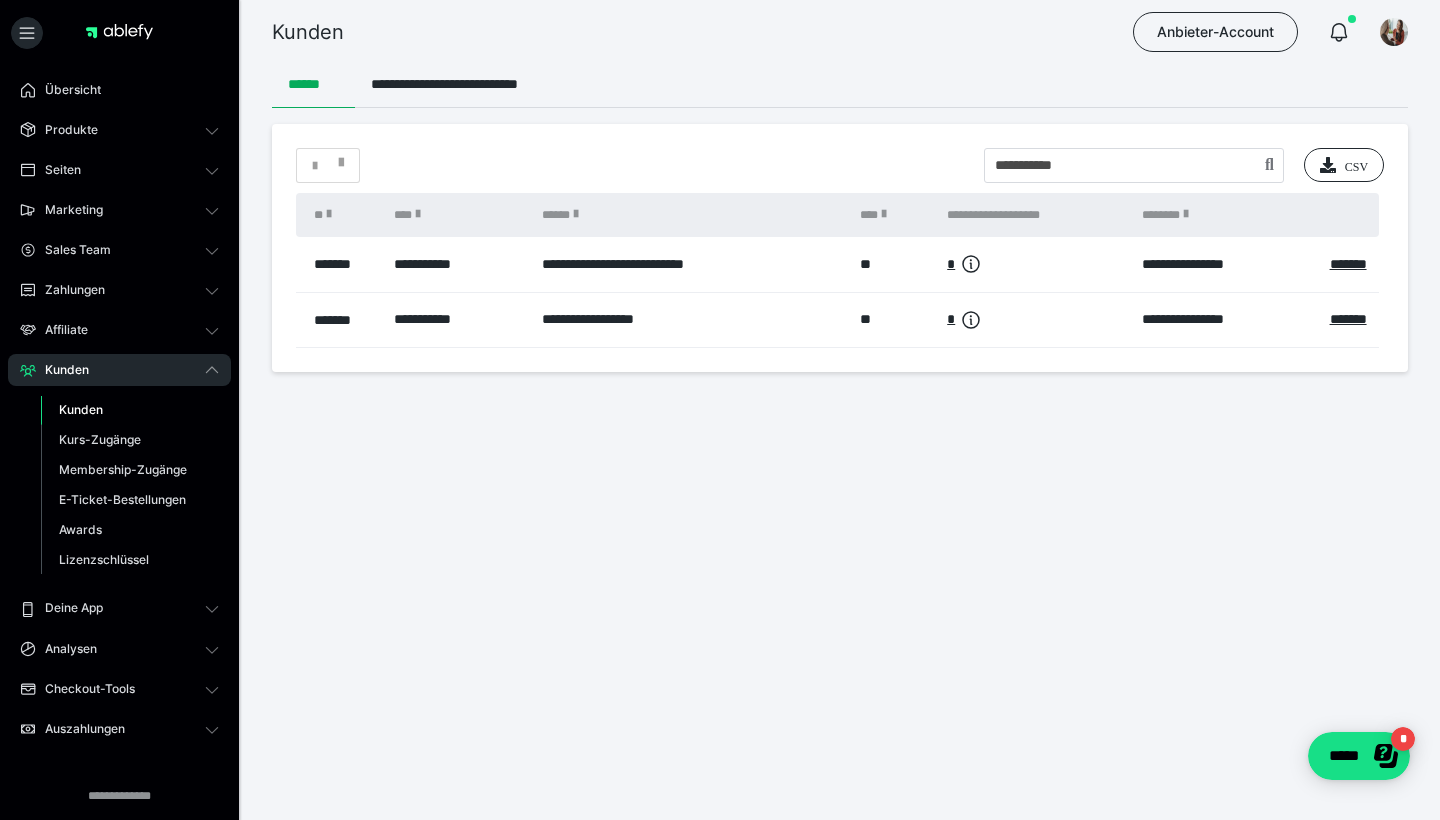 click on "*" at bounding box center [1034, 319] 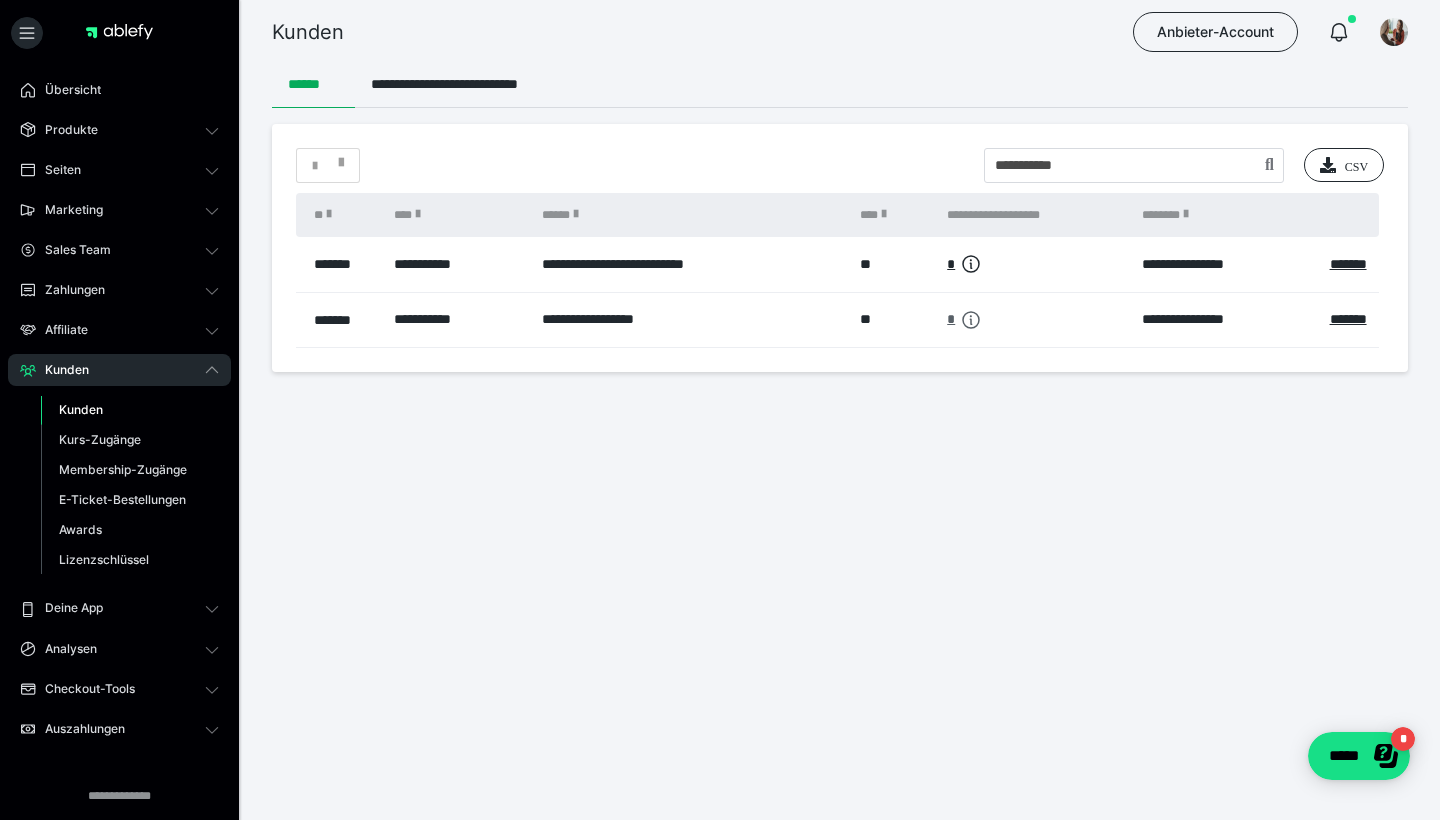 click on "*" at bounding box center (951, 319) 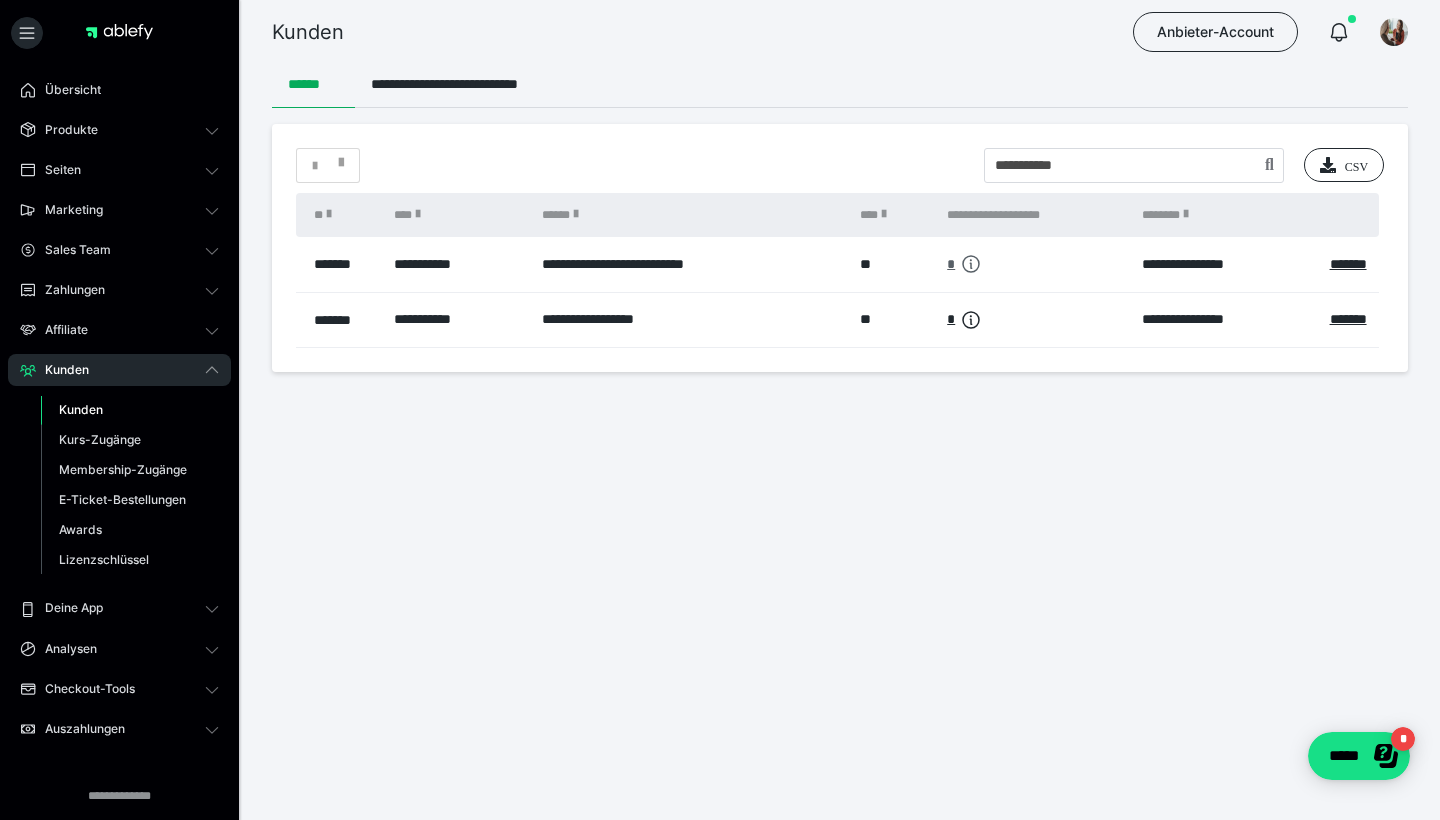 click on "*" at bounding box center [951, 264] 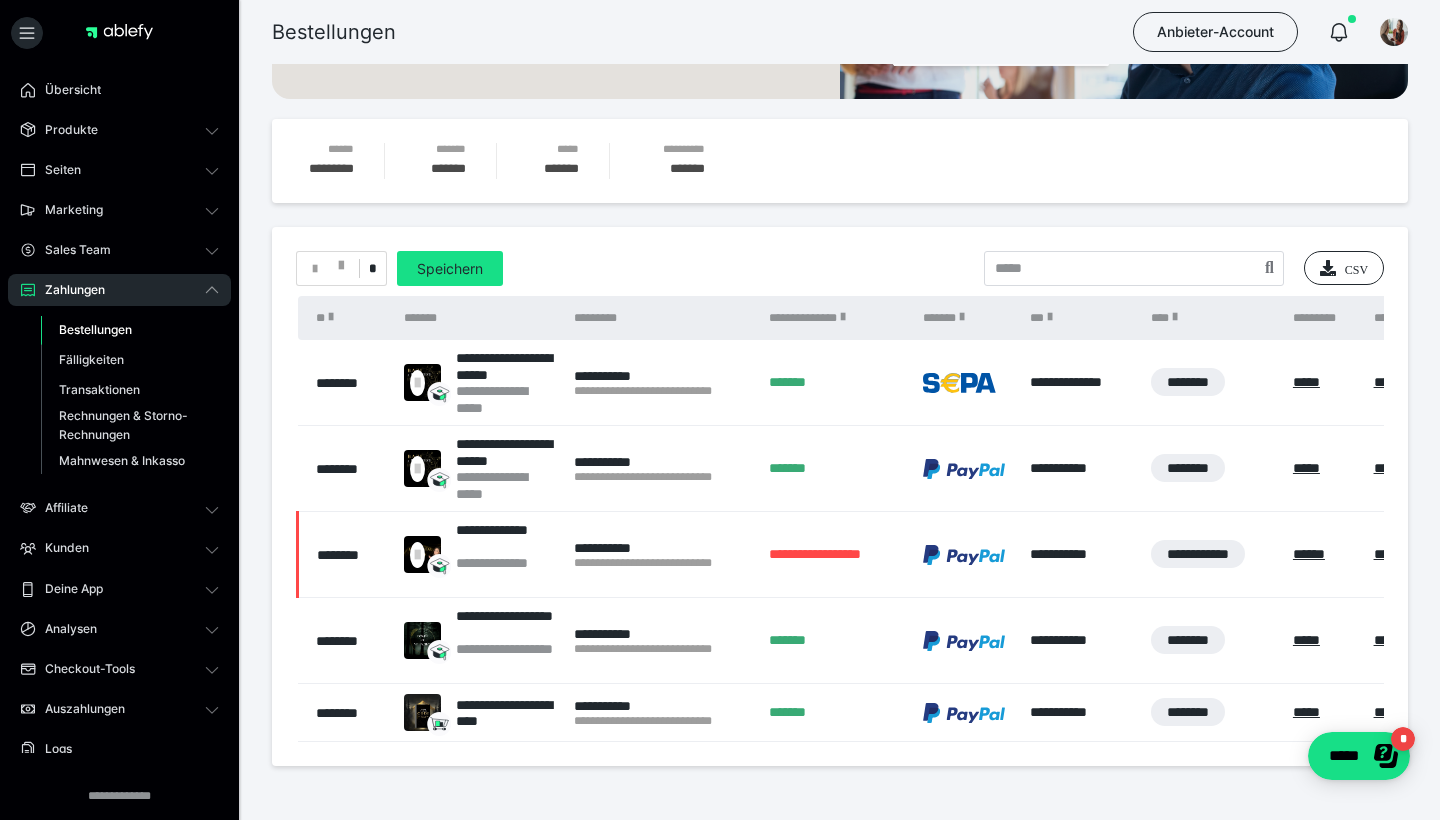 scroll, scrollTop: 229, scrollLeft: 0, axis: vertical 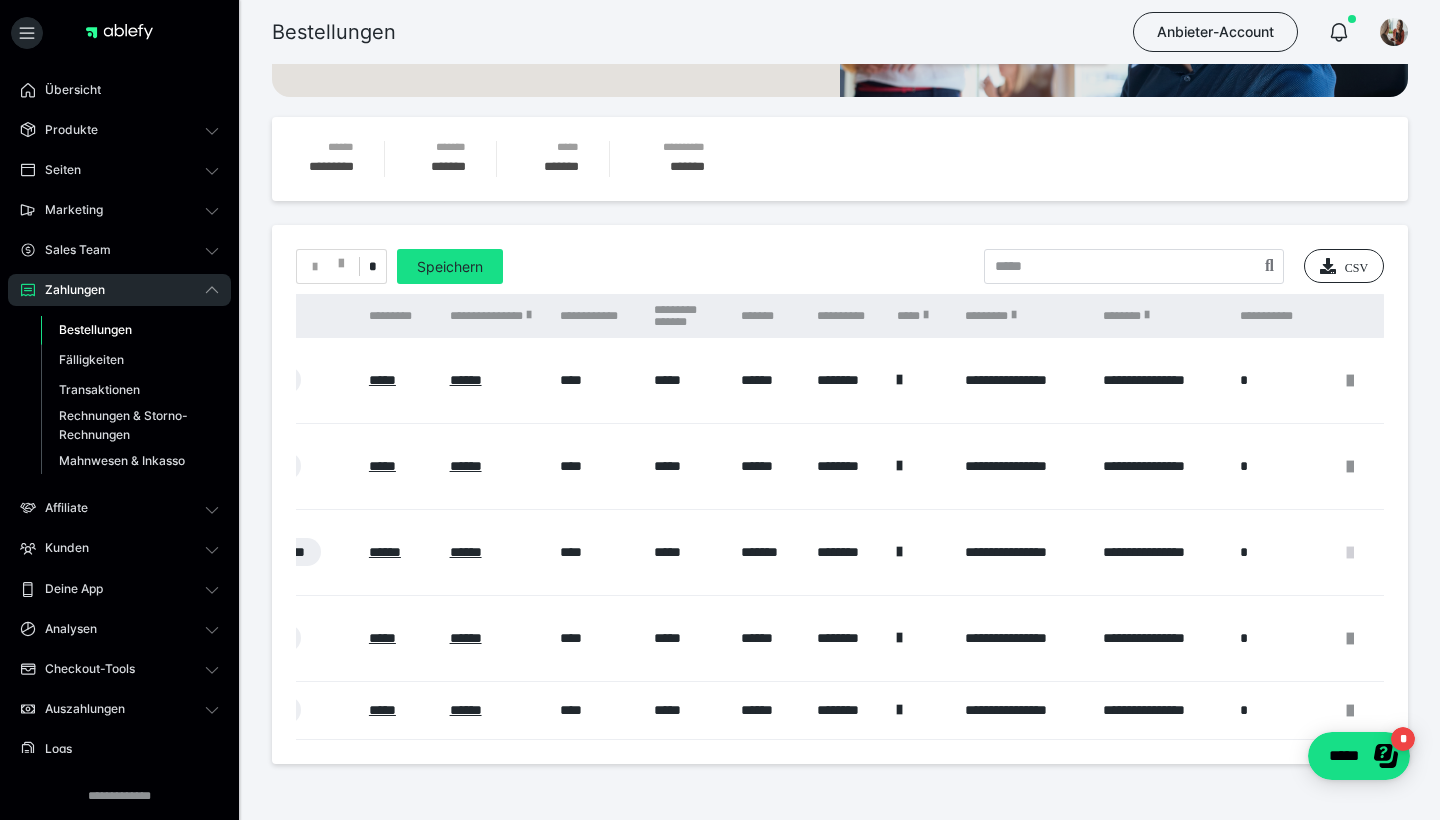 click at bounding box center (1350, 553) 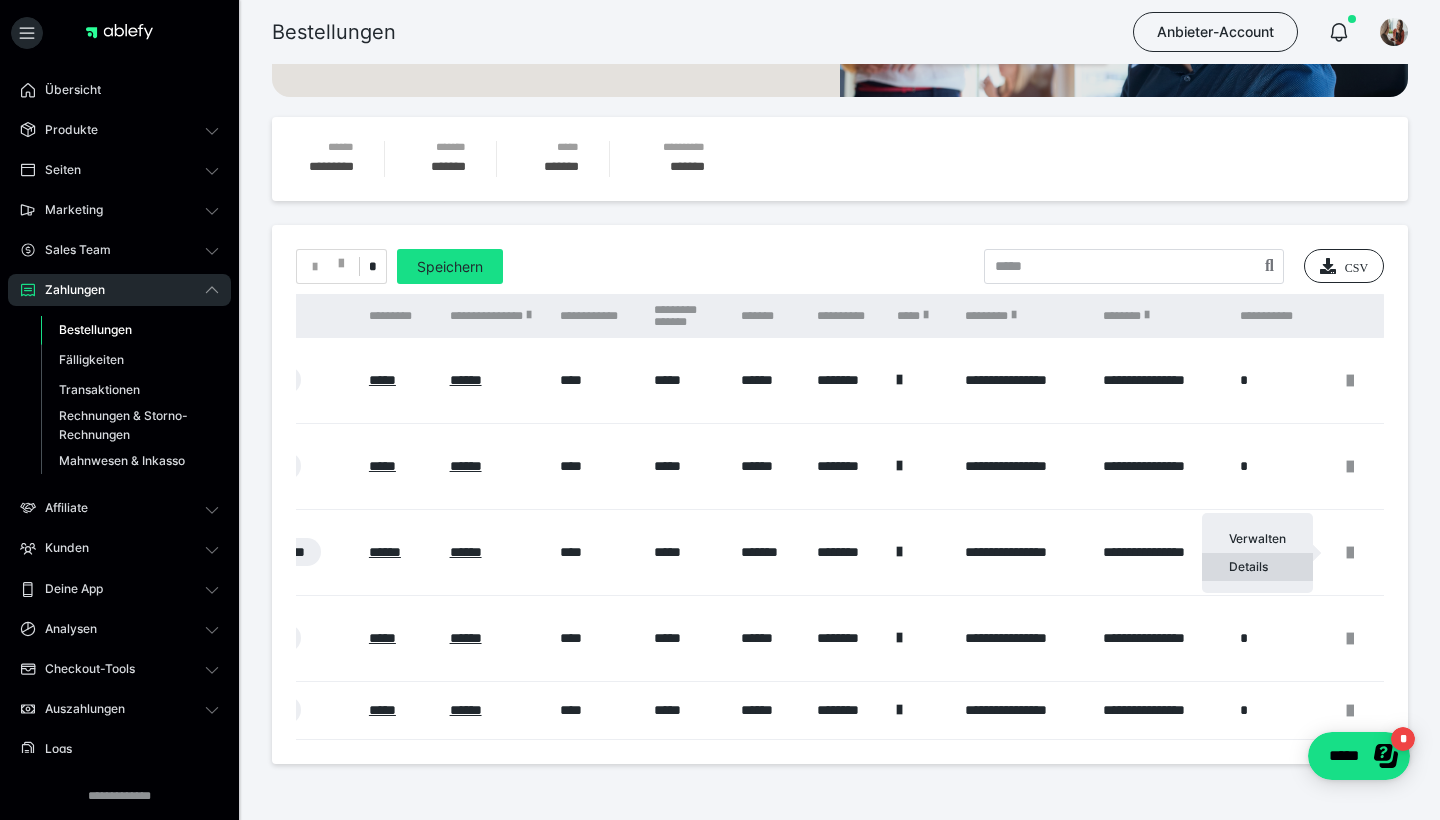 click on "Details" at bounding box center (1257, 567) 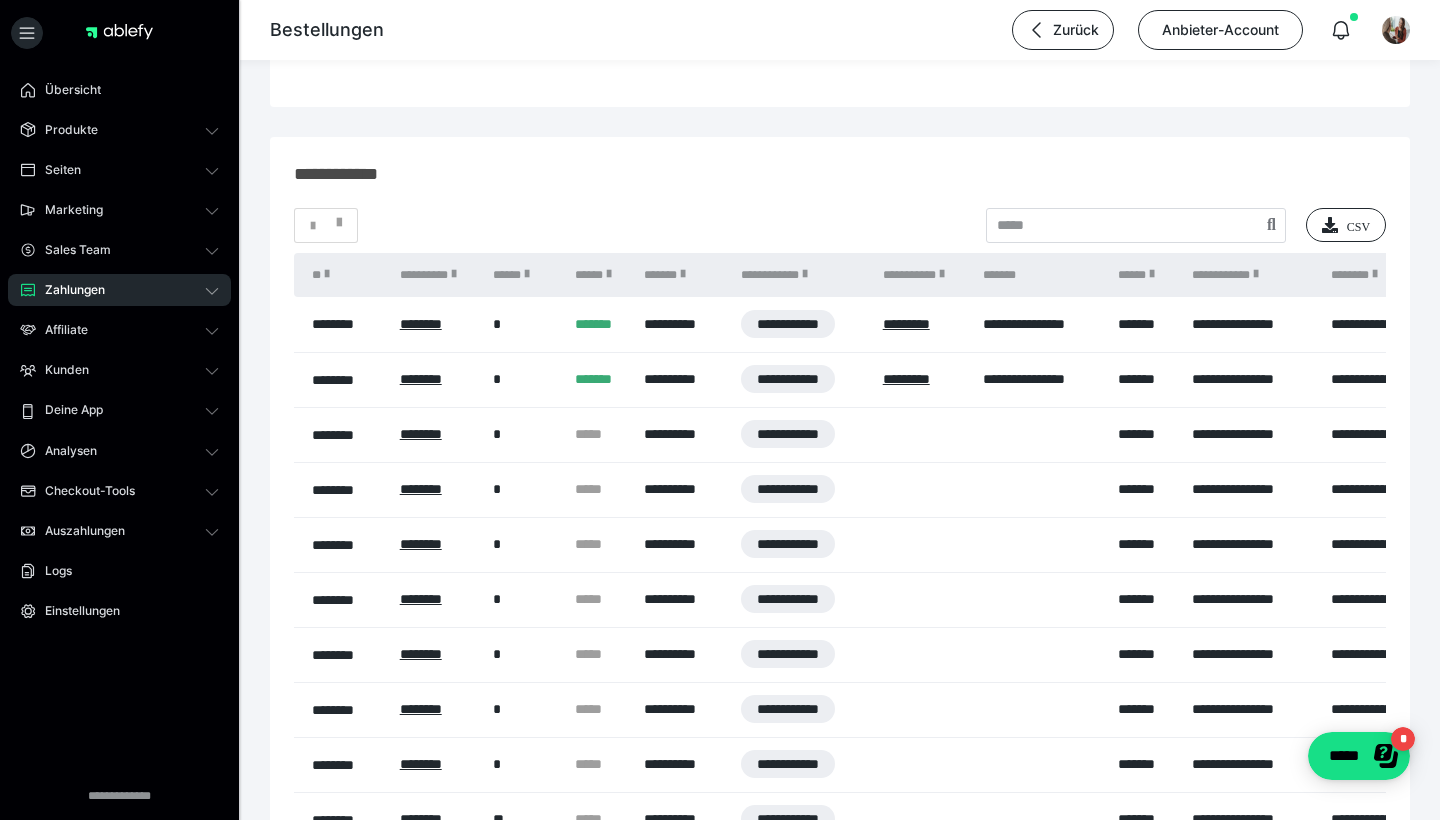 scroll, scrollTop: 1310, scrollLeft: 0, axis: vertical 